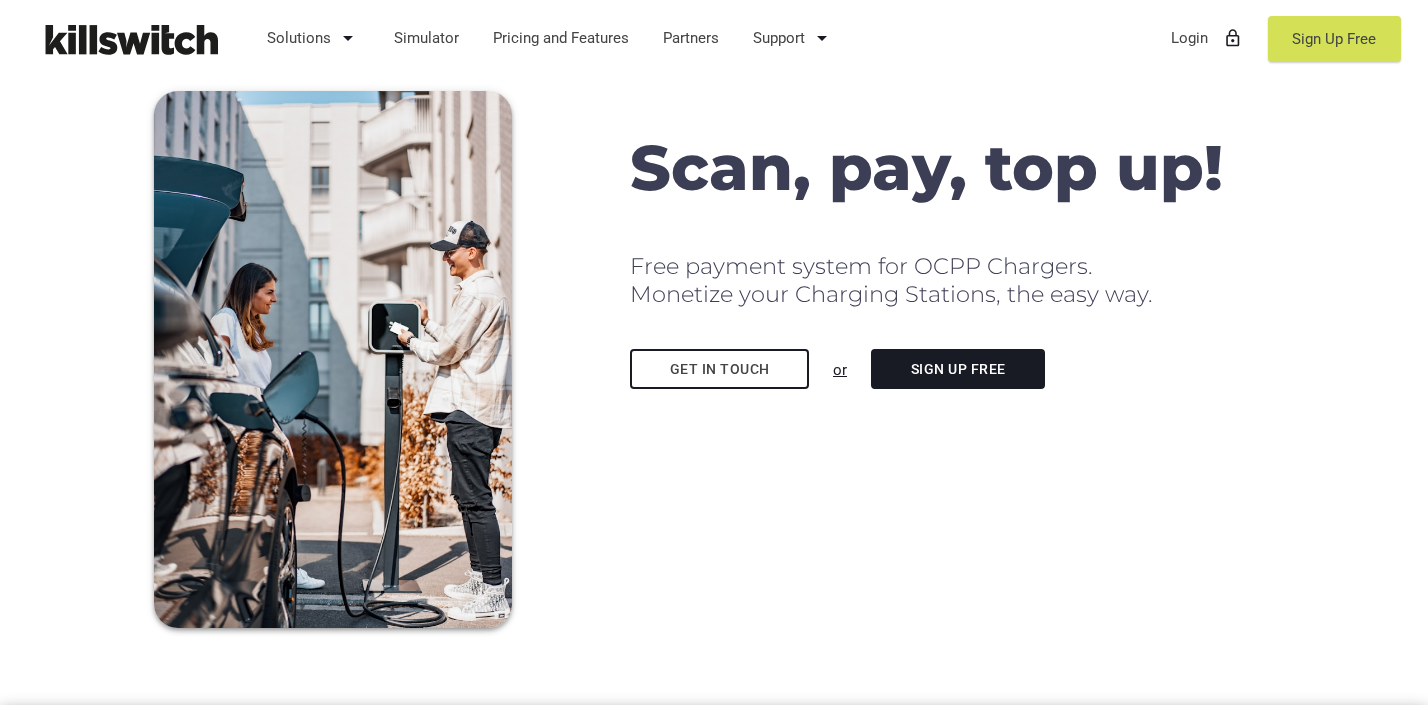 scroll, scrollTop: 0, scrollLeft: 0, axis: both 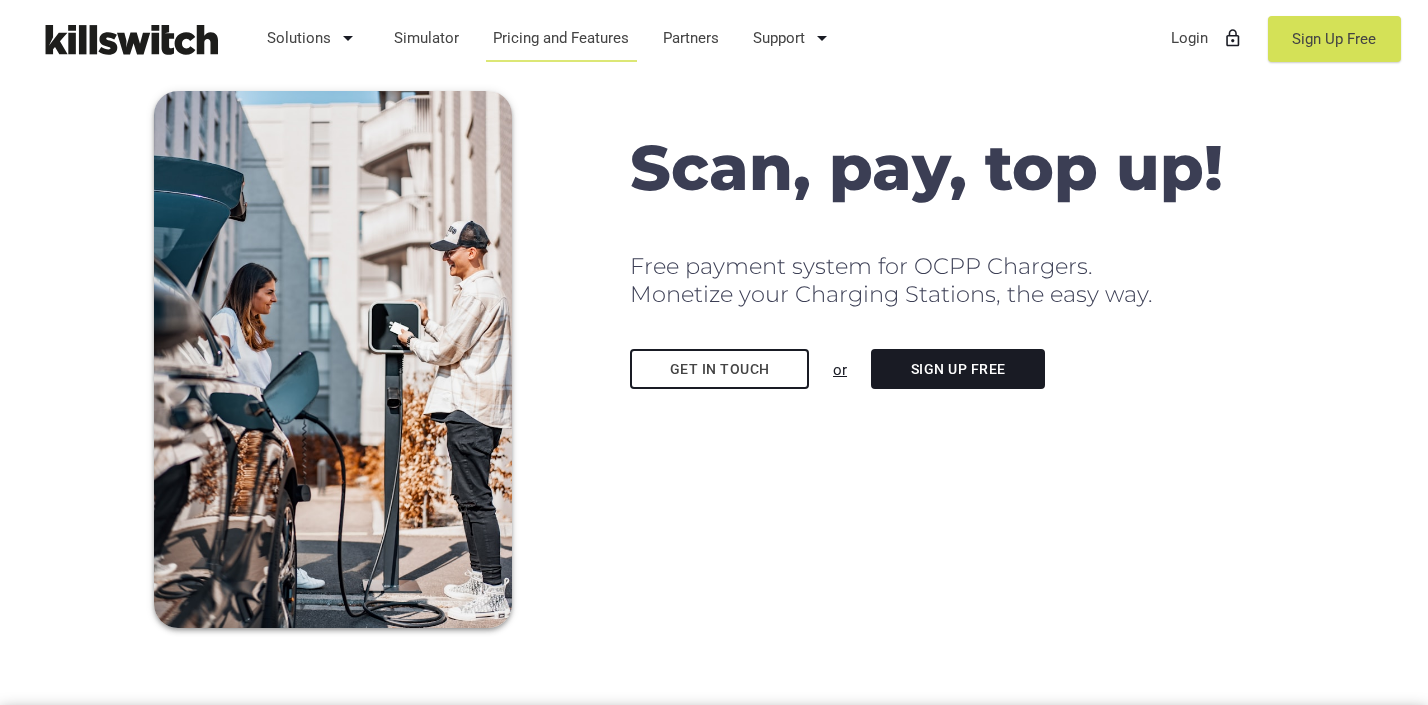 click on "Pricing and Features" at bounding box center [561, 38] 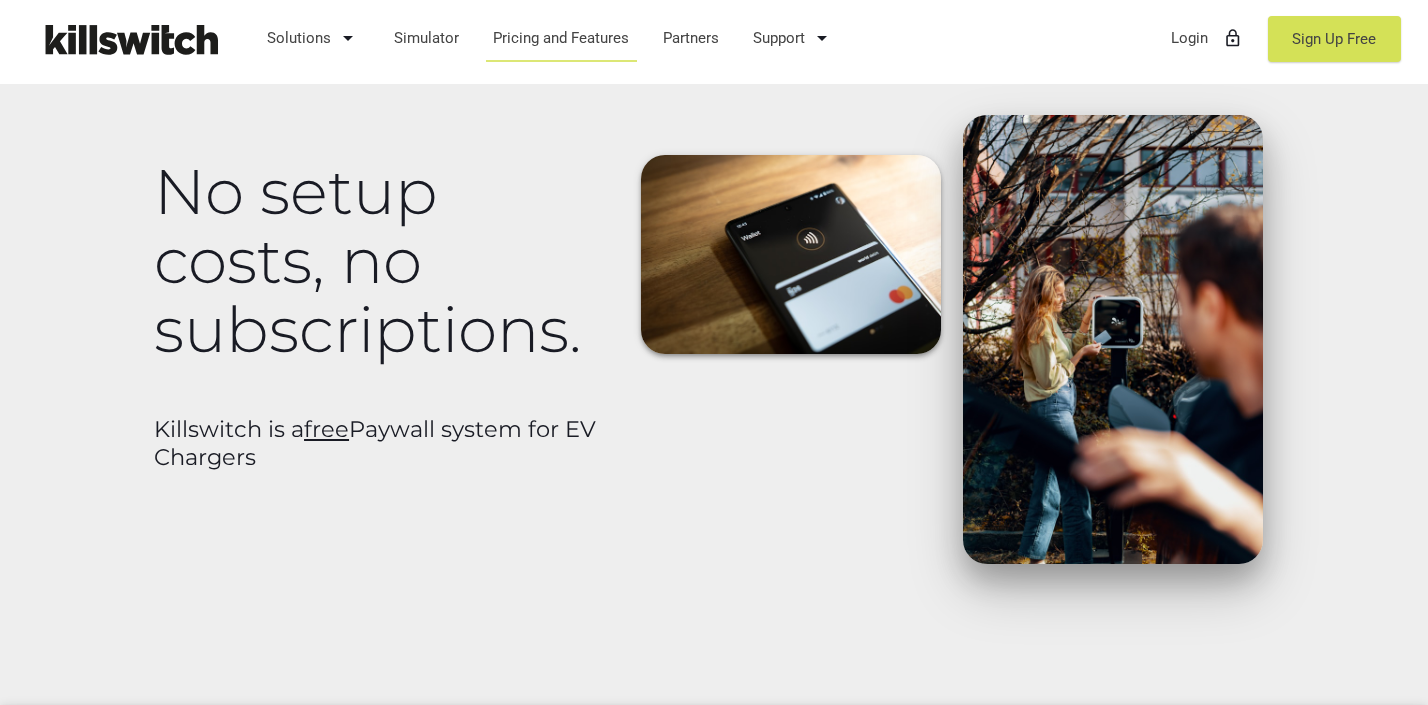 scroll, scrollTop: 0, scrollLeft: 0, axis: both 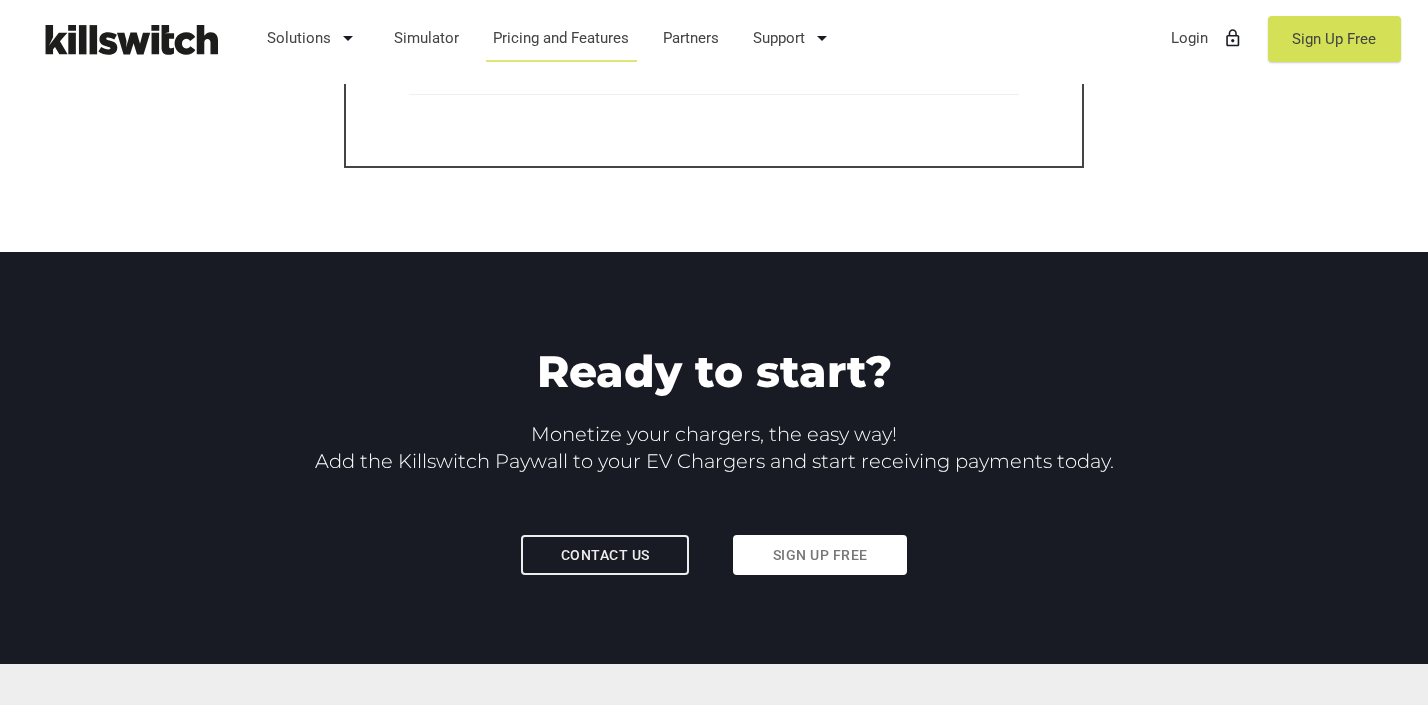 click on "Sign up free" at bounding box center (820, 555) 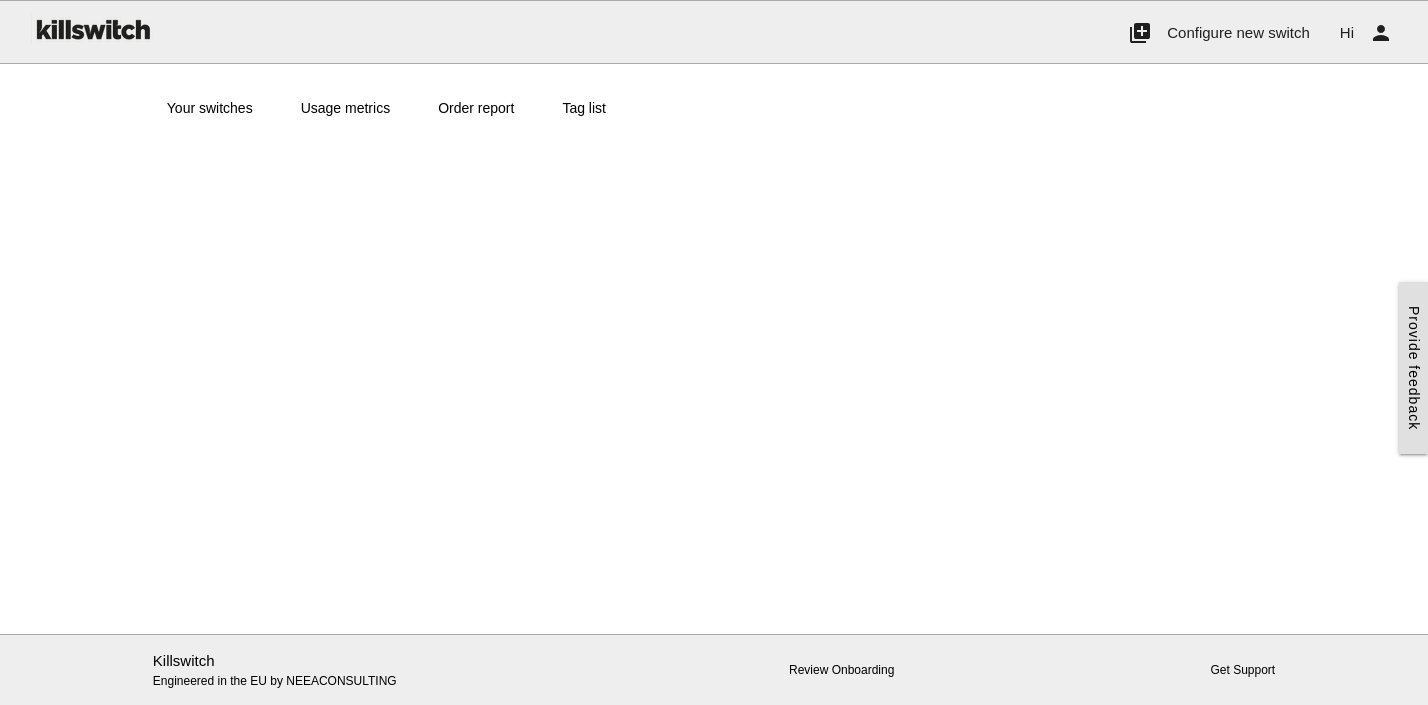 scroll, scrollTop: 0, scrollLeft: 0, axis: both 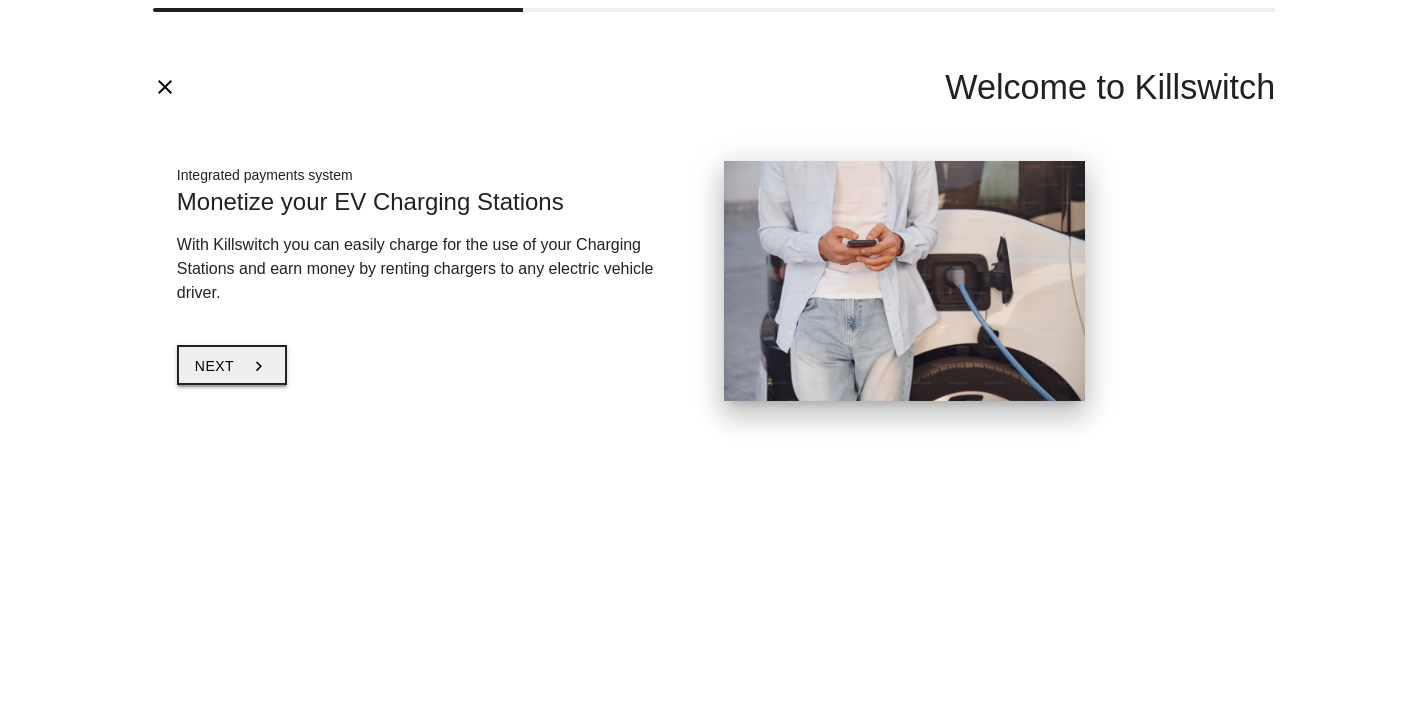 click on "Next chevron_right" at bounding box center (232, 365) 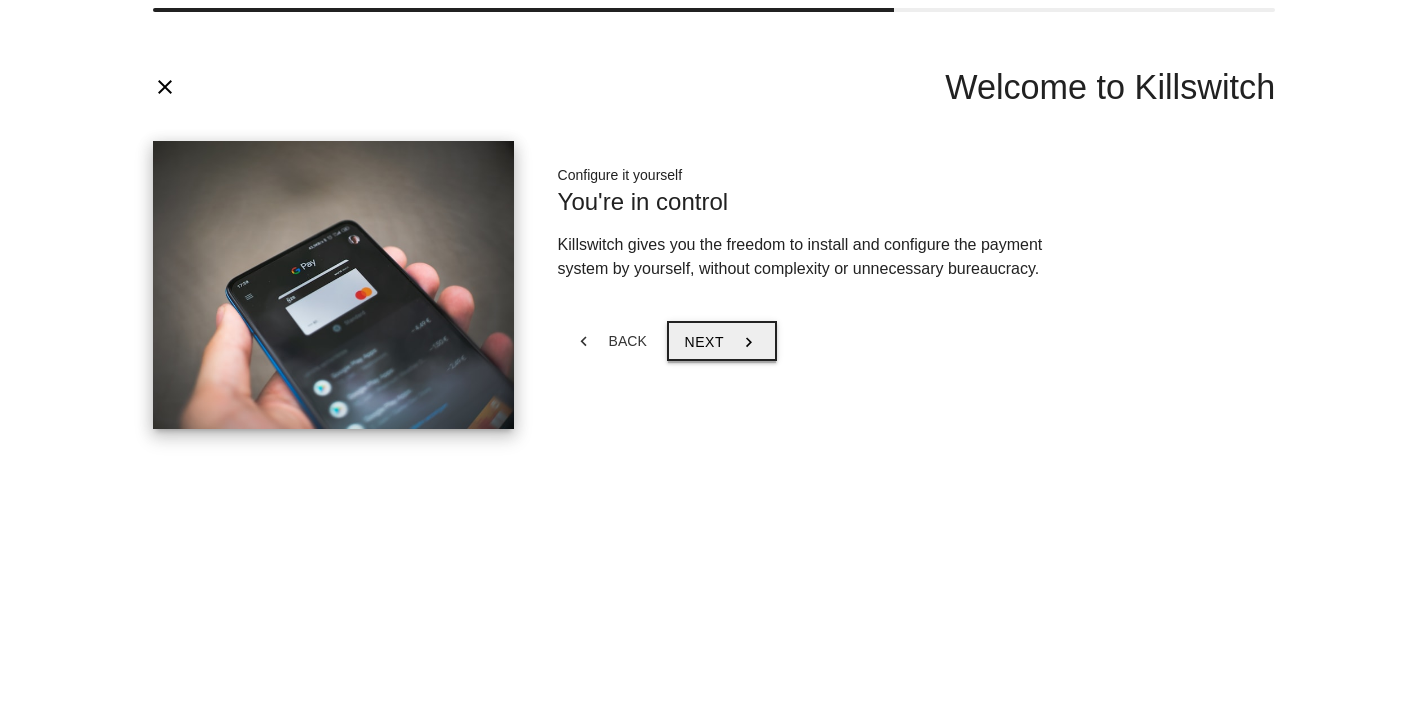 click on "chevron_right" at bounding box center [749, 342] 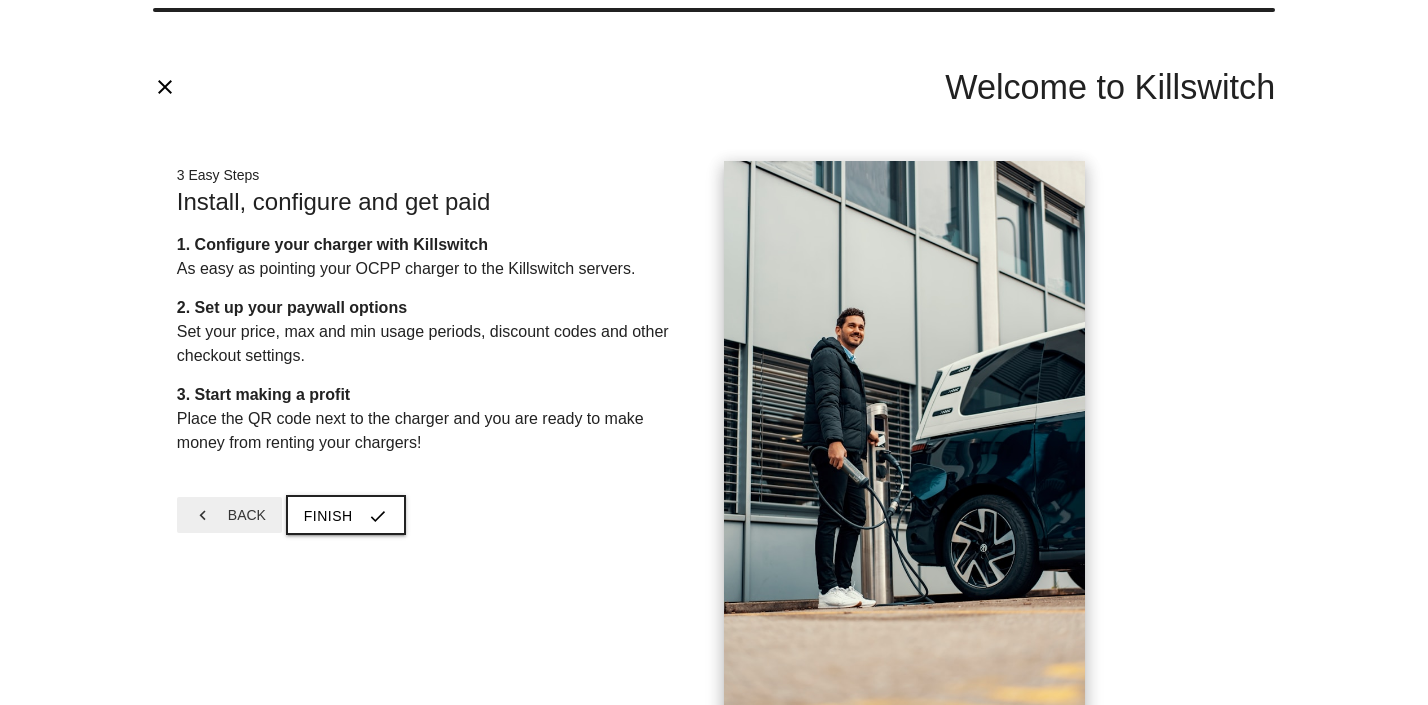 click on "Back chevron_left" at bounding box center [229, 515] 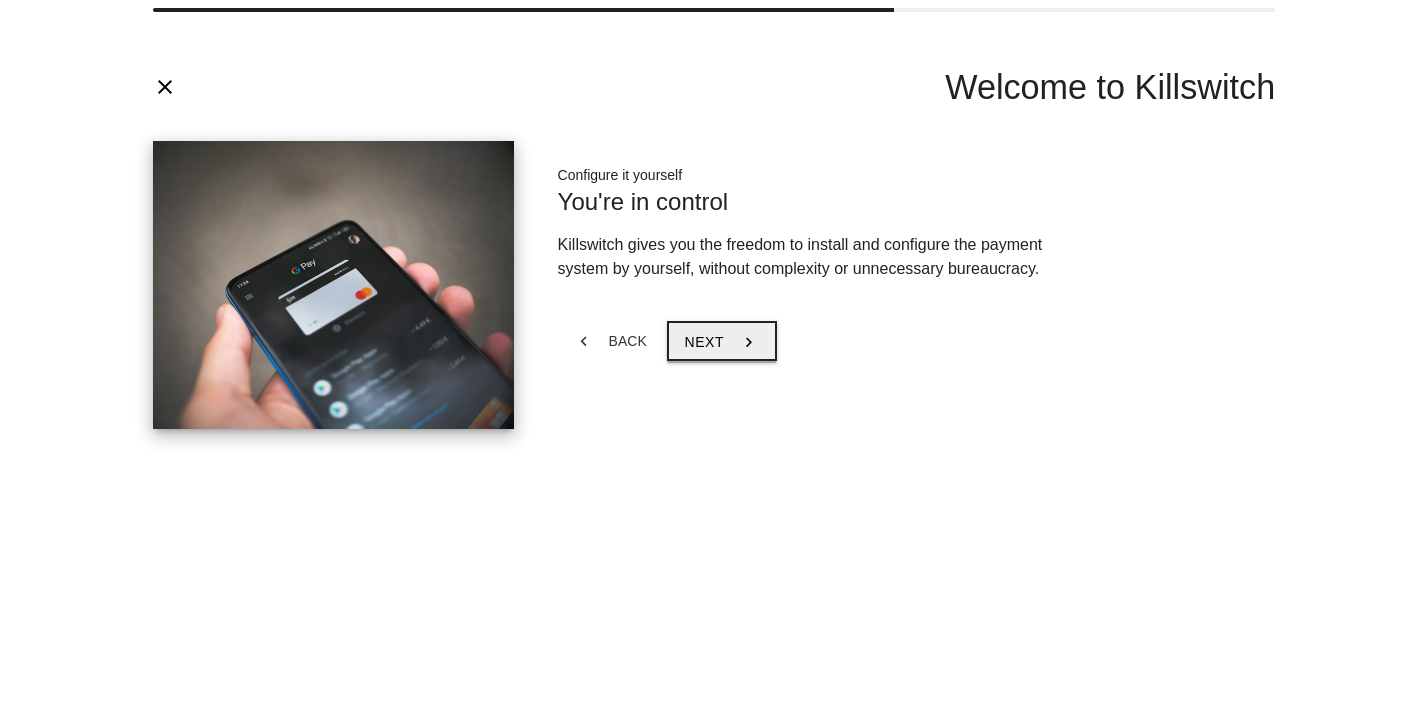 click on "Next" at bounding box center [704, 342] 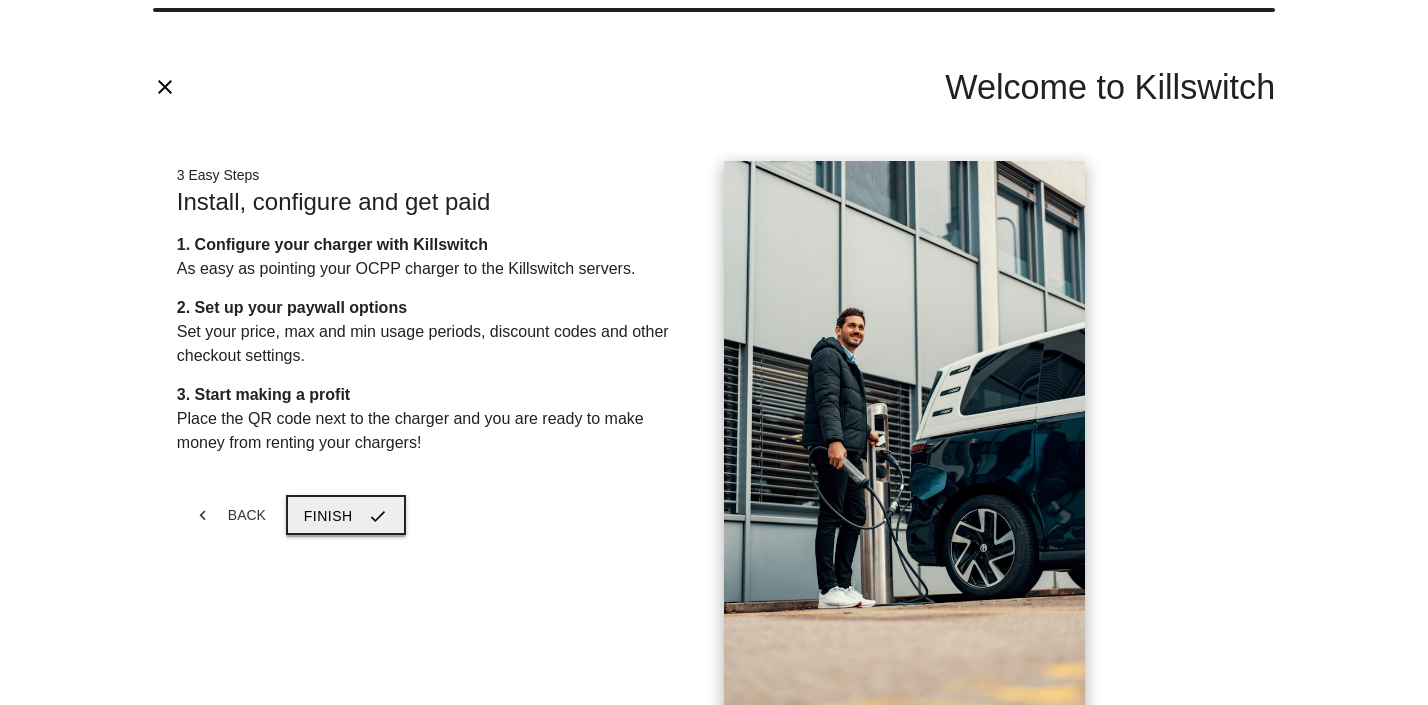 click on "Finish" at bounding box center [328, 516] 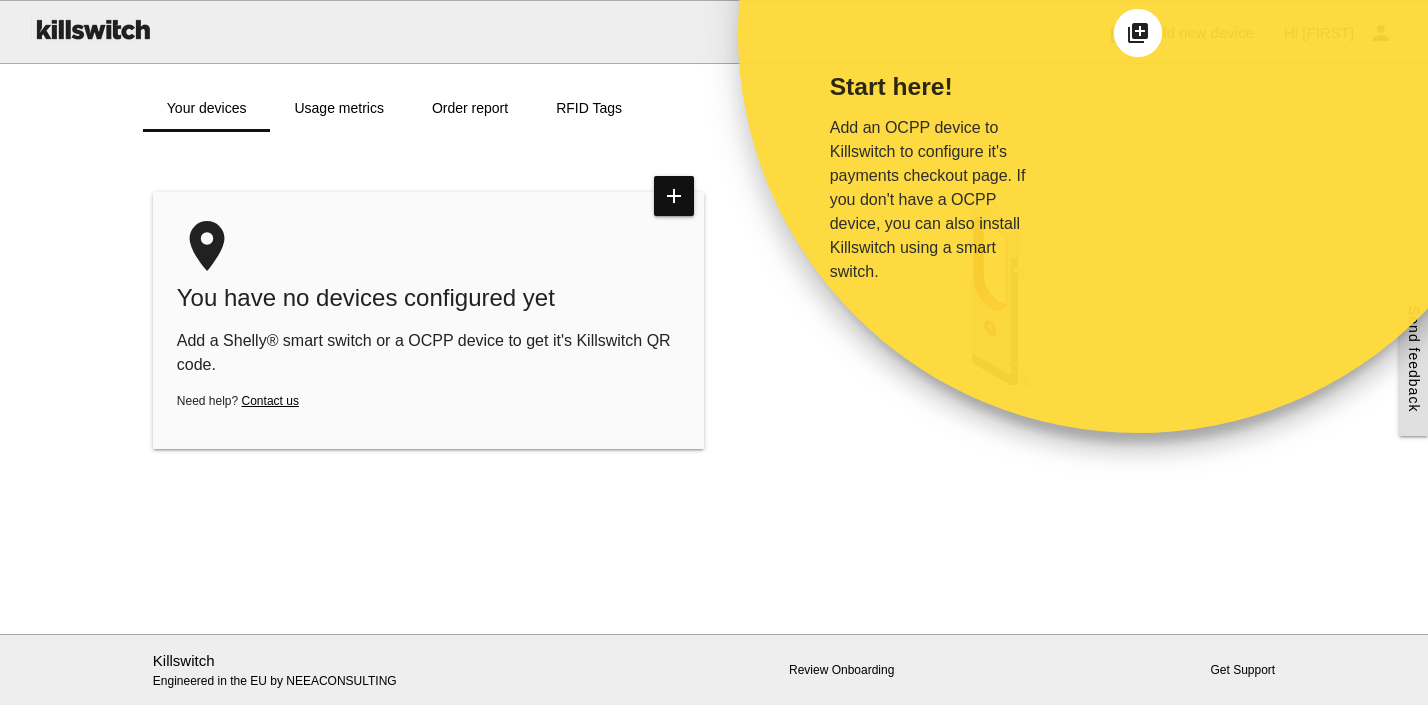 click on "add_to_photos" at bounding box center [1138, 33] 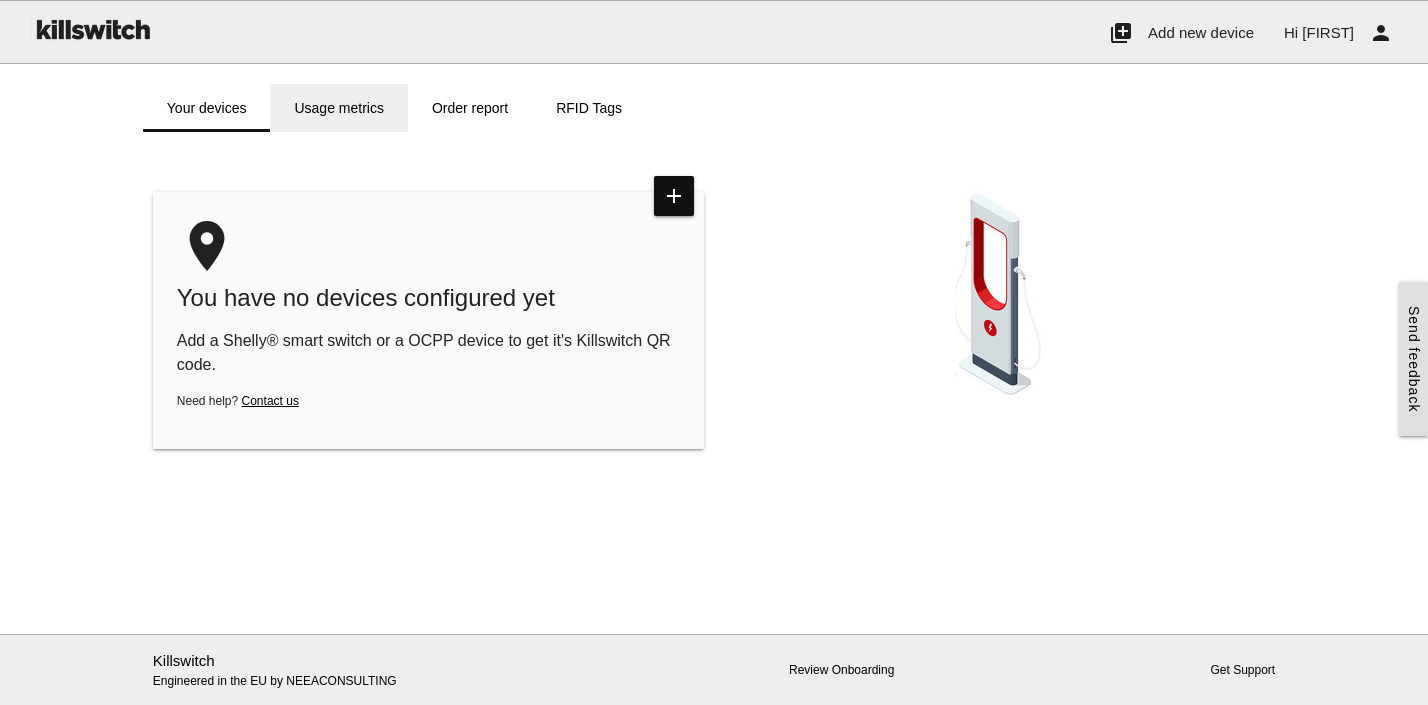click on "Usage metrics" at bounding box center (338, 108) 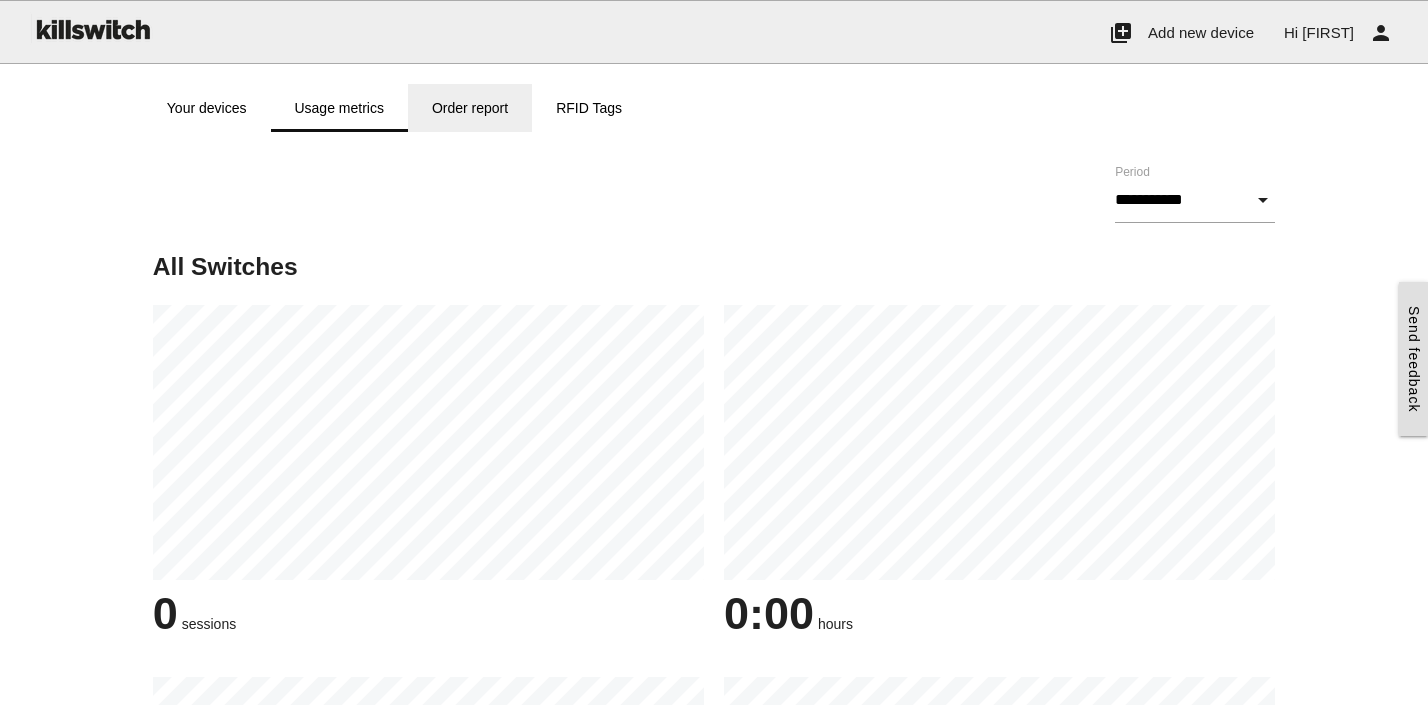 click on "Order report" at bounding box center [470, 108] 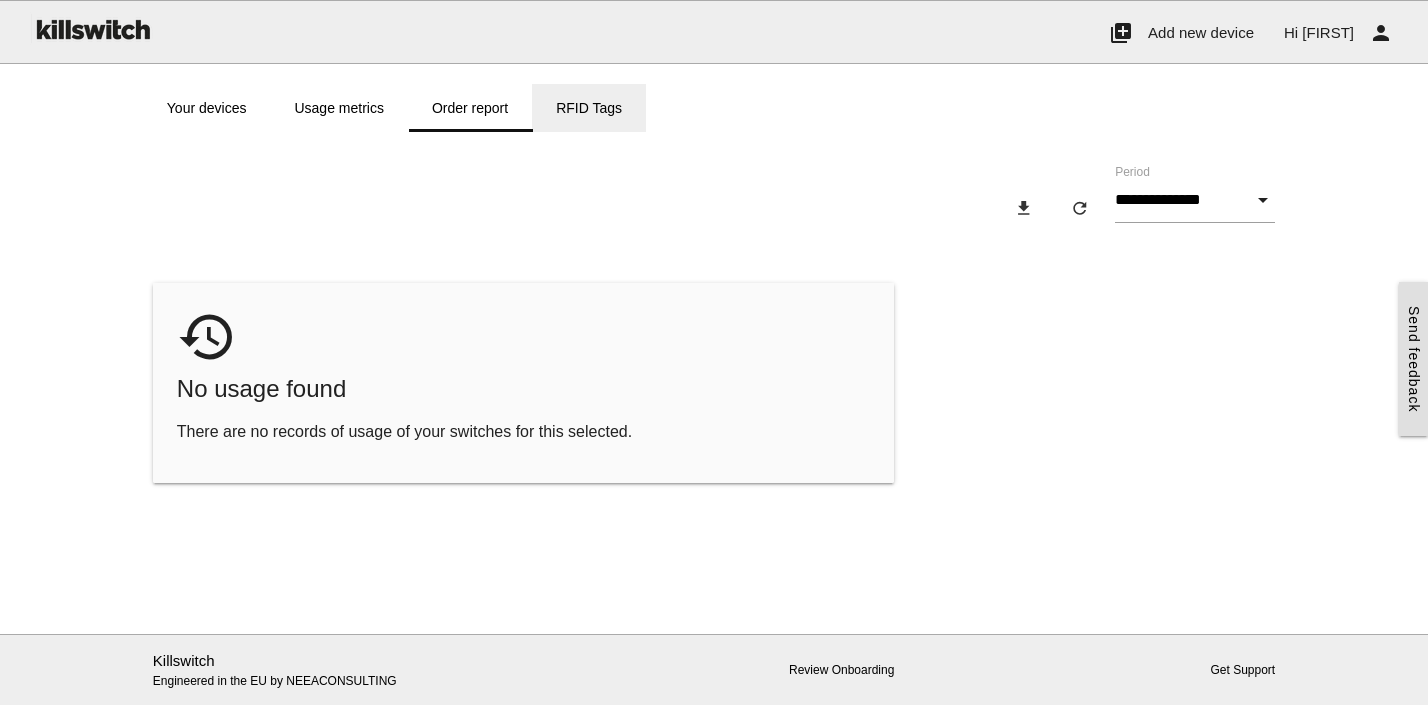 click on "RFID Tags" at bounding box center [589, 108] 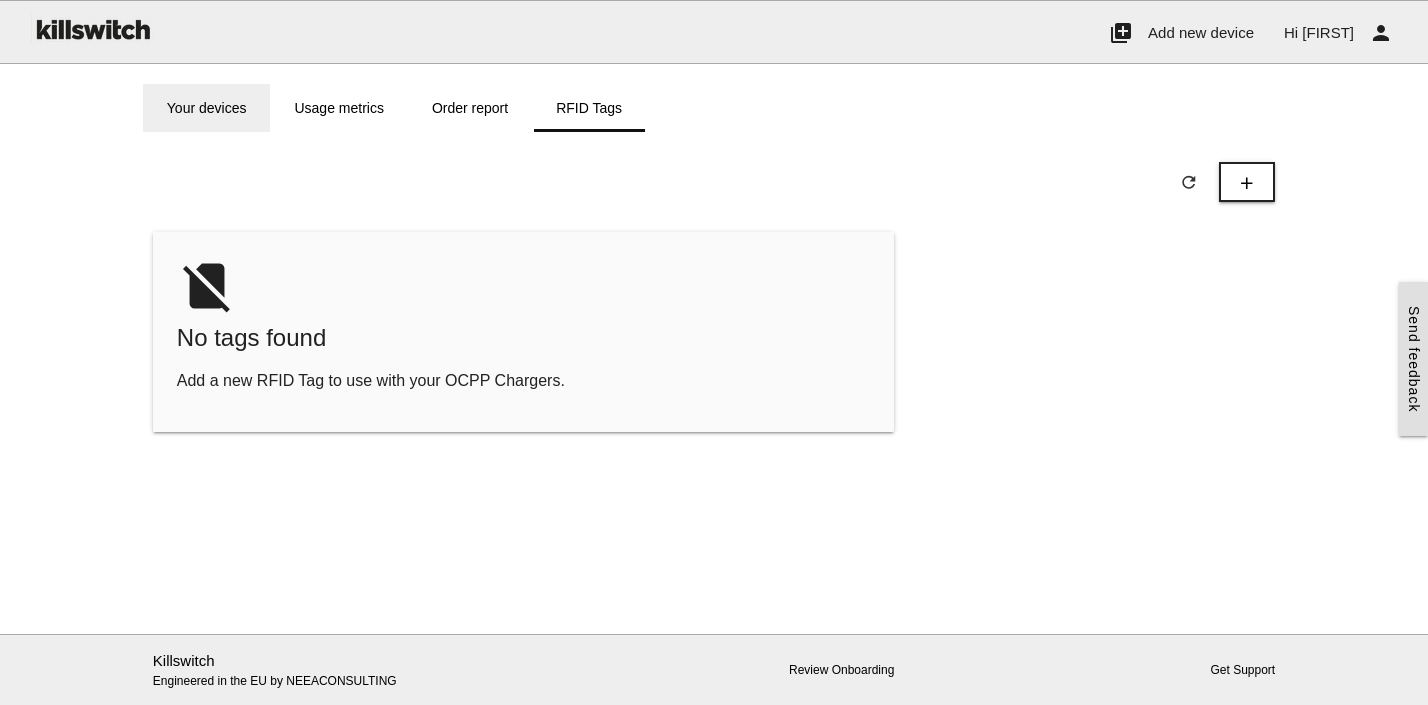 click on "Your devices" at bounding box center (207, 108) 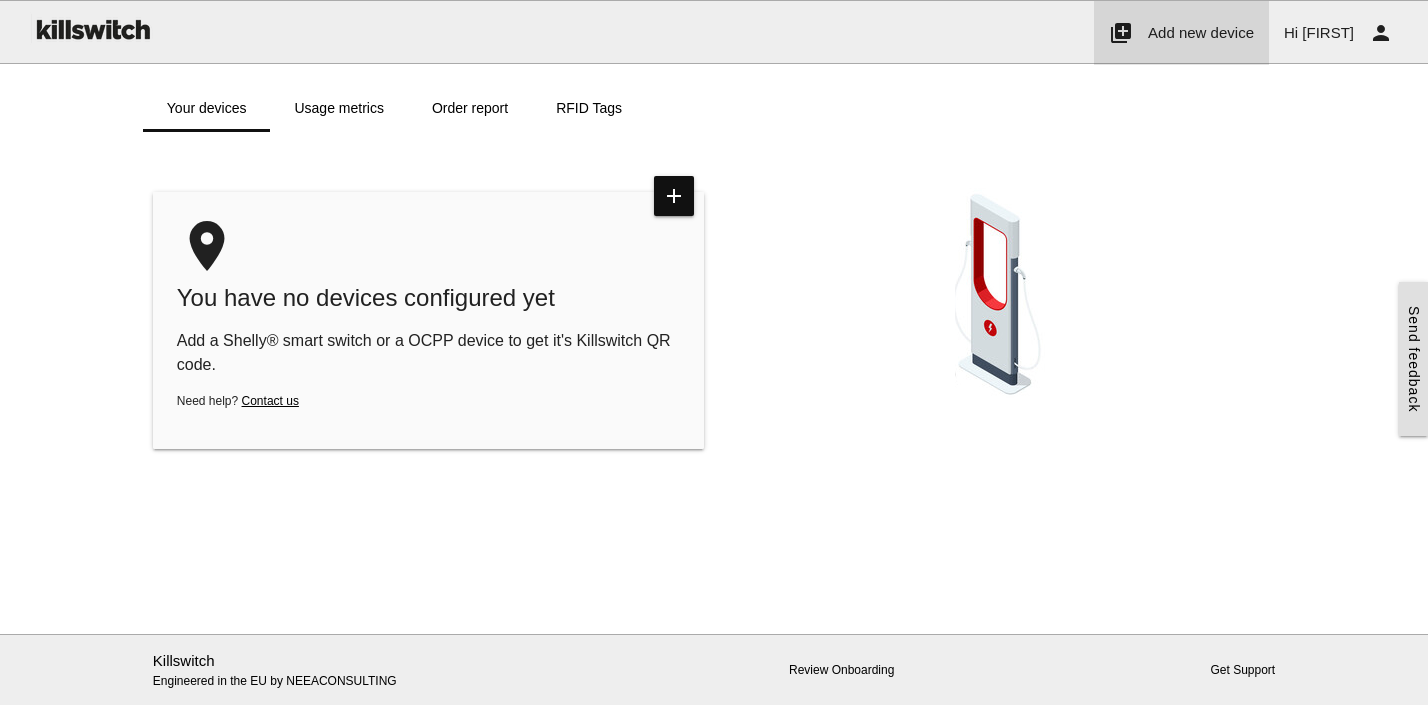 click on "Add new device" at bounding box center (1201, 32) 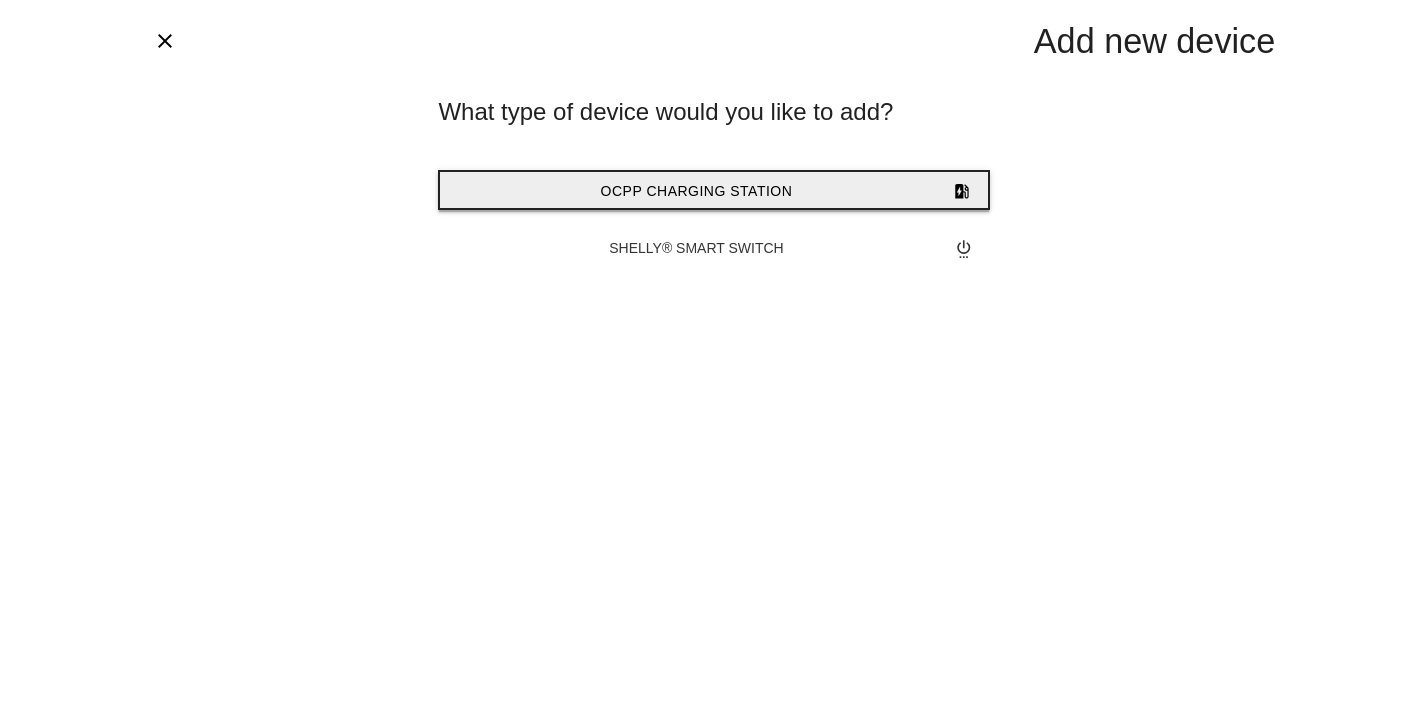 click on "OCPP Charging Station" at bounding box center (697, 191) 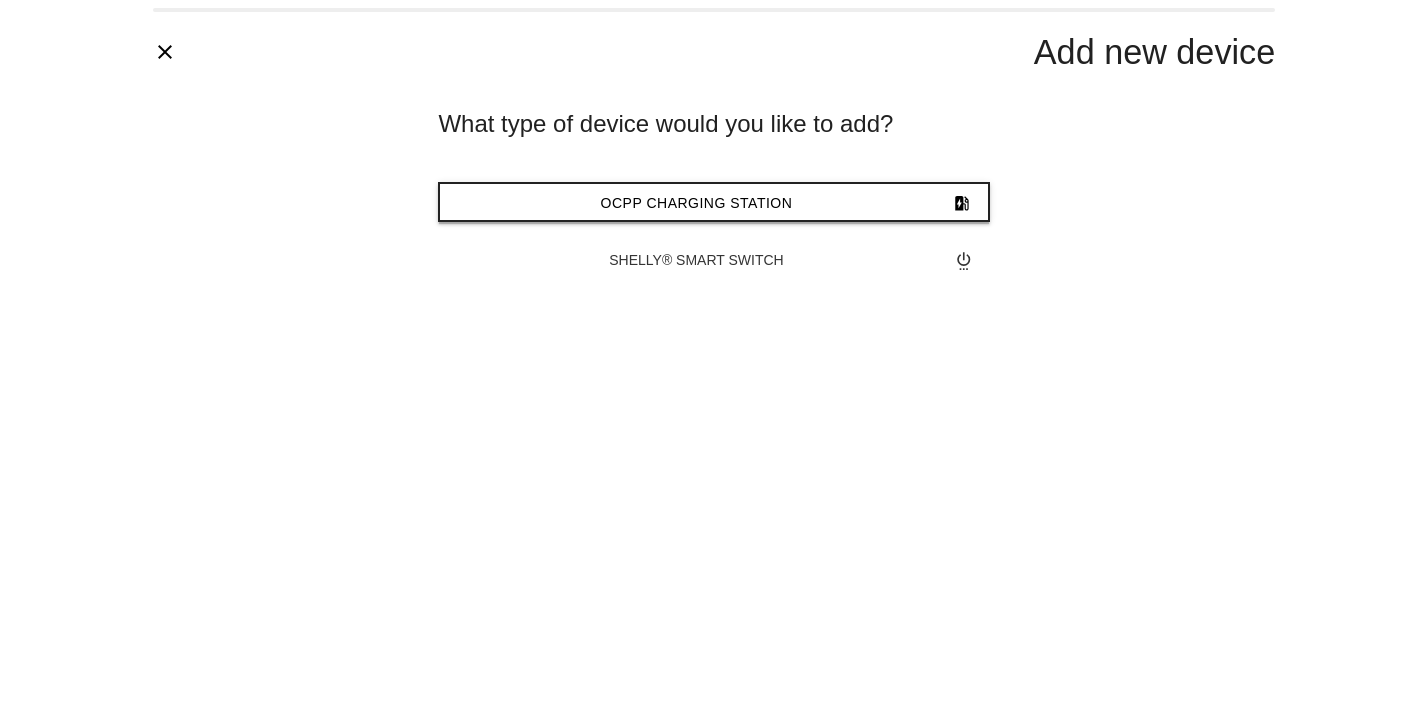 type 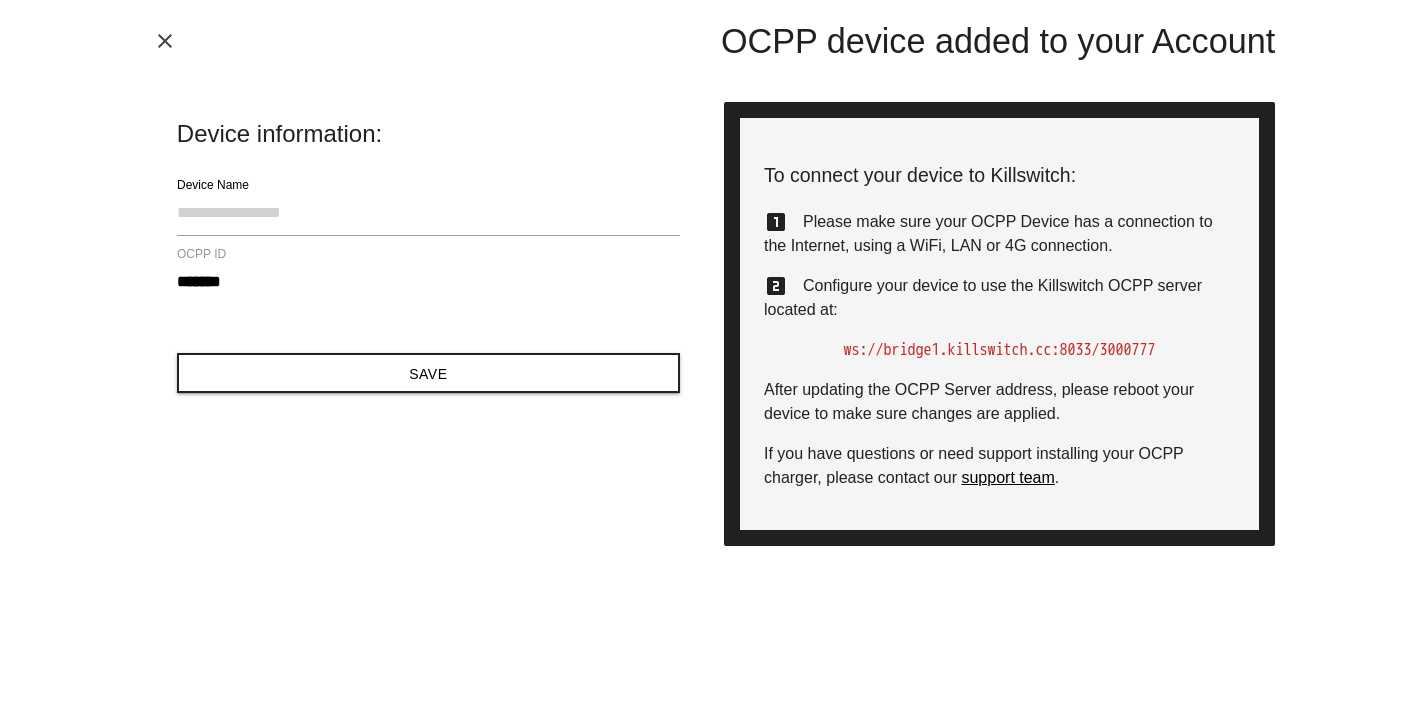 click on "close" at bounding box center [165, 41] 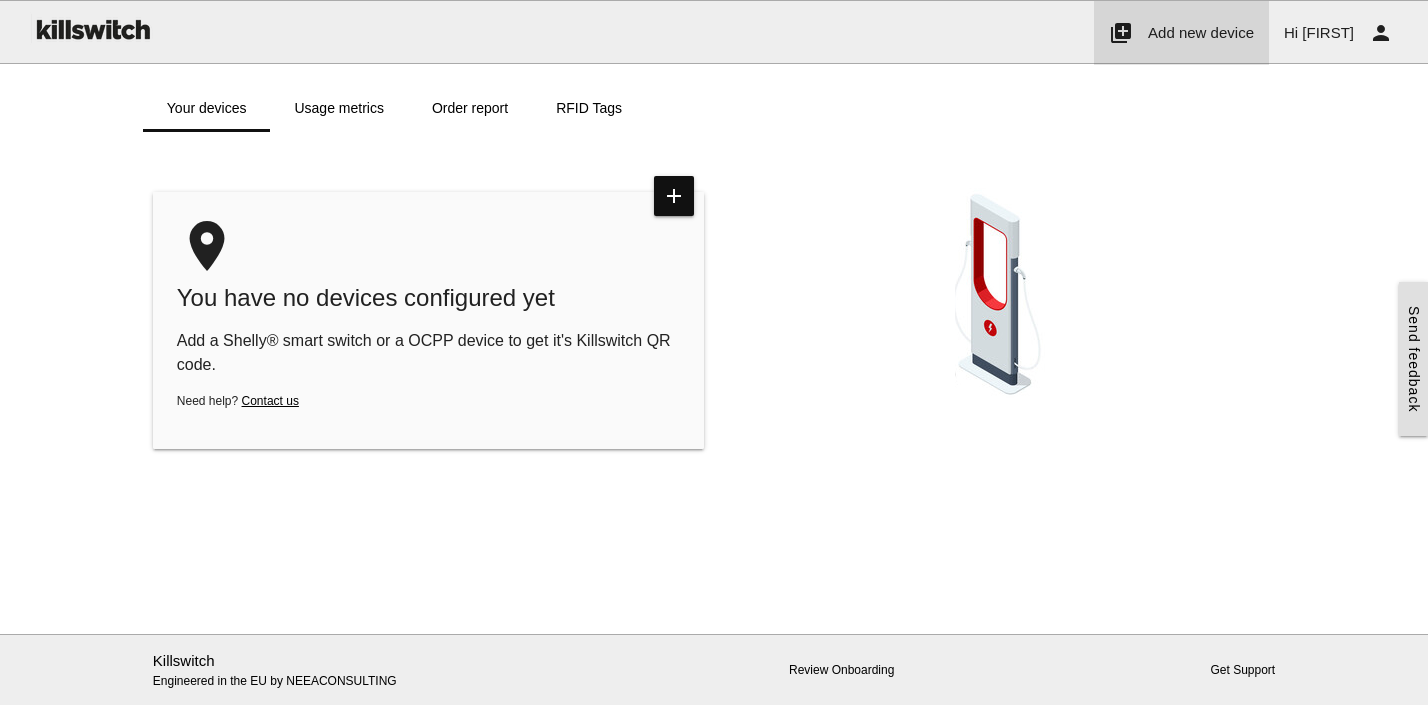 click on "Add new device" at bounding box center (1201, 32) 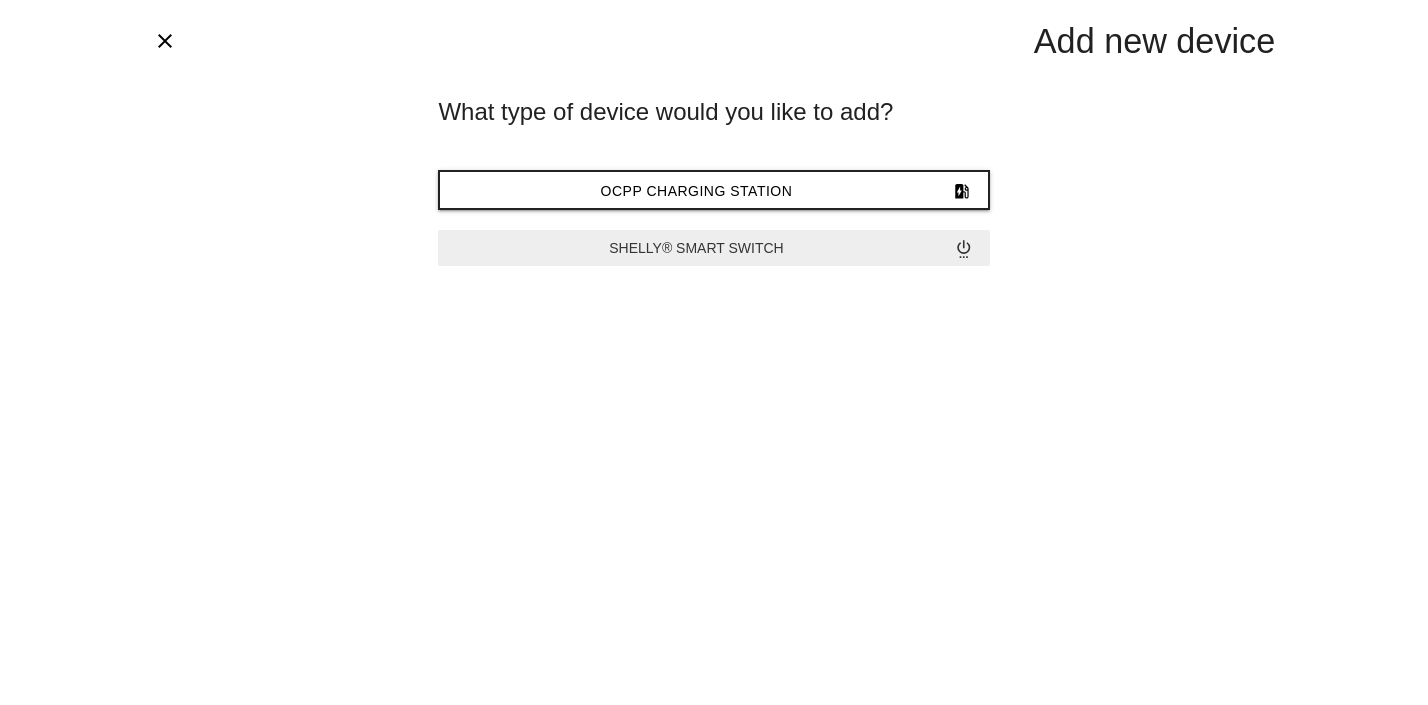 click on "settings_power" at bounding box center [964, 248] 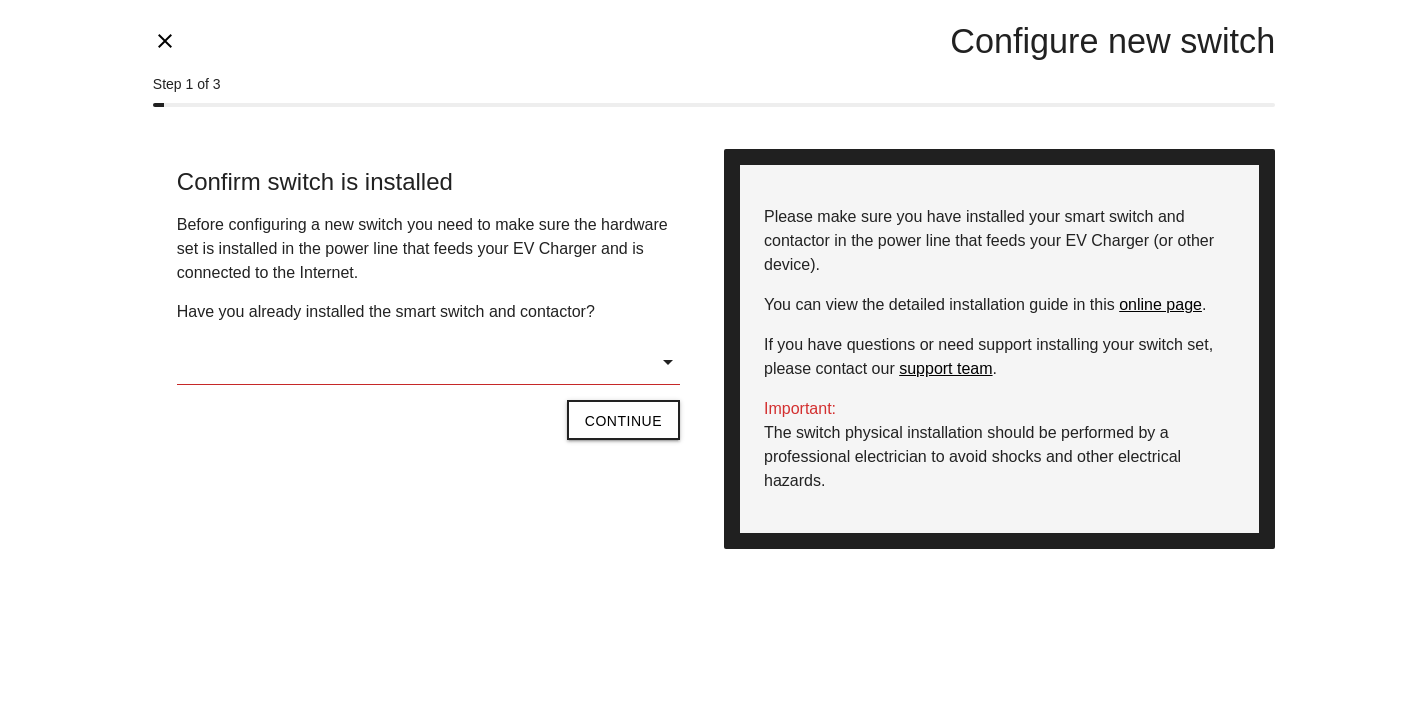 click at bounding box center [428, 362] 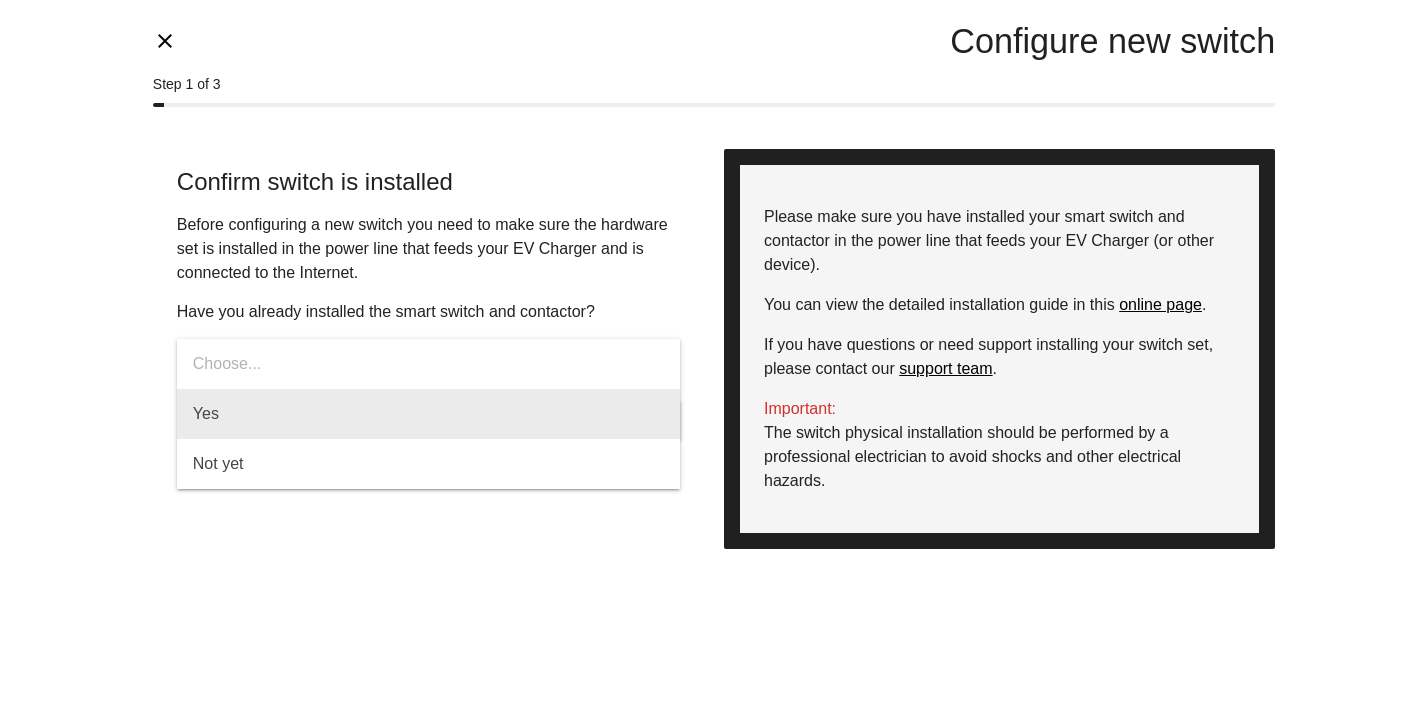 click on "Yes" at bounding box center [428, 414] 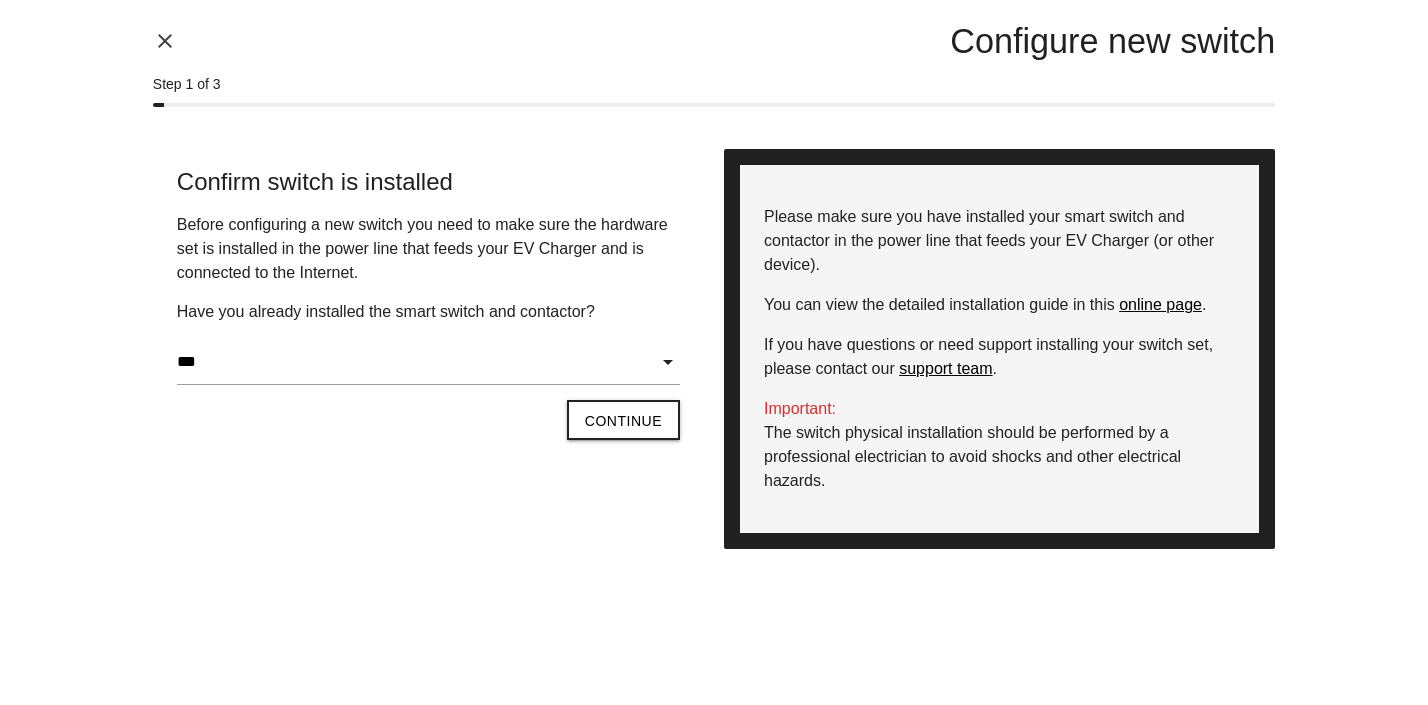 click on "close" at bounding box center (165, 41) 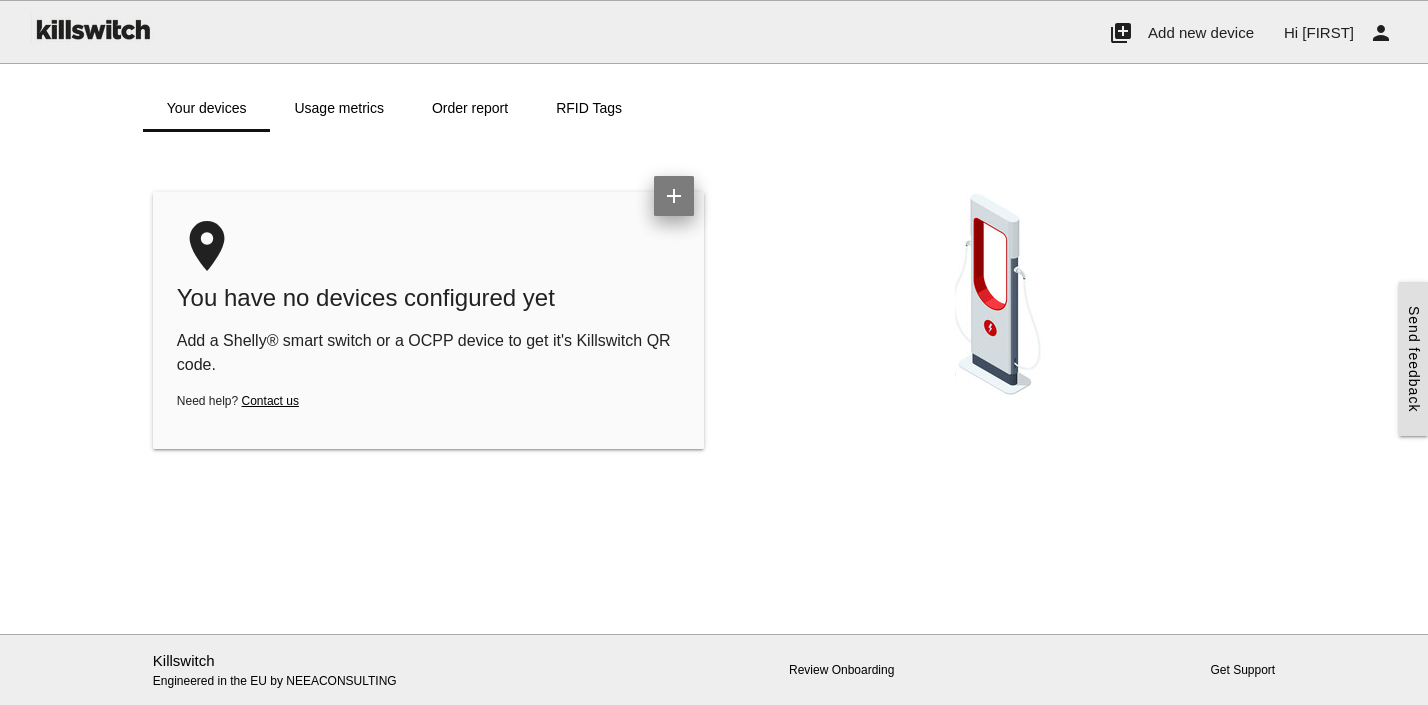 click on "add" at bounding box center [674, 196] 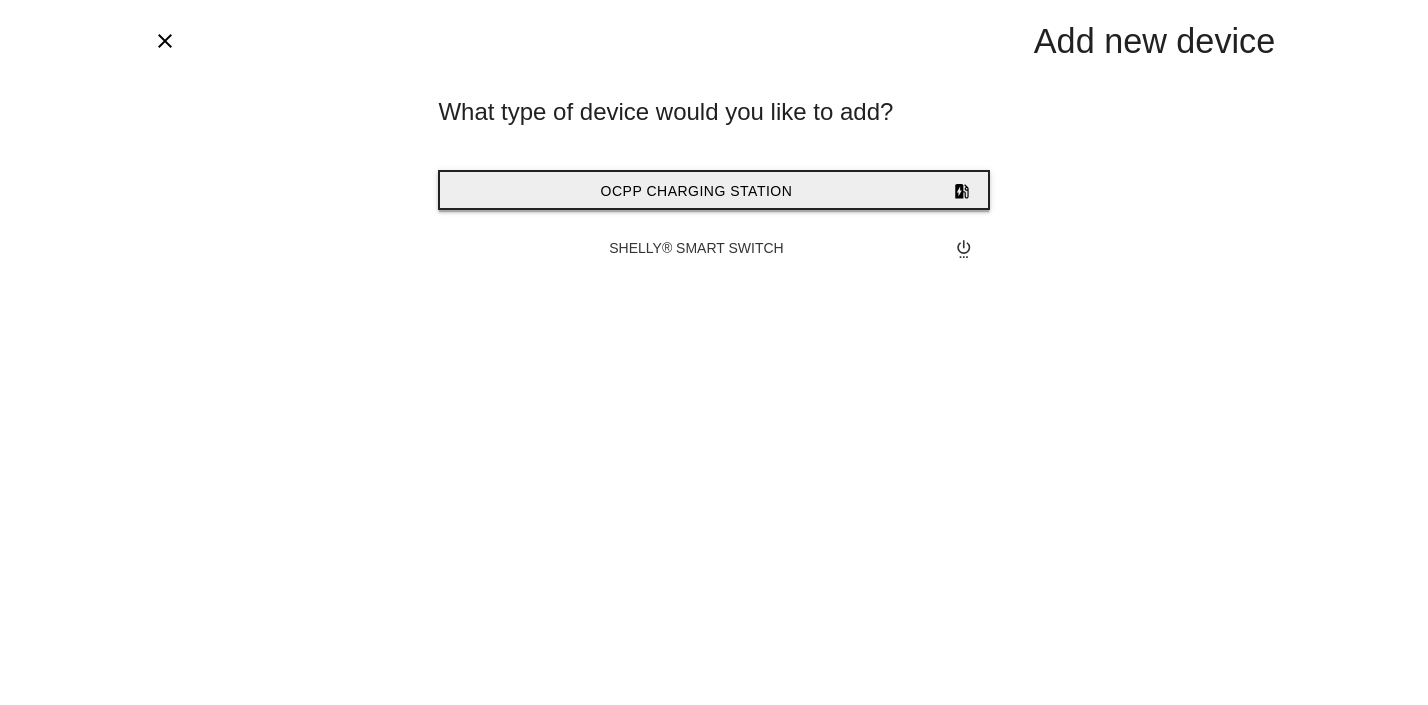 click on "OCPP Charging Station" at bounding box center (697, 191) 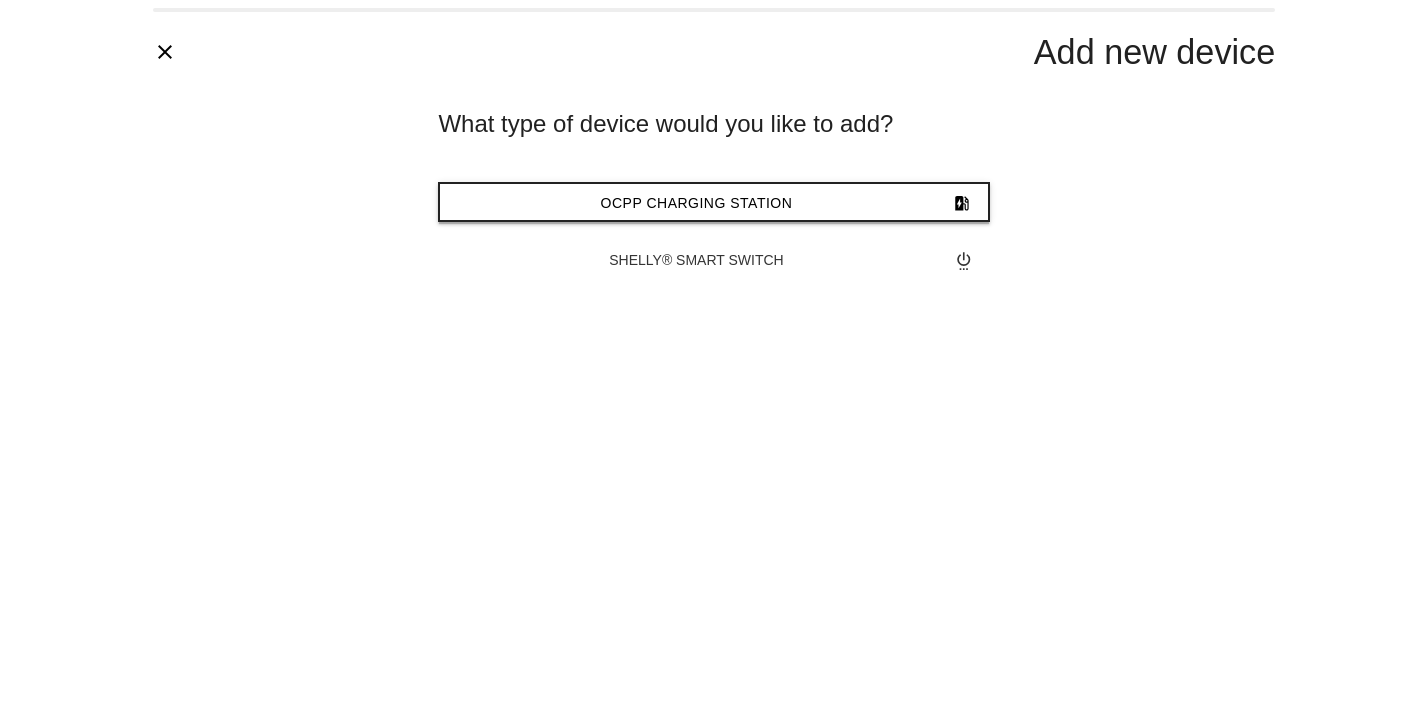 type 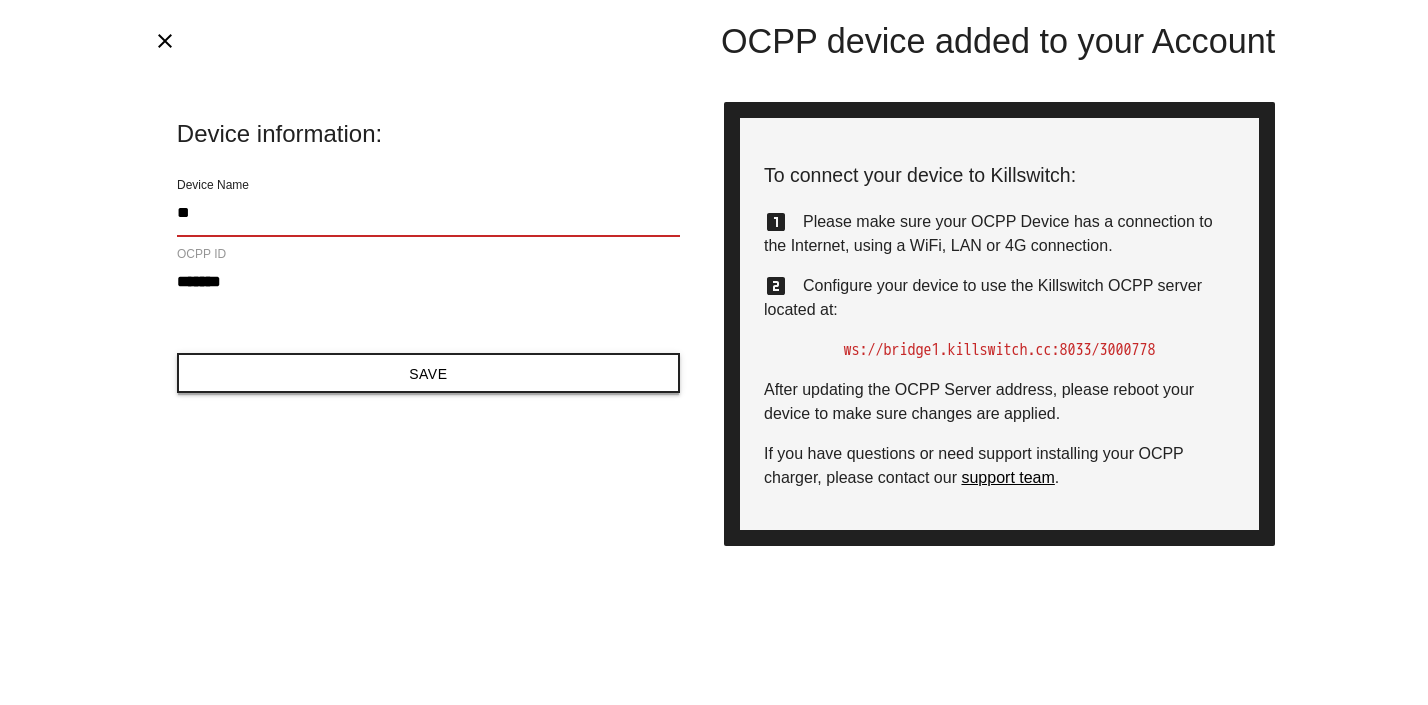type on "**" 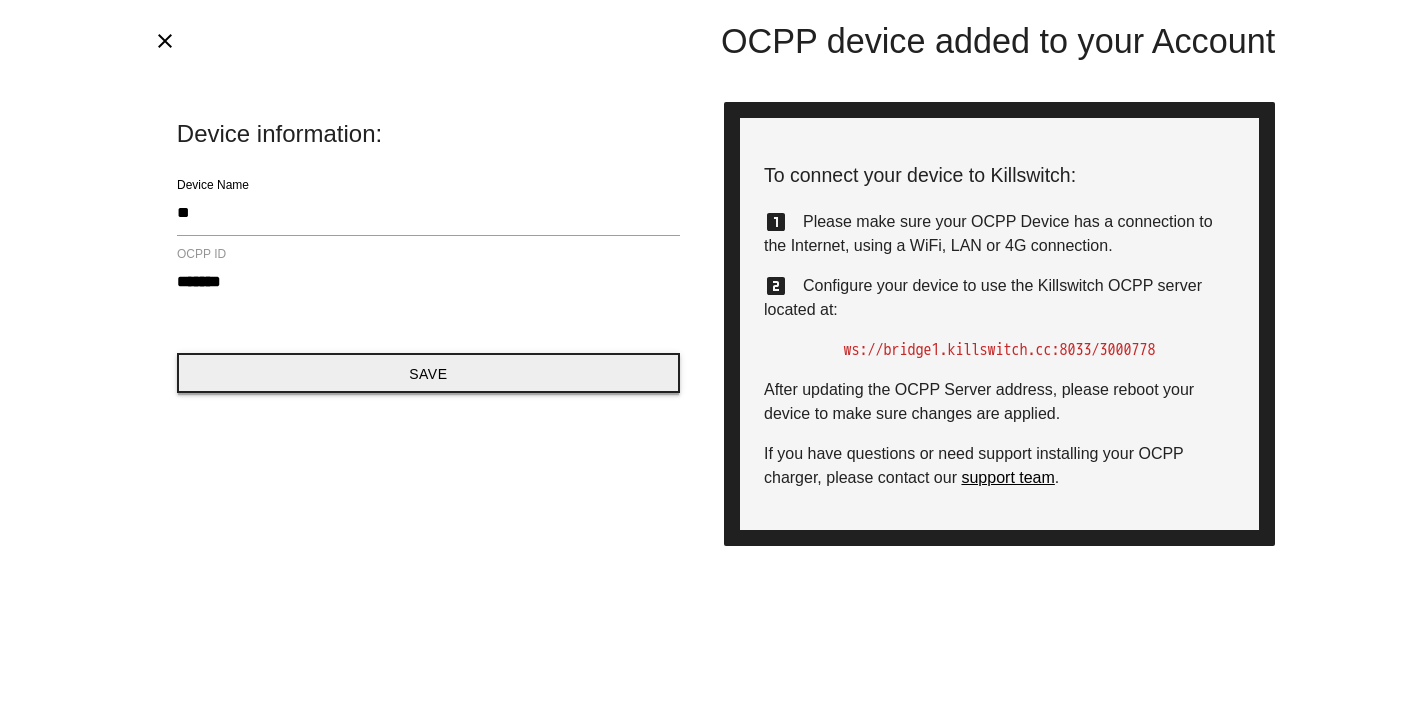 click on "Save" at bounding box center [428, 373] 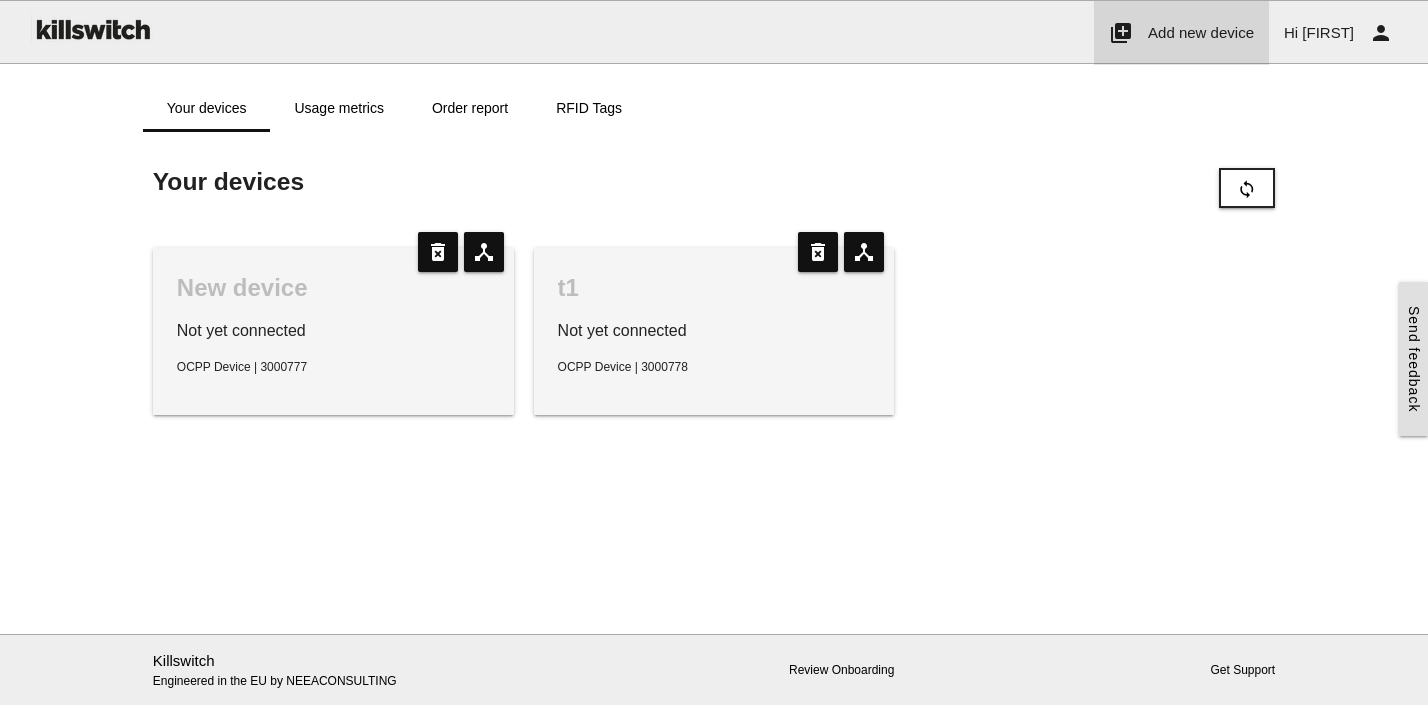 click on "Add new device" at bounding box center (1201, 32) 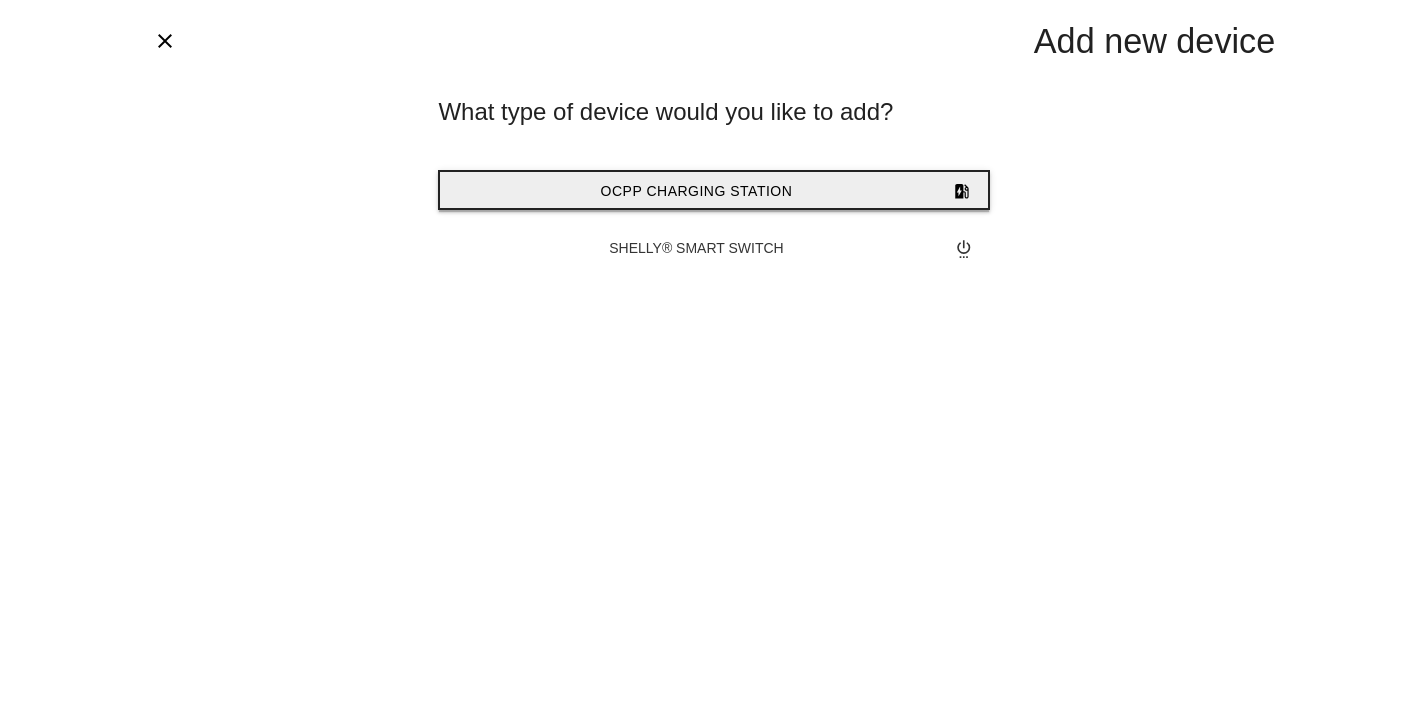 click on "OCPP Charging Station" at bounding box center [697, 191] 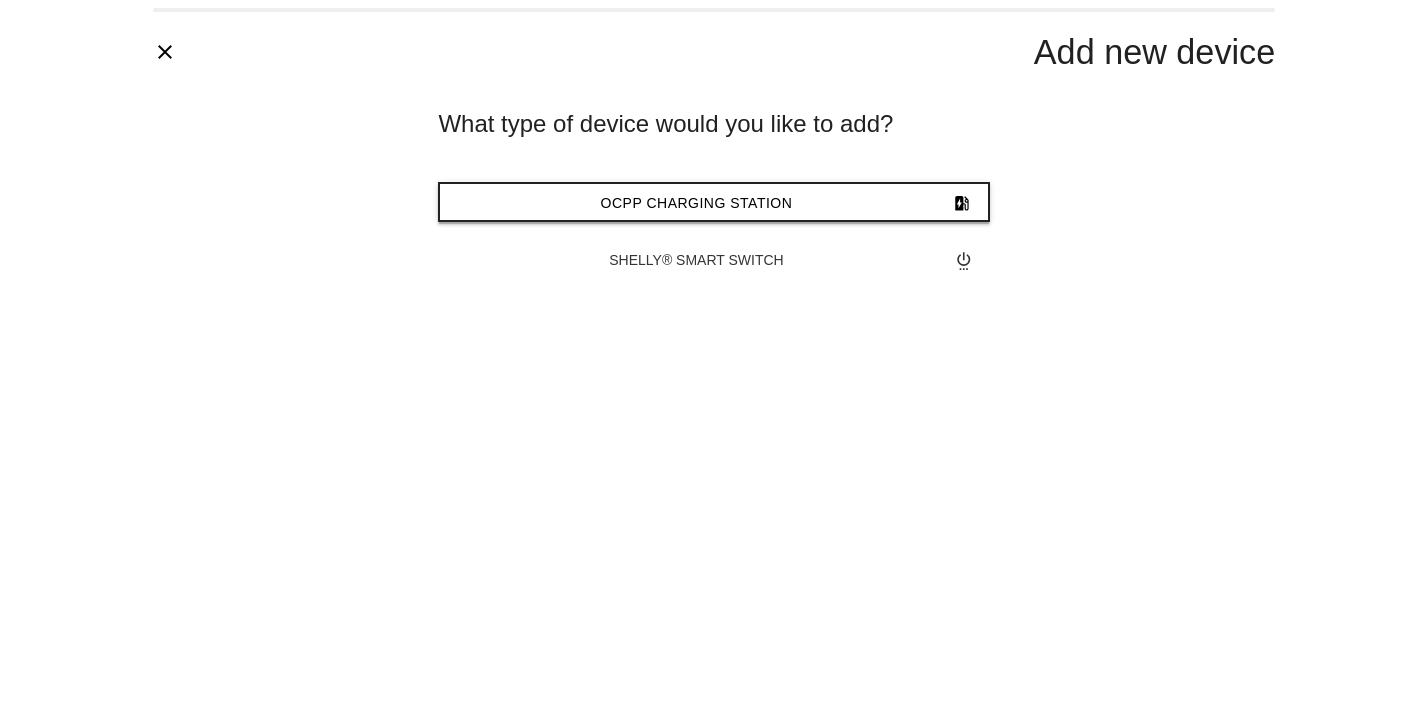 type 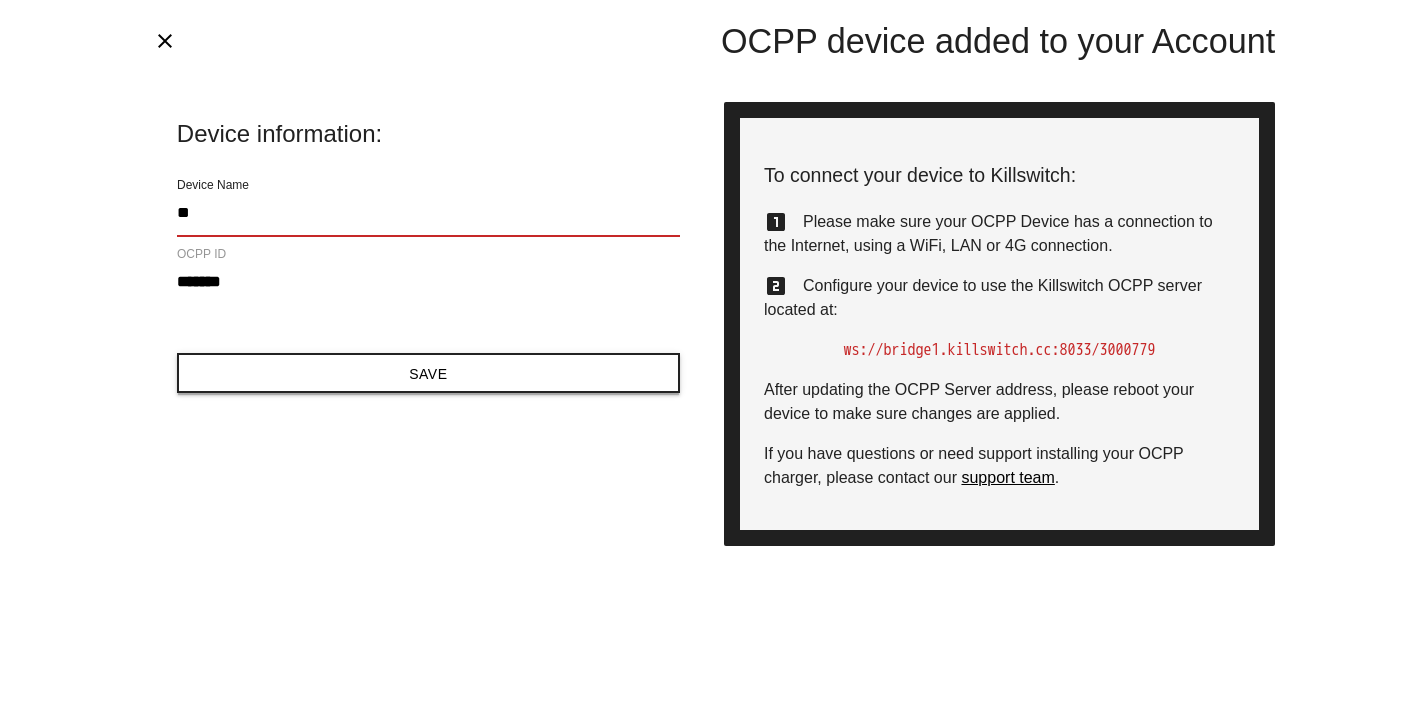 type on "**" 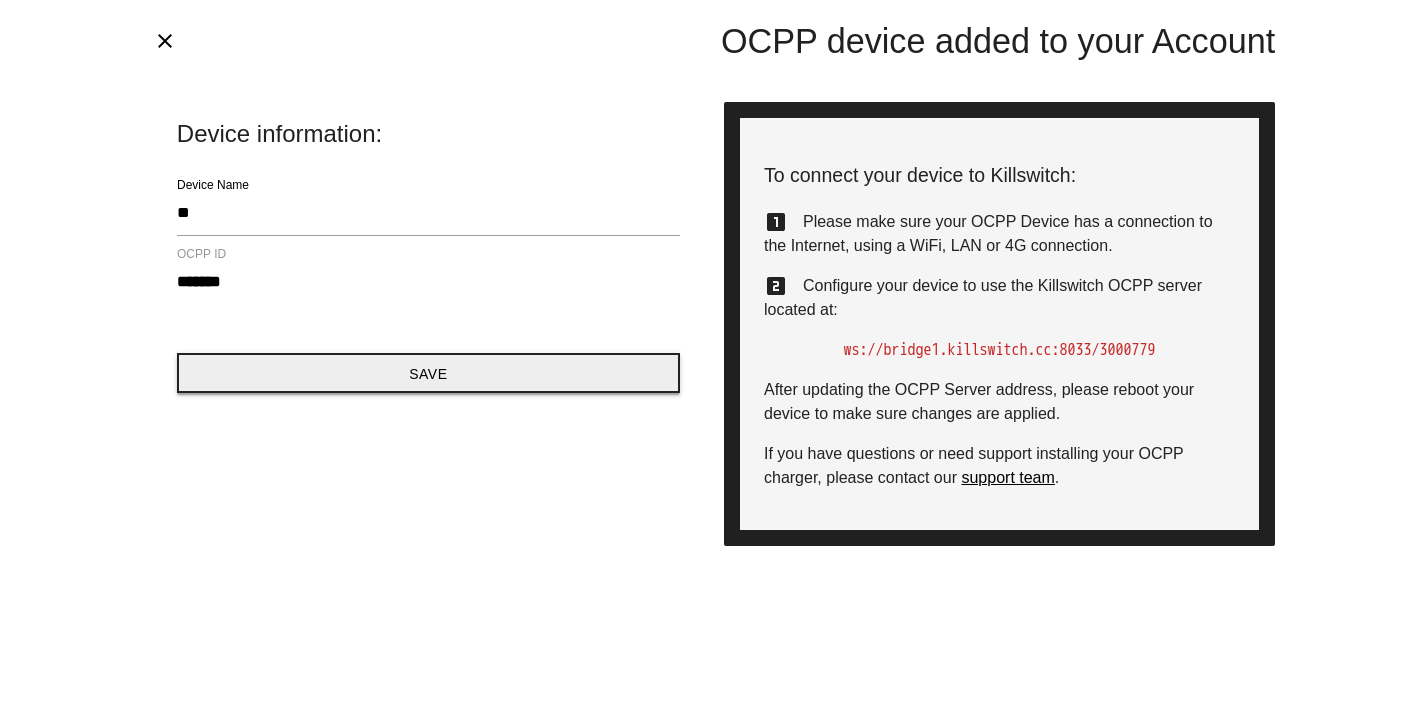 click on "Save" at bounding box center [428, 373] 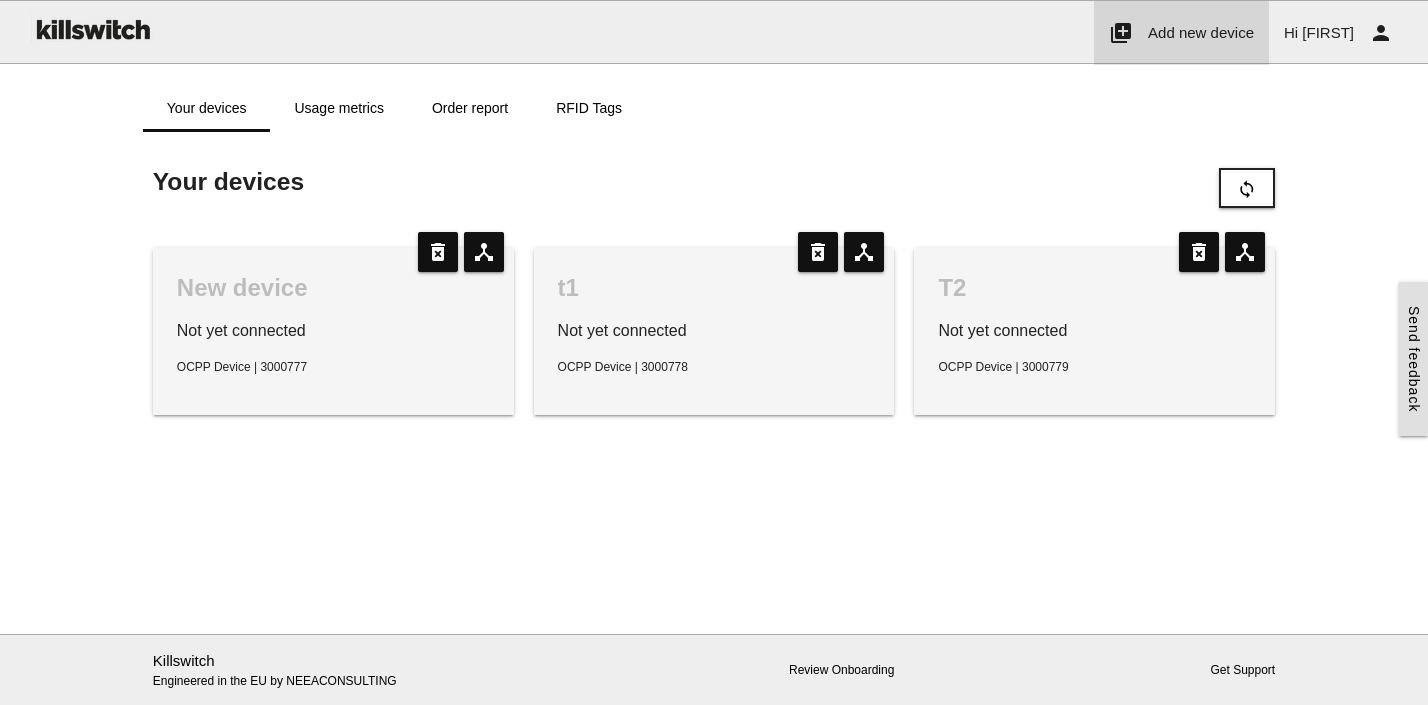 click on "Add new device" at bounding box center (1201, 32) 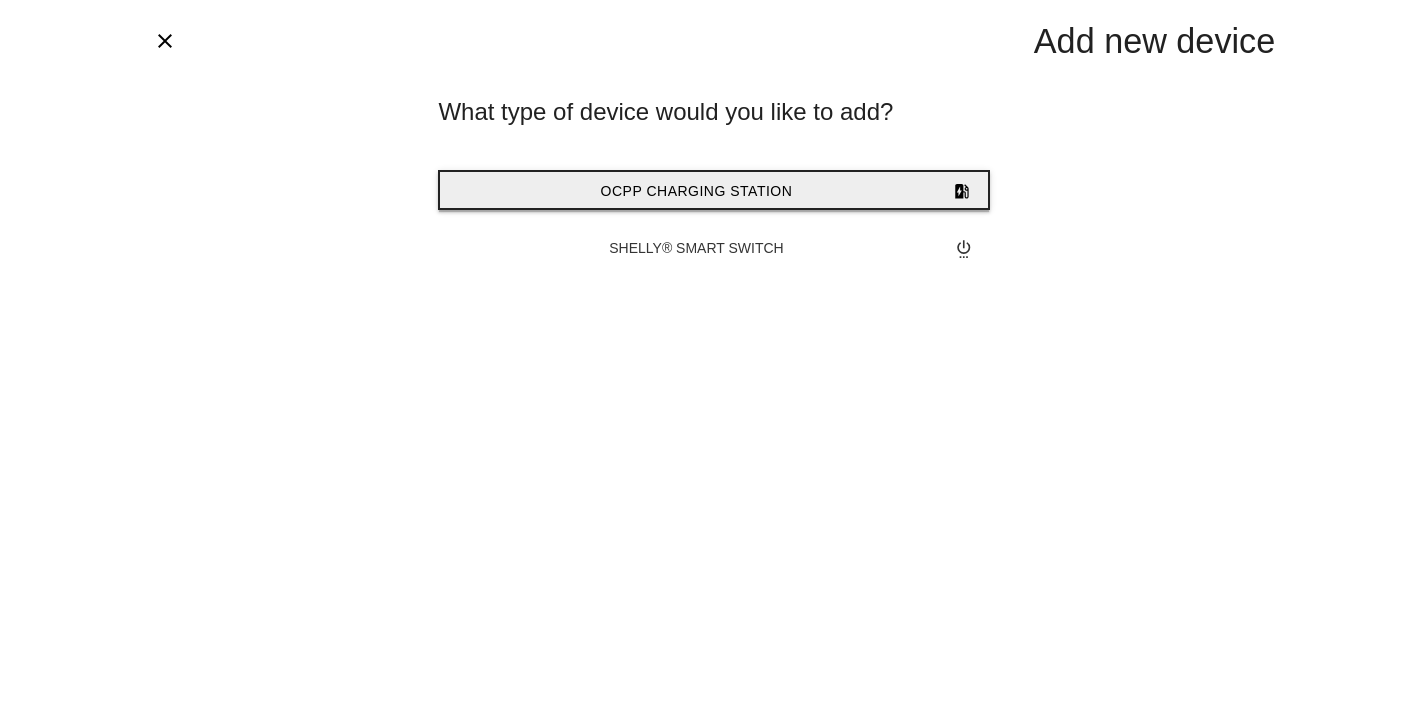 click on "OCPP Charging Station" at bounding box center (697, 191) 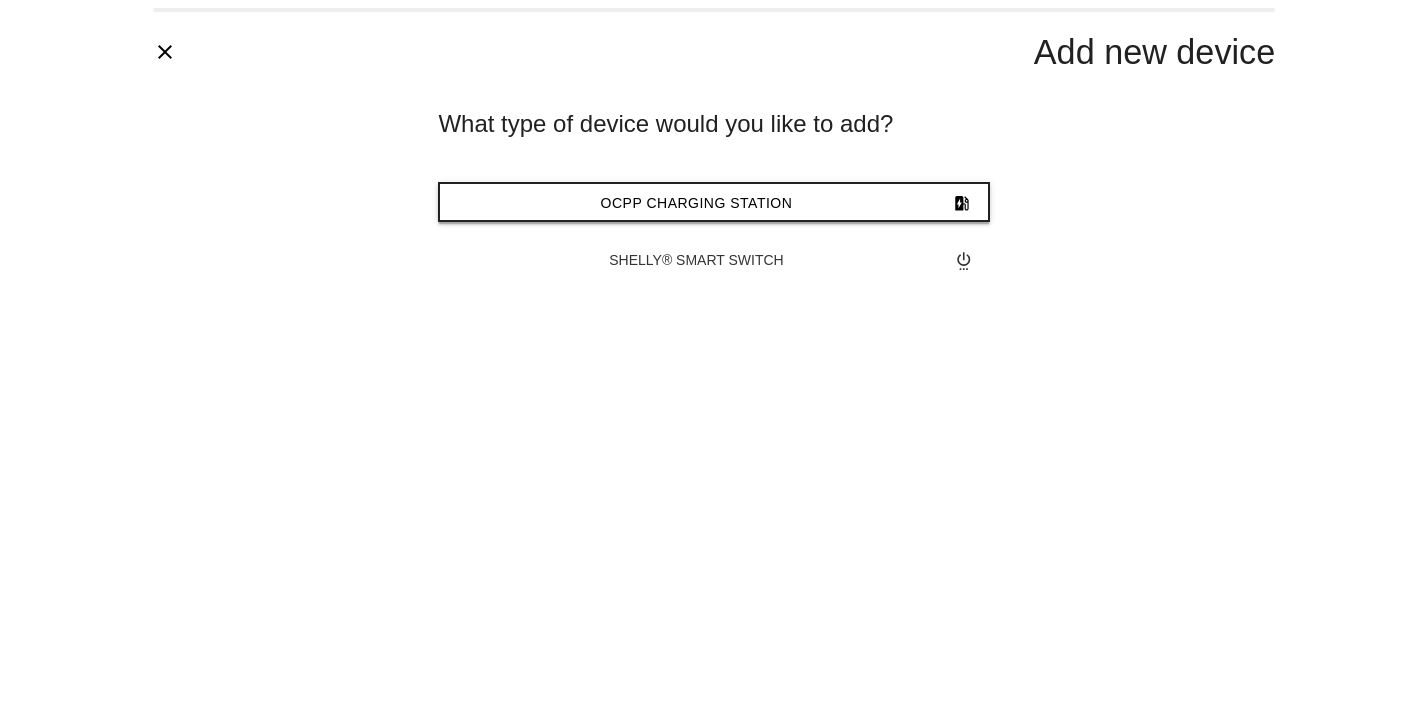 type 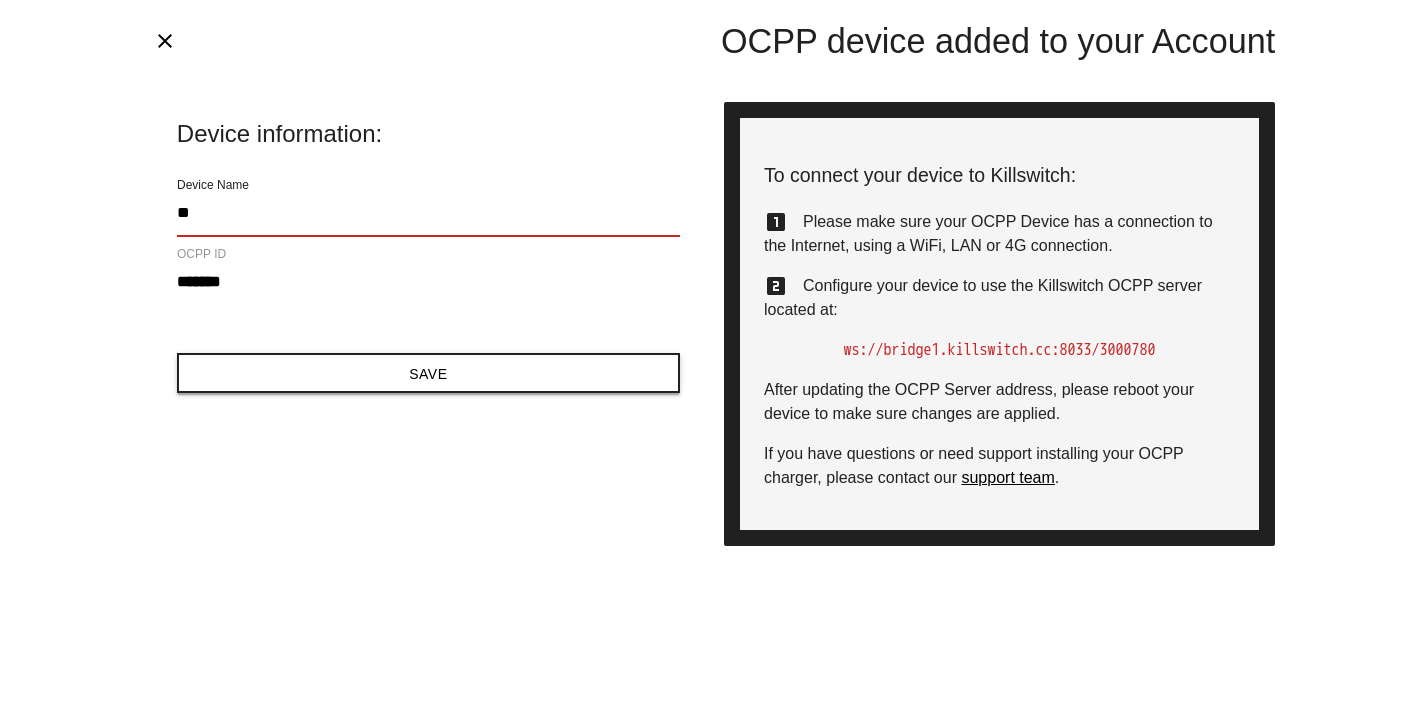 type on "**" 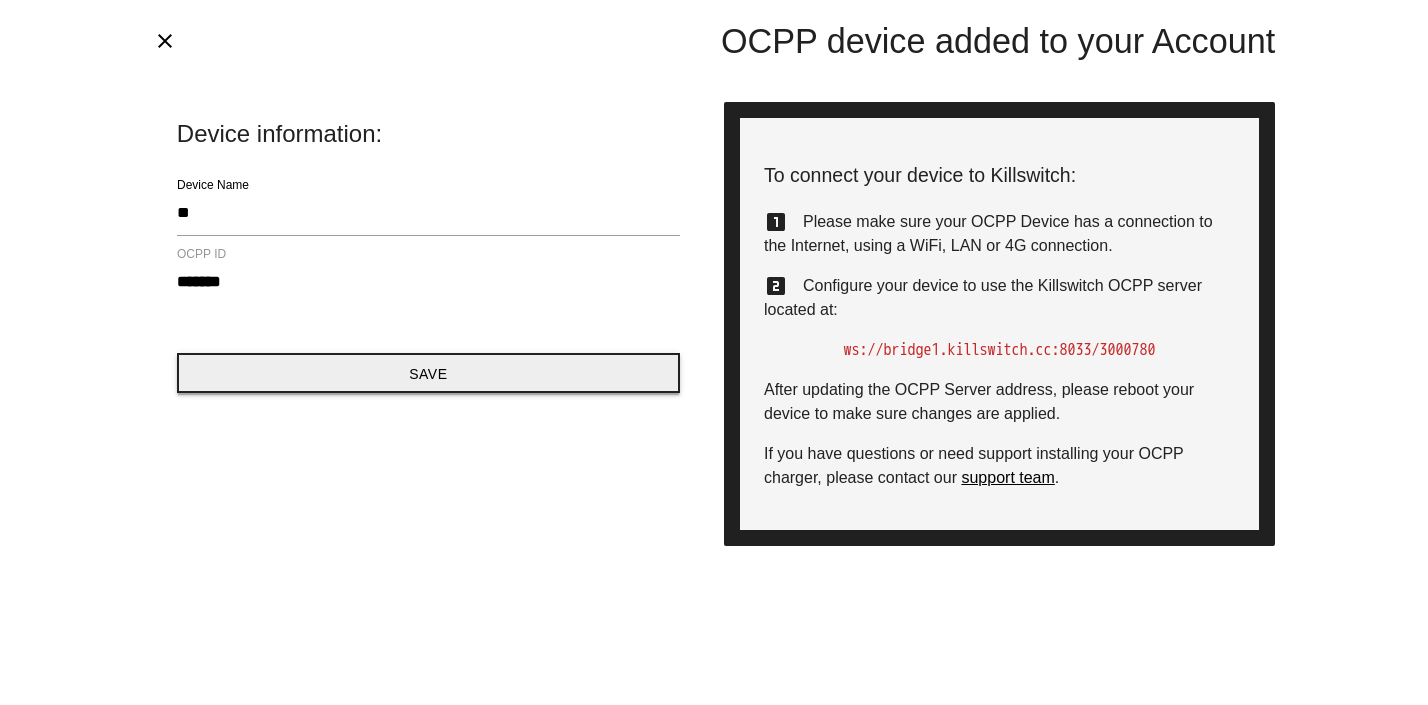 click on "Save" at bounding box center (428, 373) 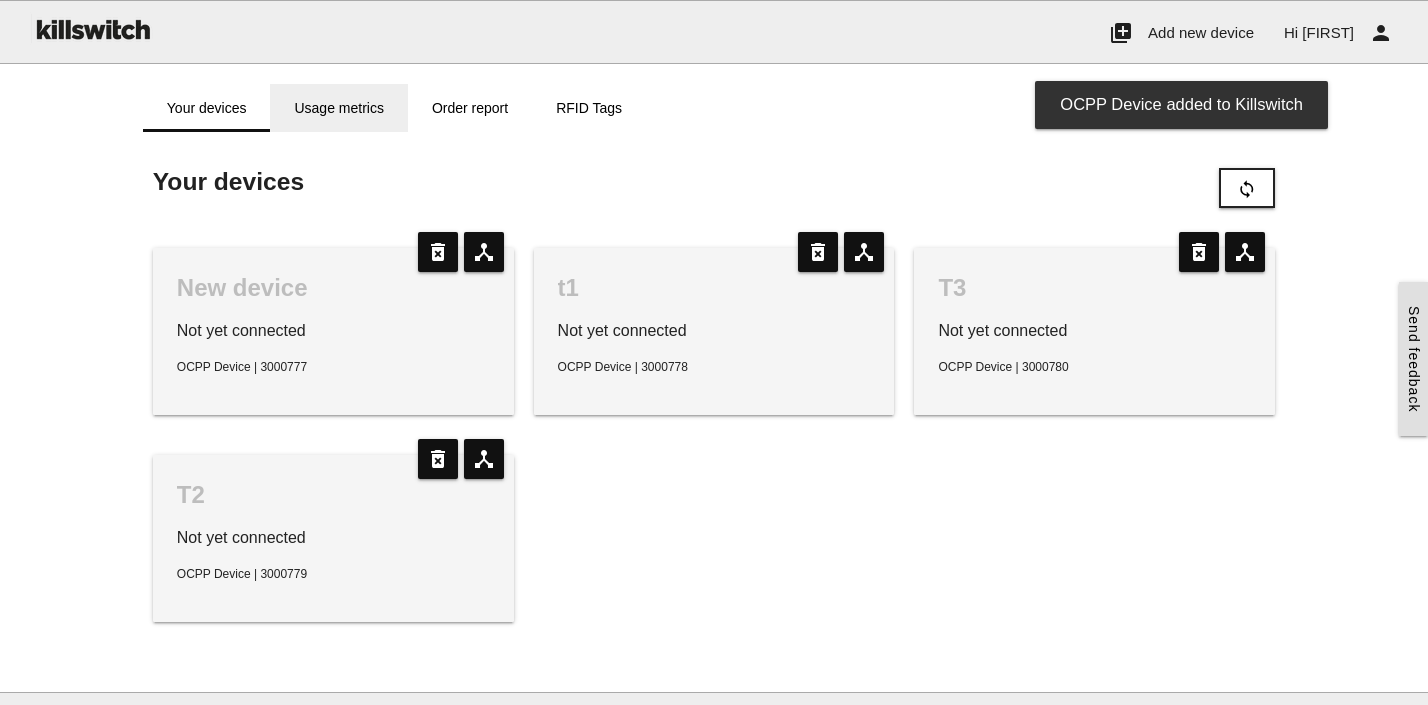 click on "Usage metrics" at bounding box center (338, 108) 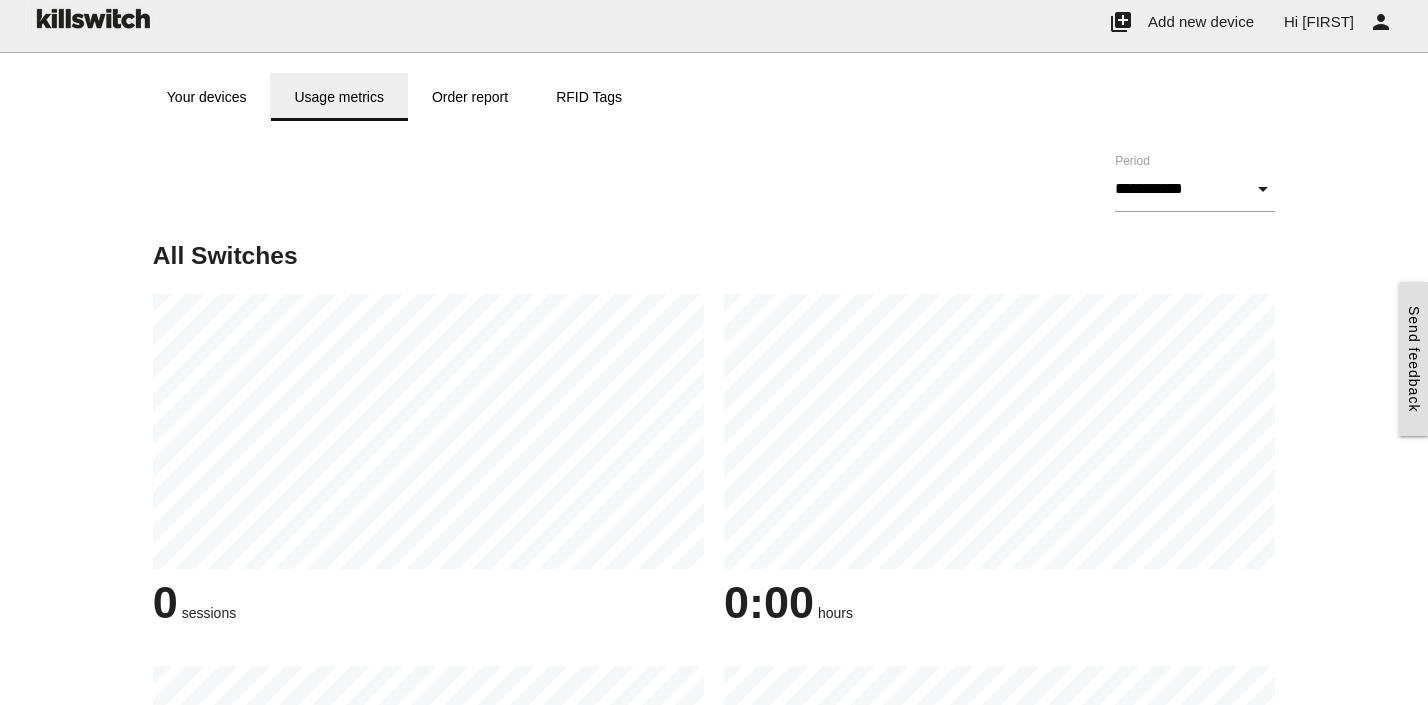 scroll, scrollTop: 0, scrollLeft: 0, axis: both 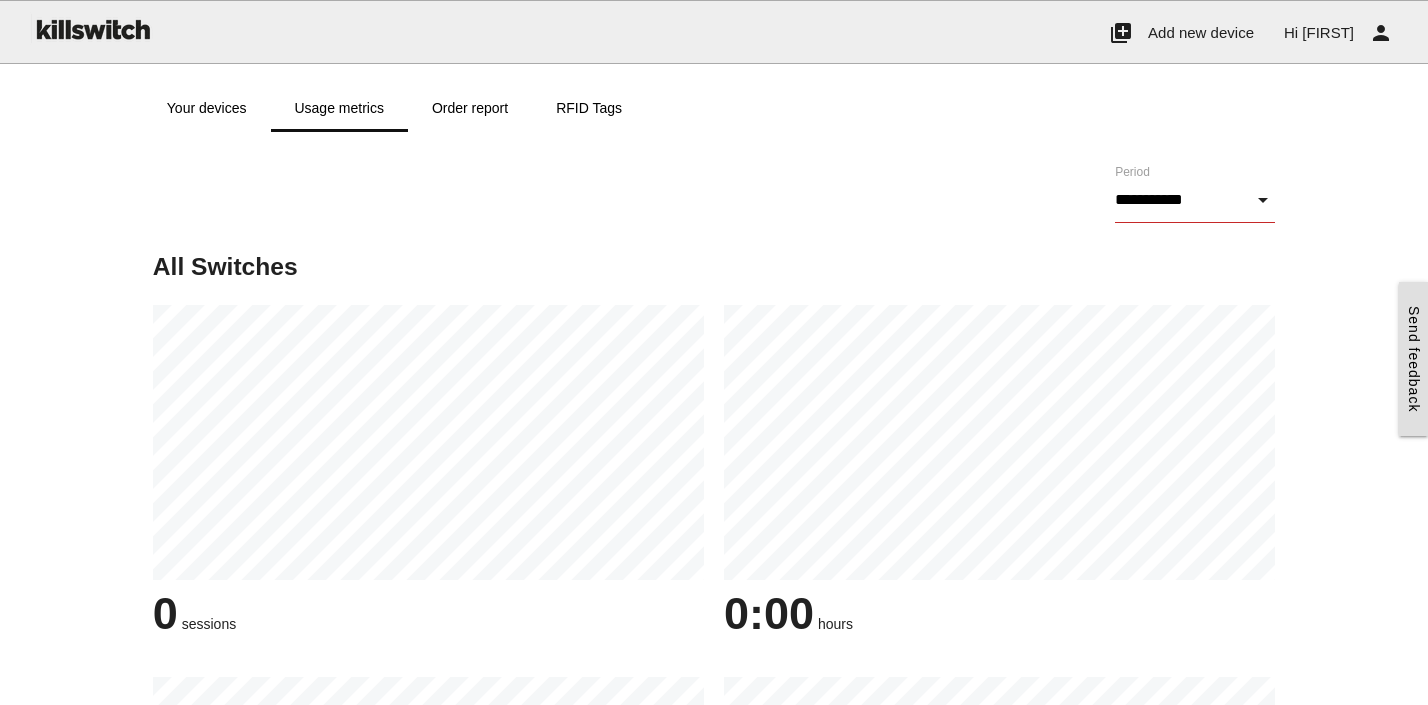 click on "**********" at bounding box center [1195, 200] 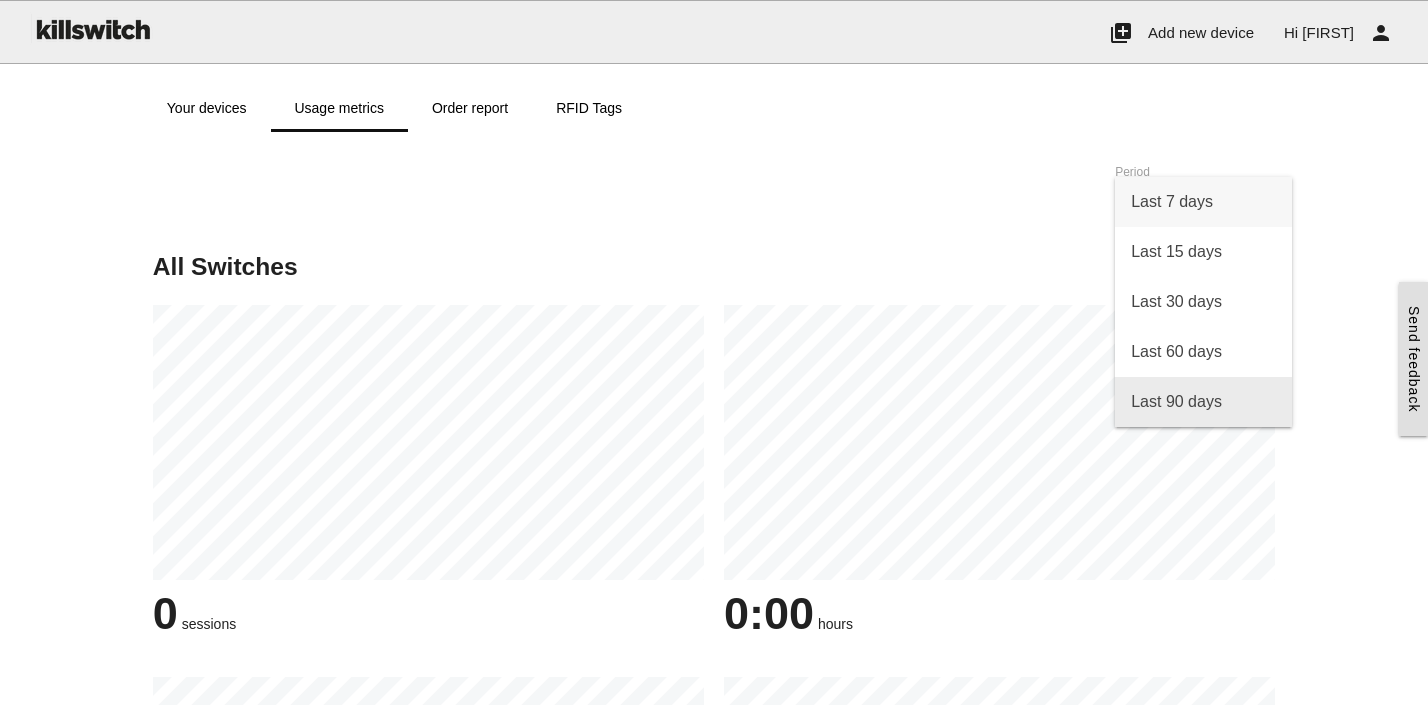 click on "Last 90 days" at bounding box center (1203, 402) 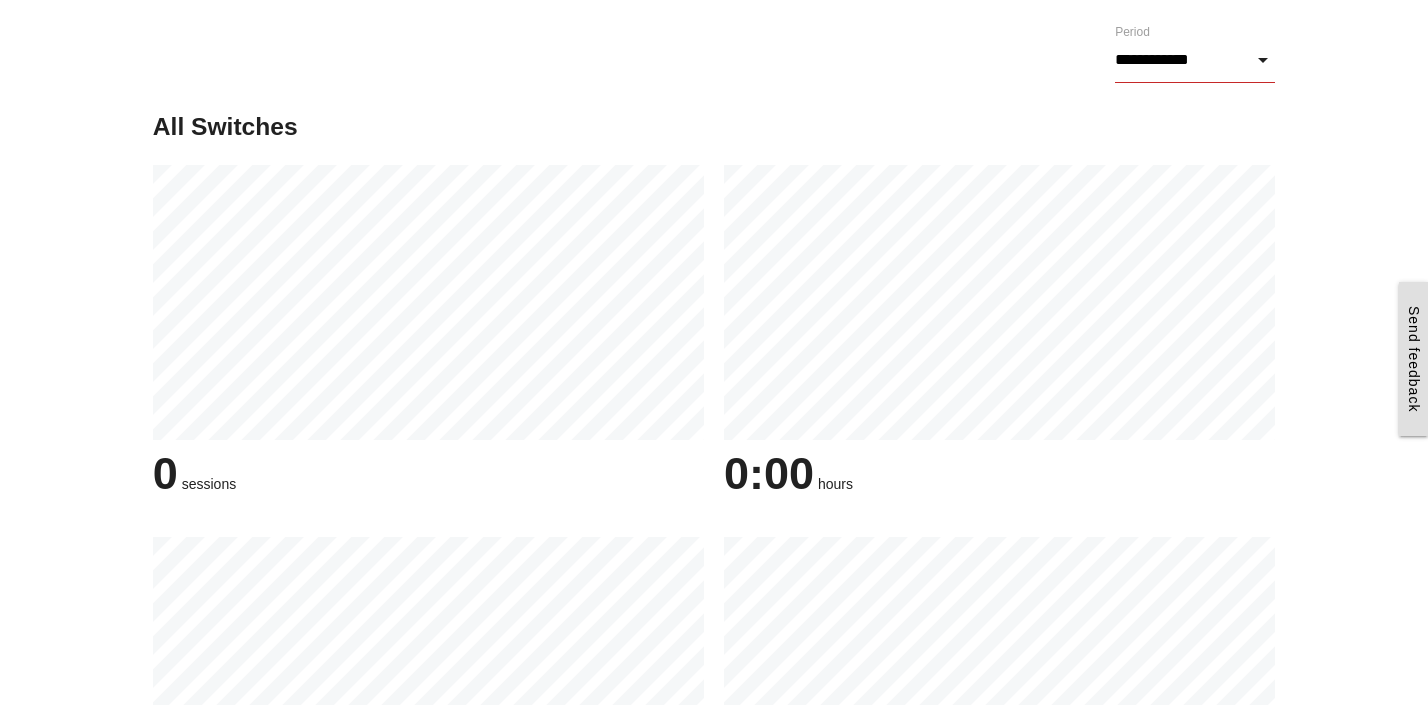 scroll, scrollTop: 0, scrollLeft: 0, axis: both 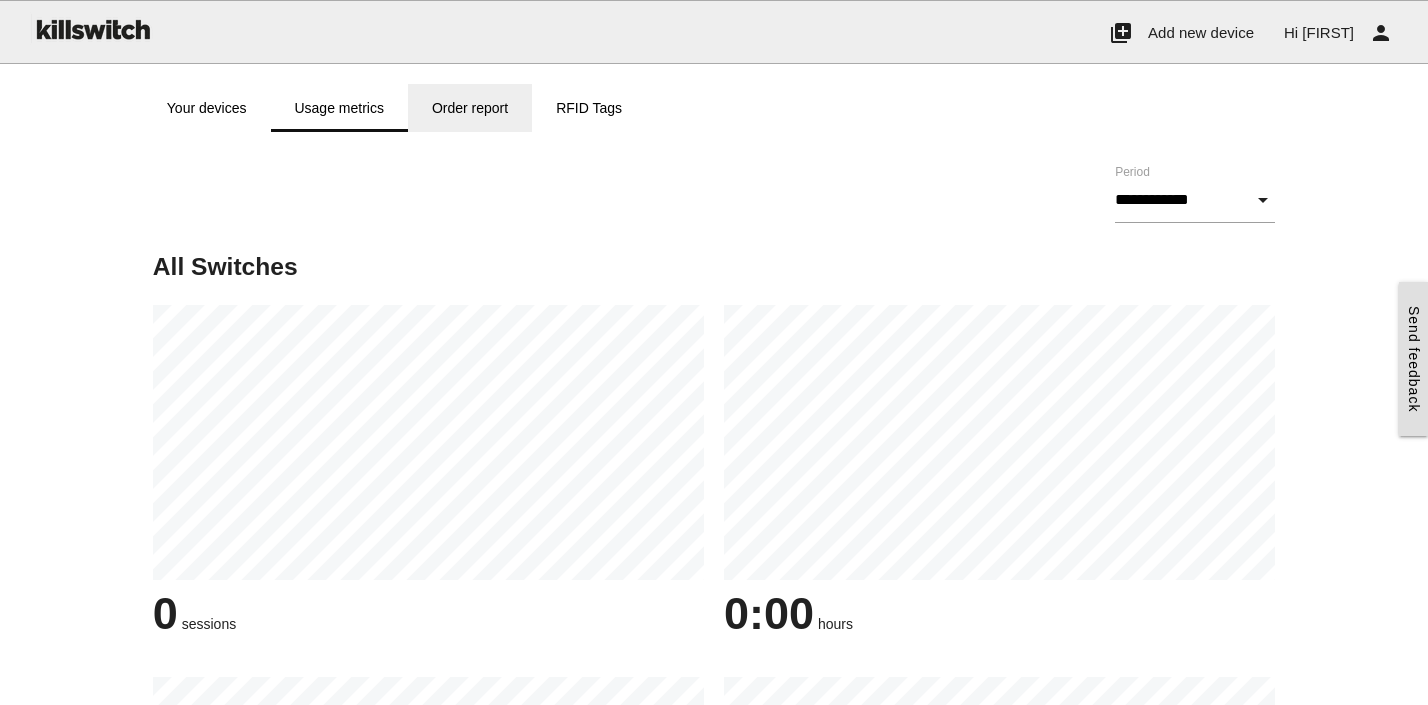 click on "Order report" at bounding box center [470, 108] 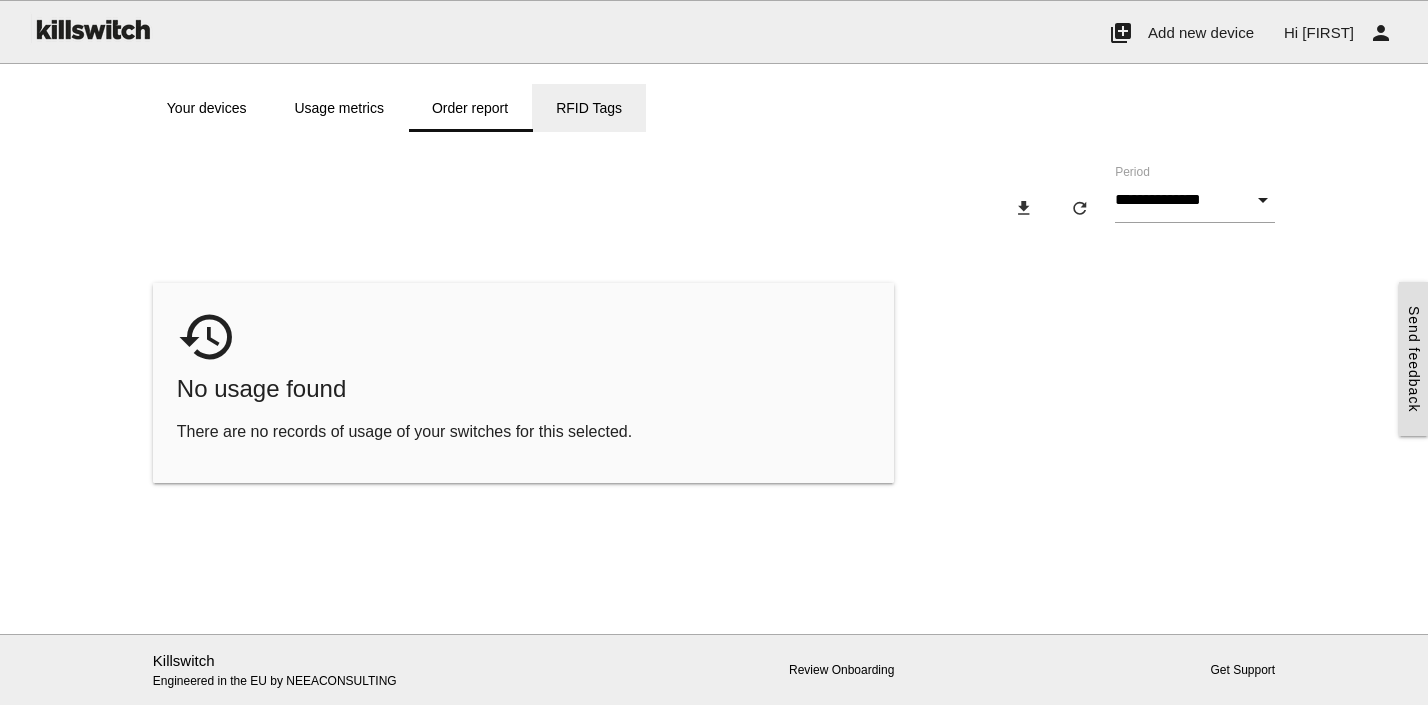 click on "RFID Tags" at bounding box center (589, 108) 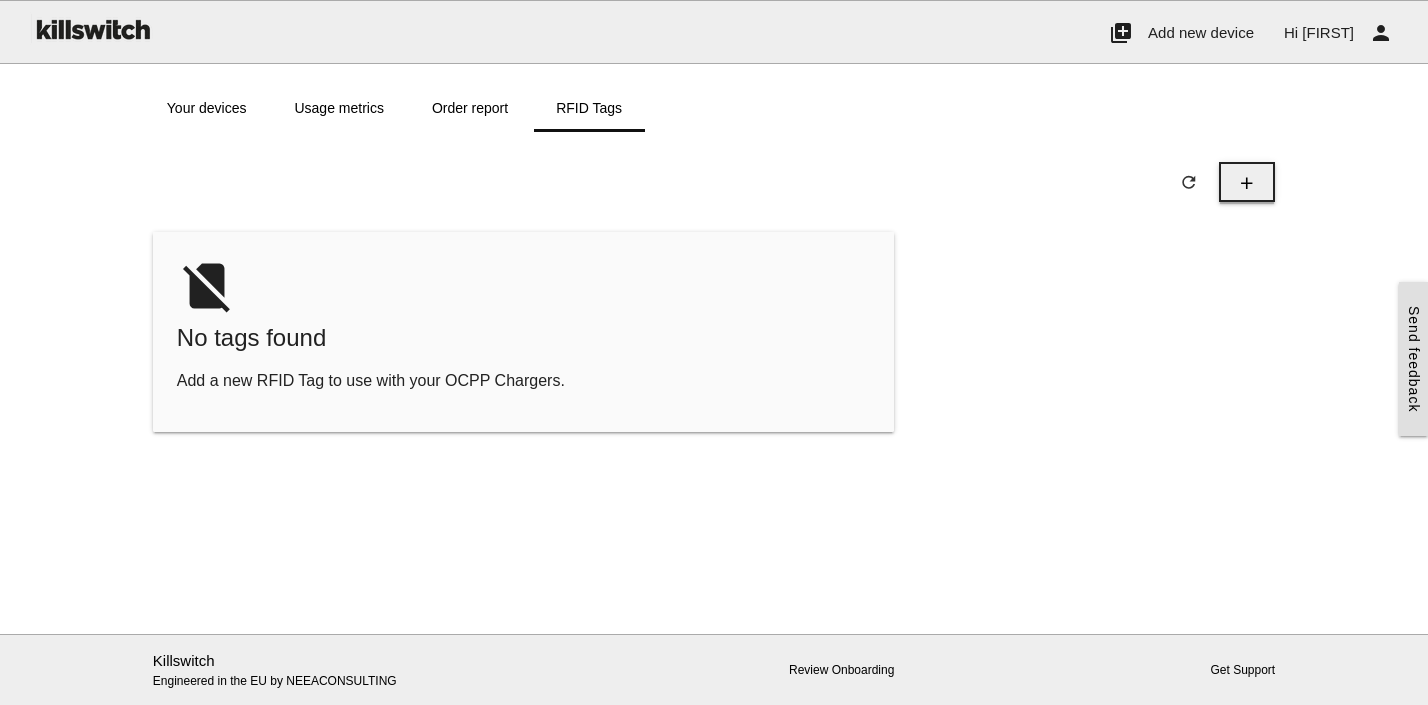 click on "add" at bounding box center [1247, 183] 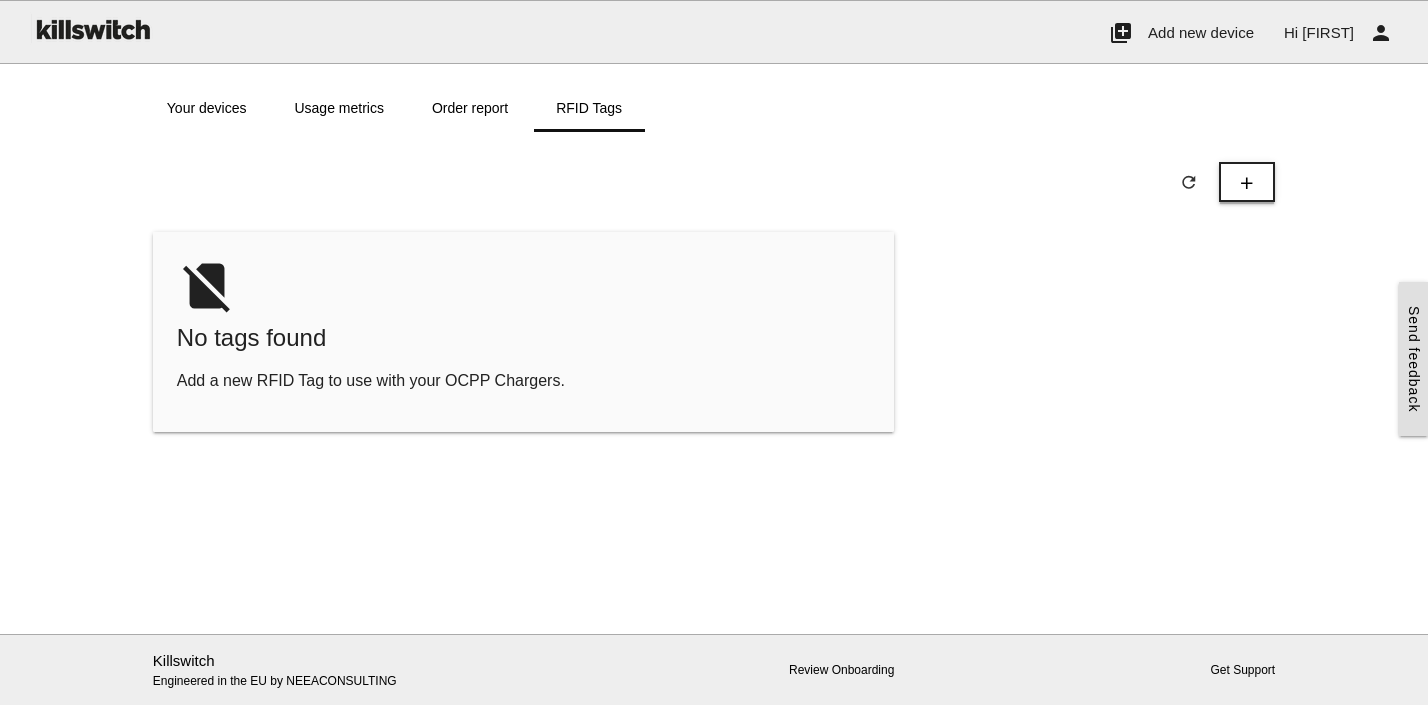 type 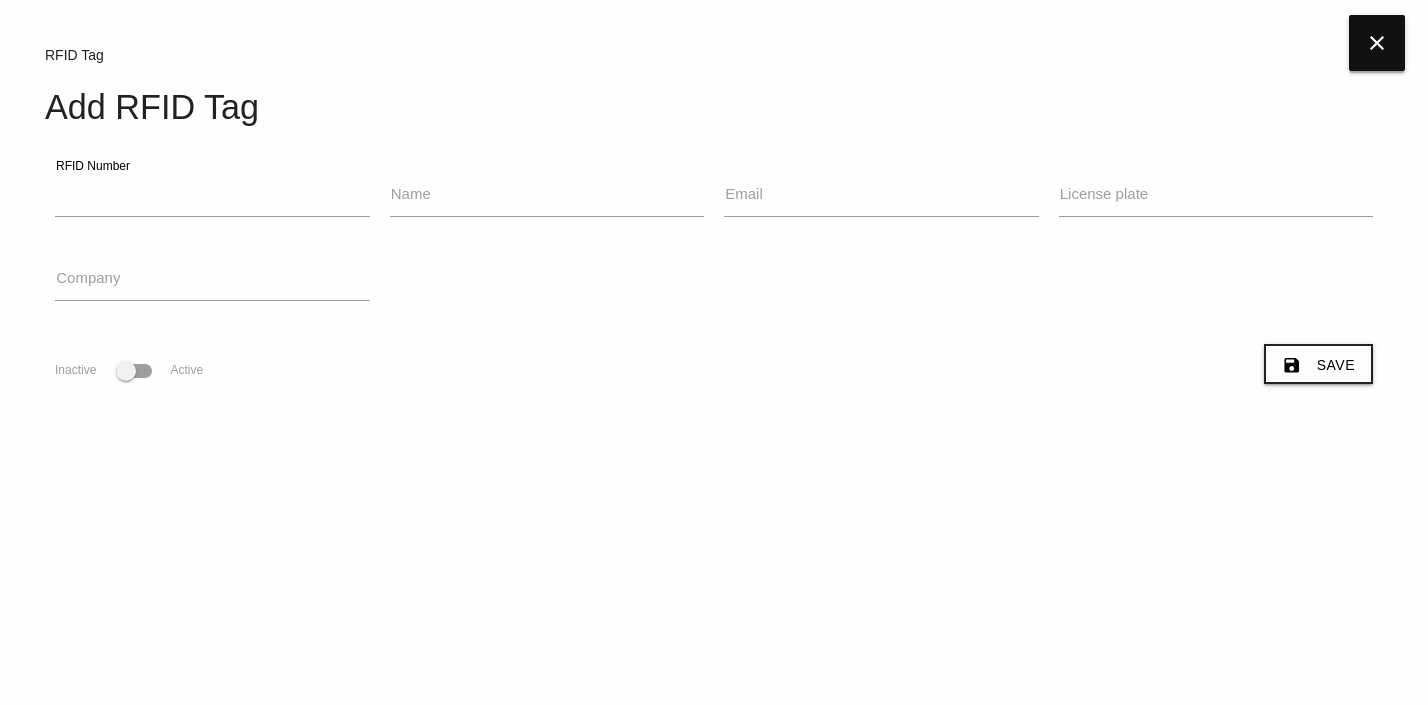 click on "close" at bounding box center [1377, 43] 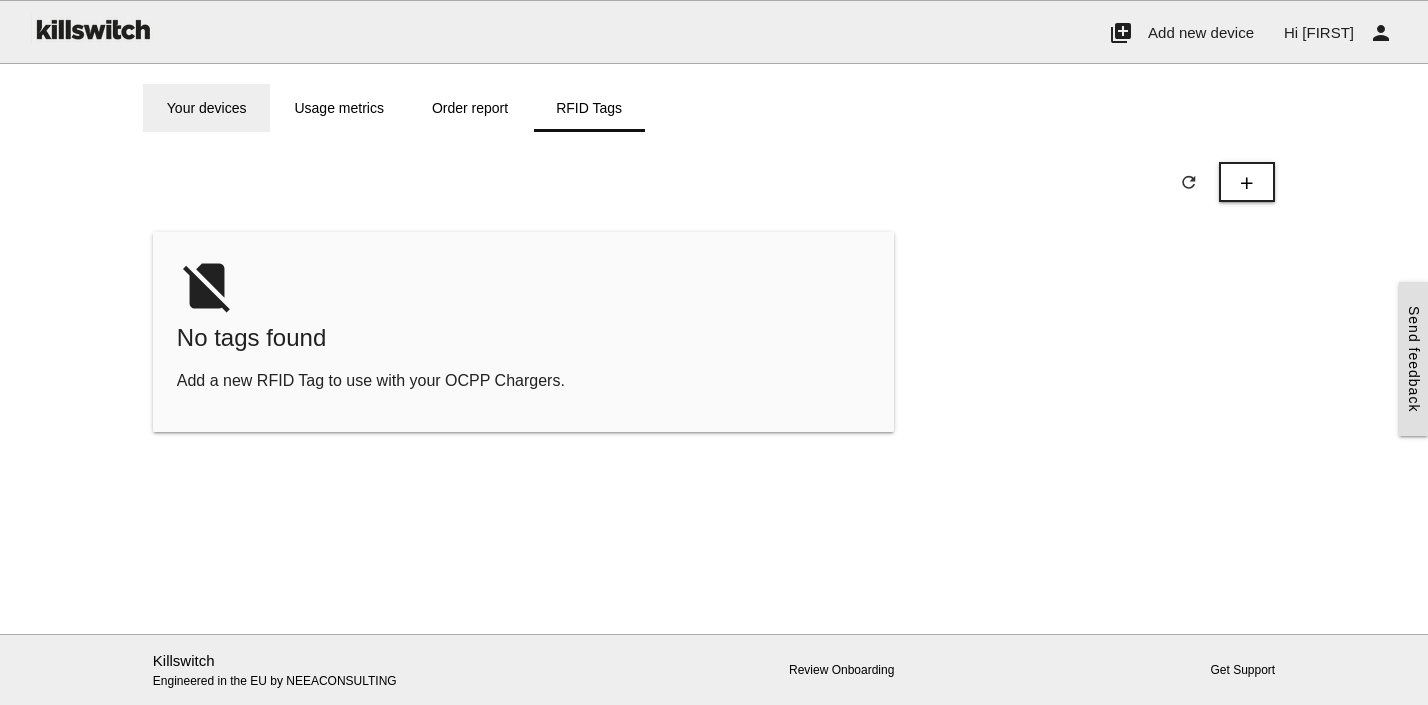click on "Your devices" at bounding box center [207, 108] 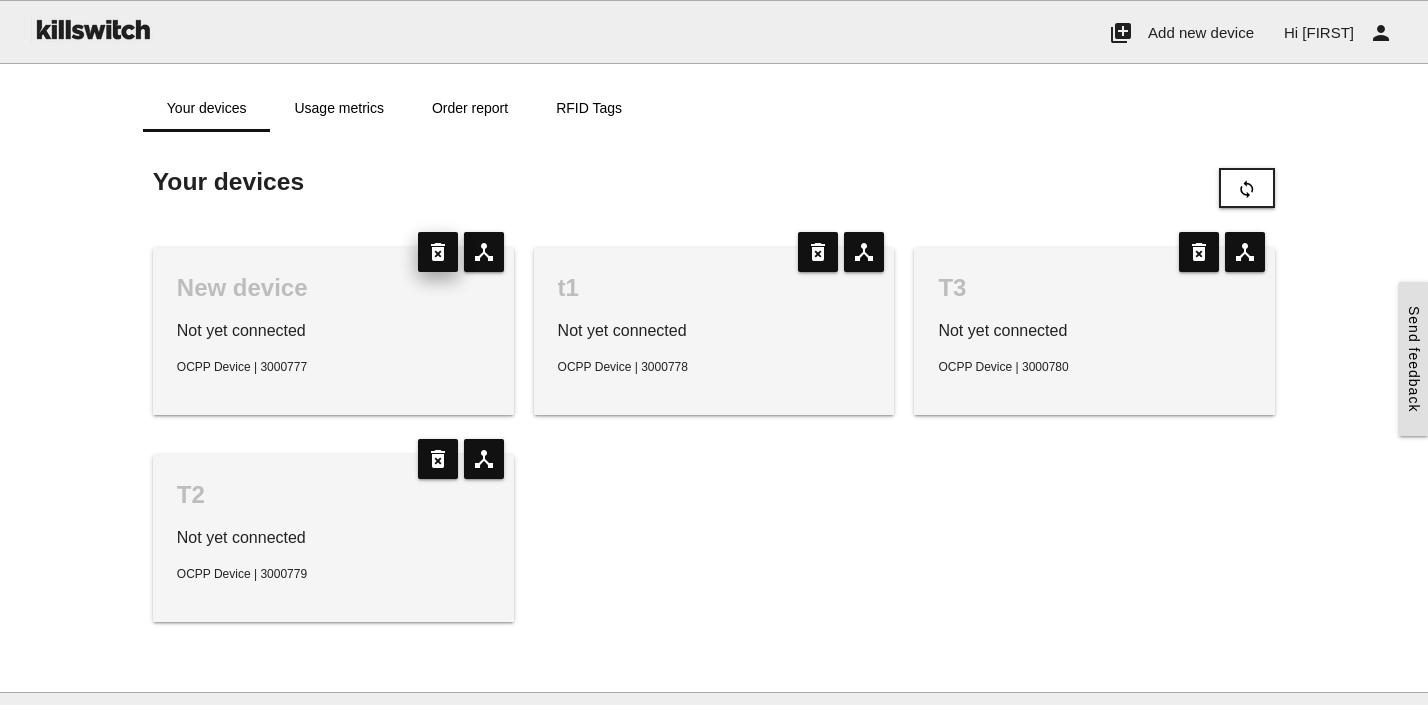 click on "delete_forever" at bounding box center [438, 252] 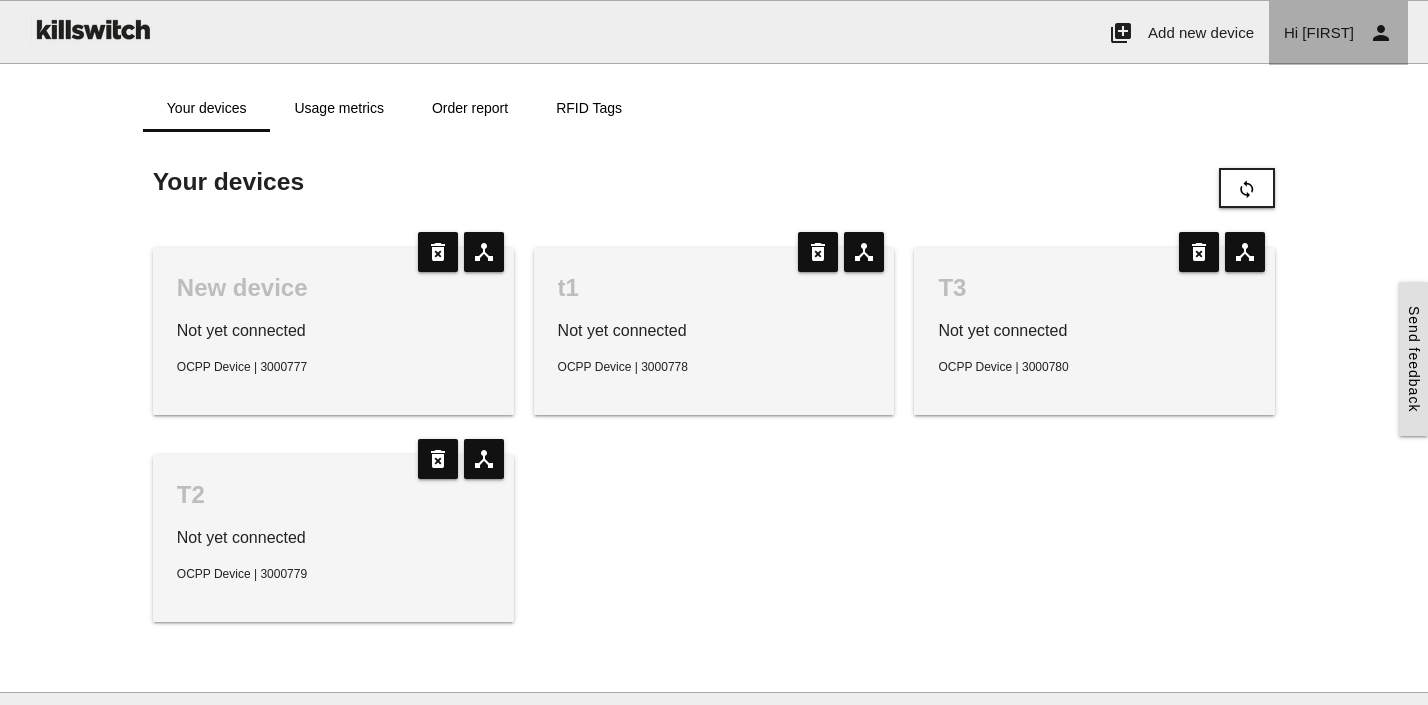click on "[FIRST]" at bounding box center (1328, 32) 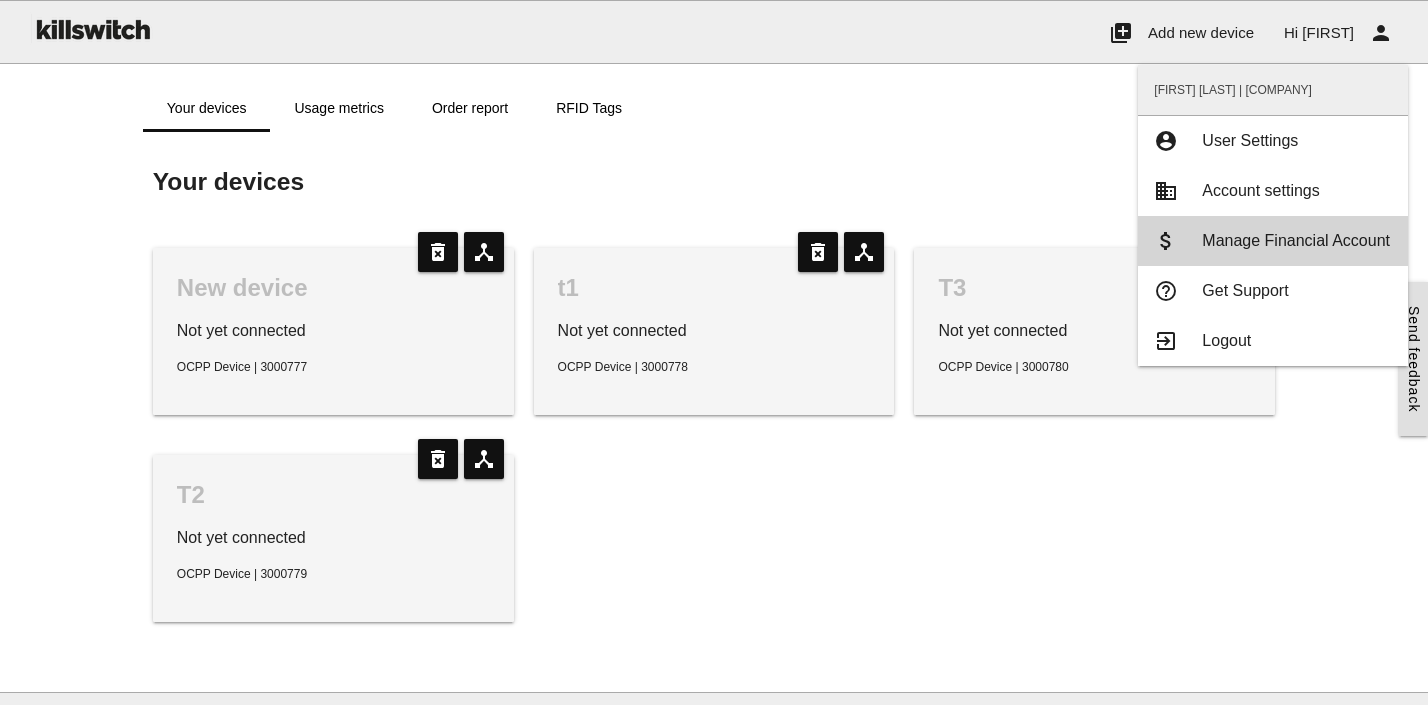 click on "Manage Financial Account" at bounding box center [1296, 240] 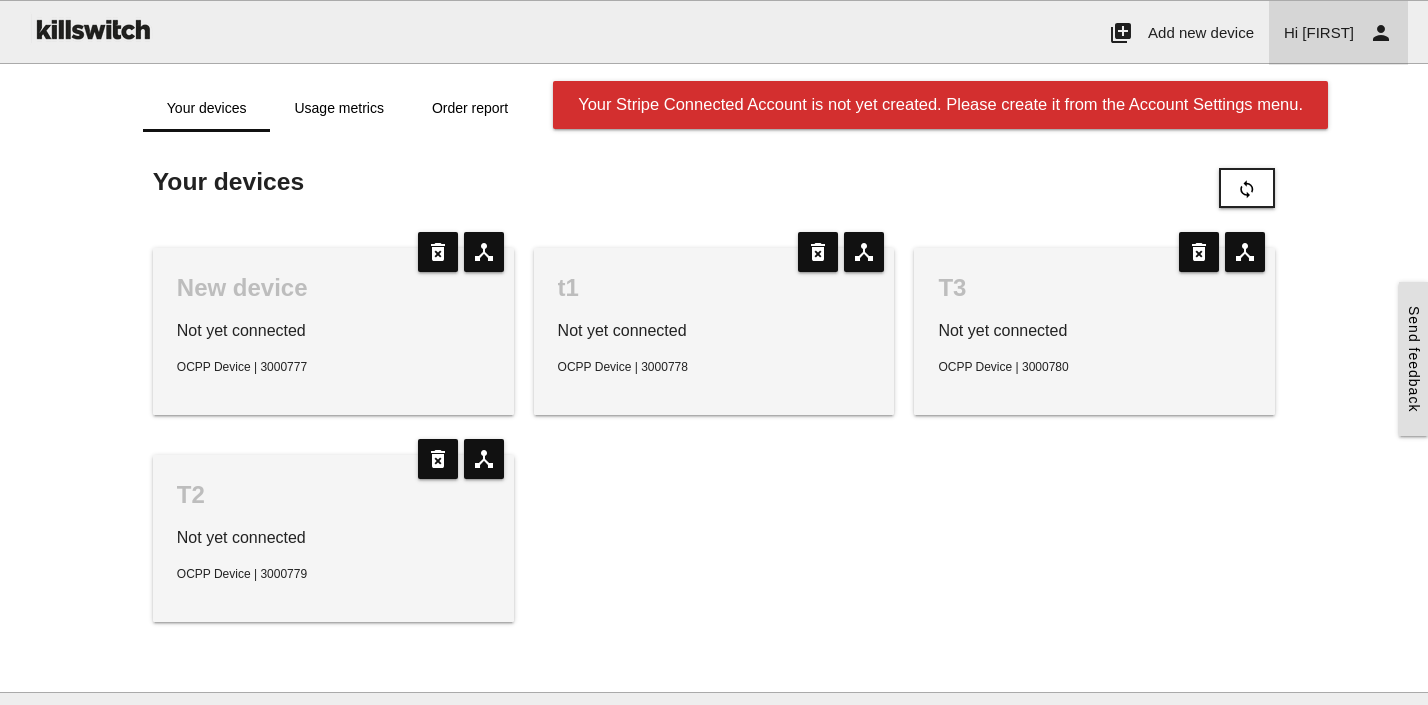 click on "[FIRST]" at bounding box center [1328, 32] 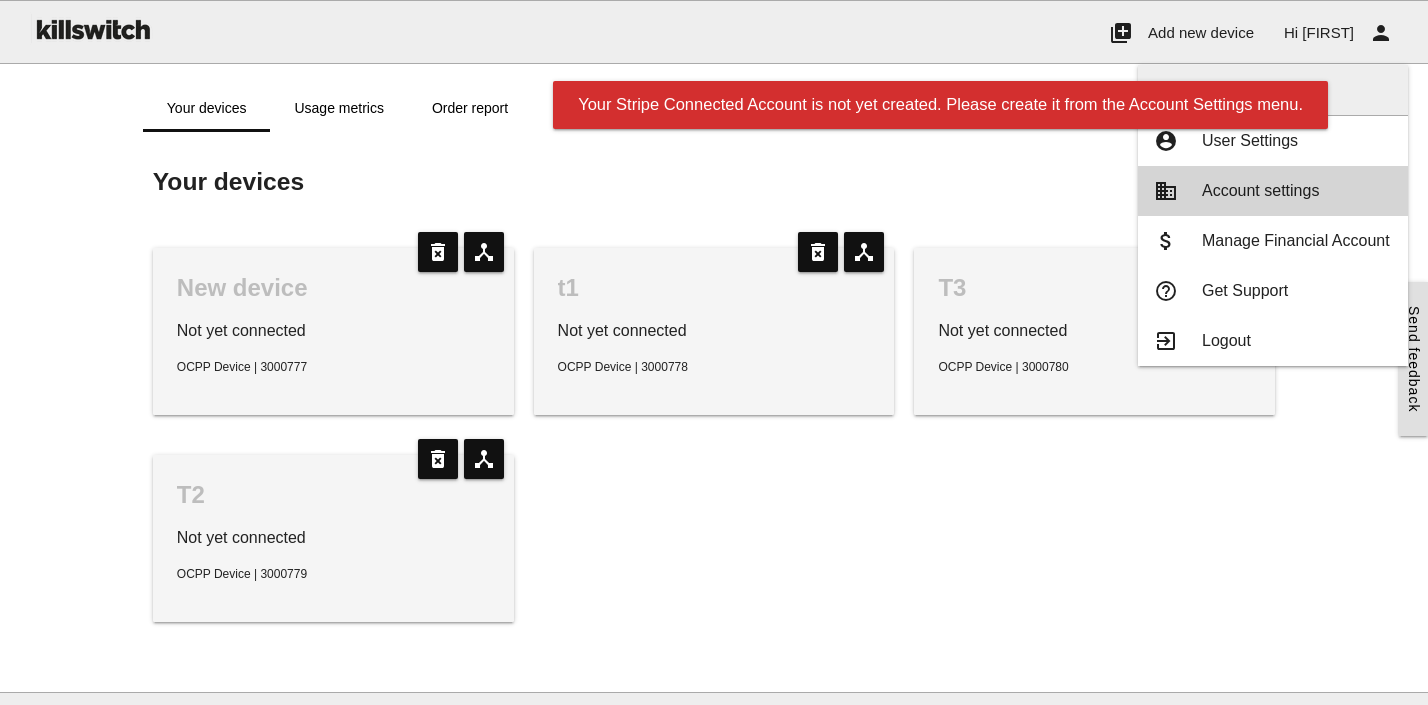 click on "Account settings" at bounding box center [1260, 190] 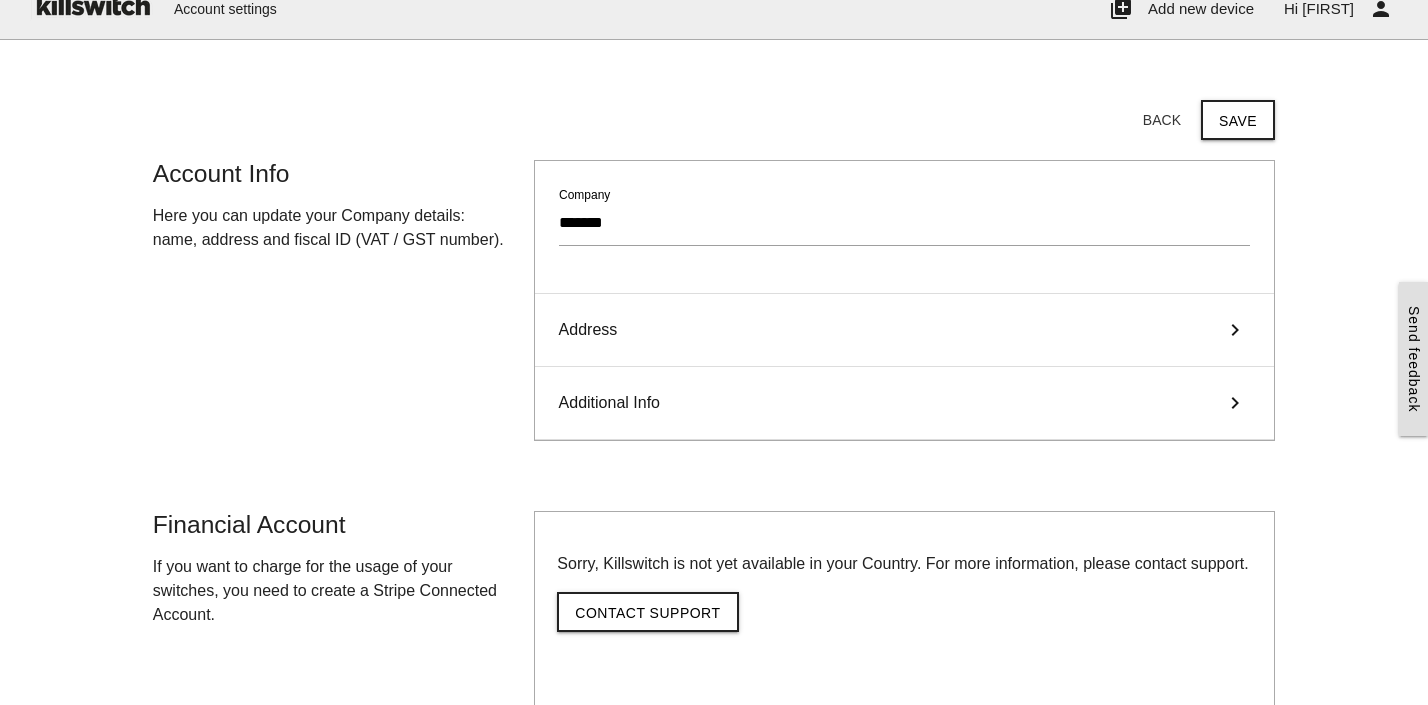scroll, scrollTop: 0, scrollLeft: 0, axis: both 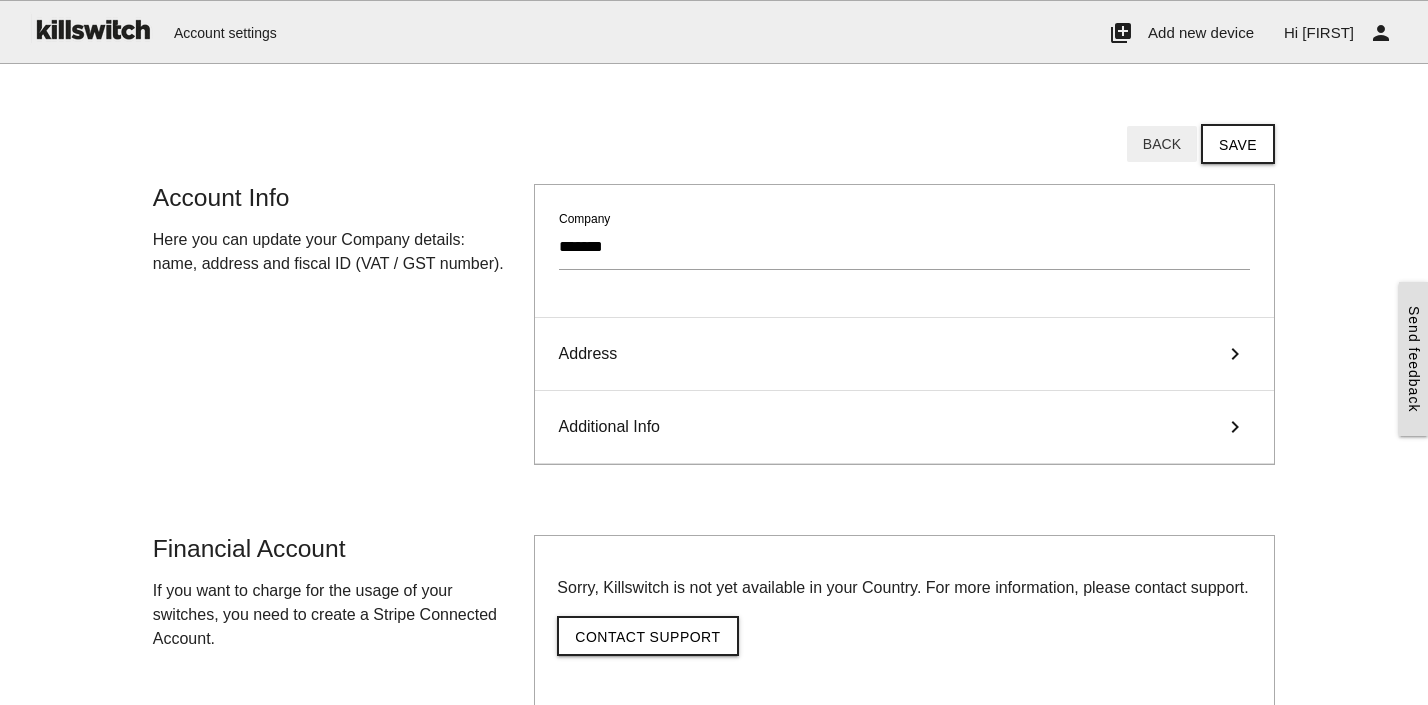 click on "Back" at bounding box center (1162, 144) 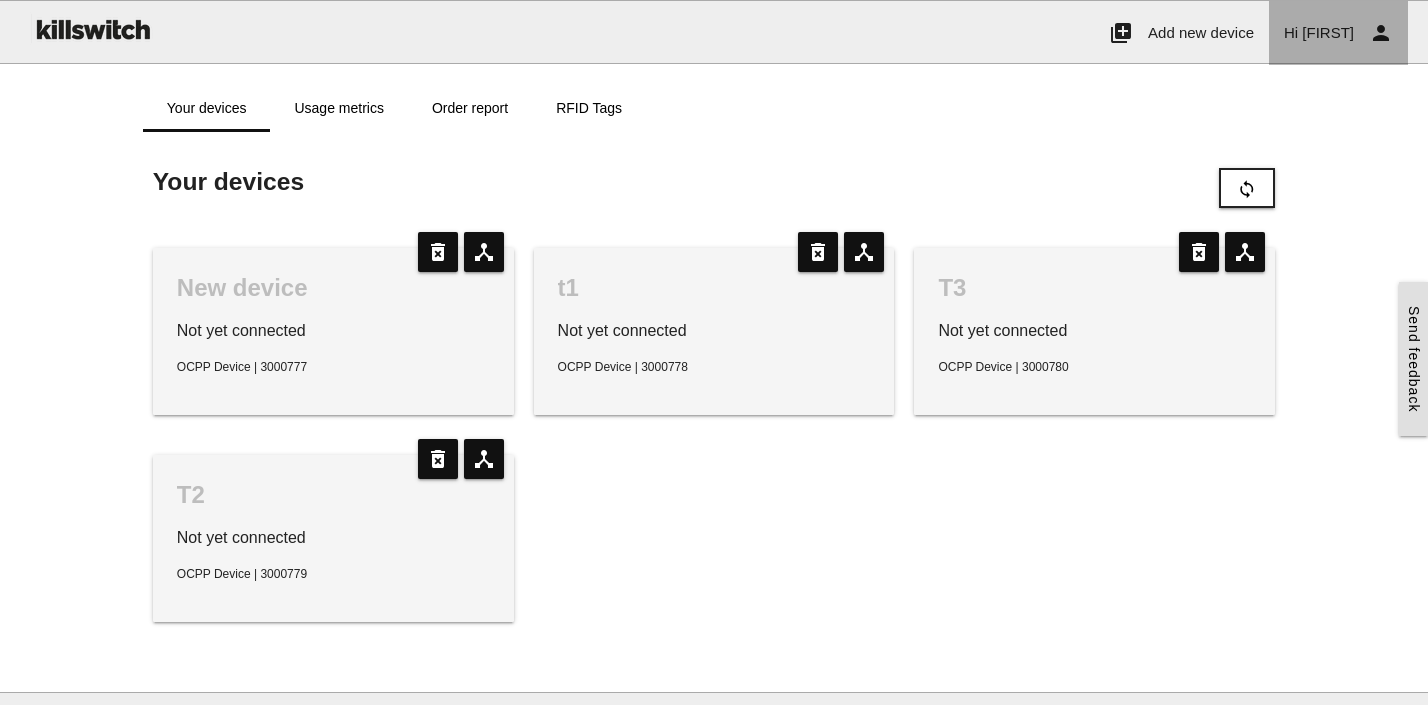 click on "[FIRST]" at bounding box center [1328, 32] 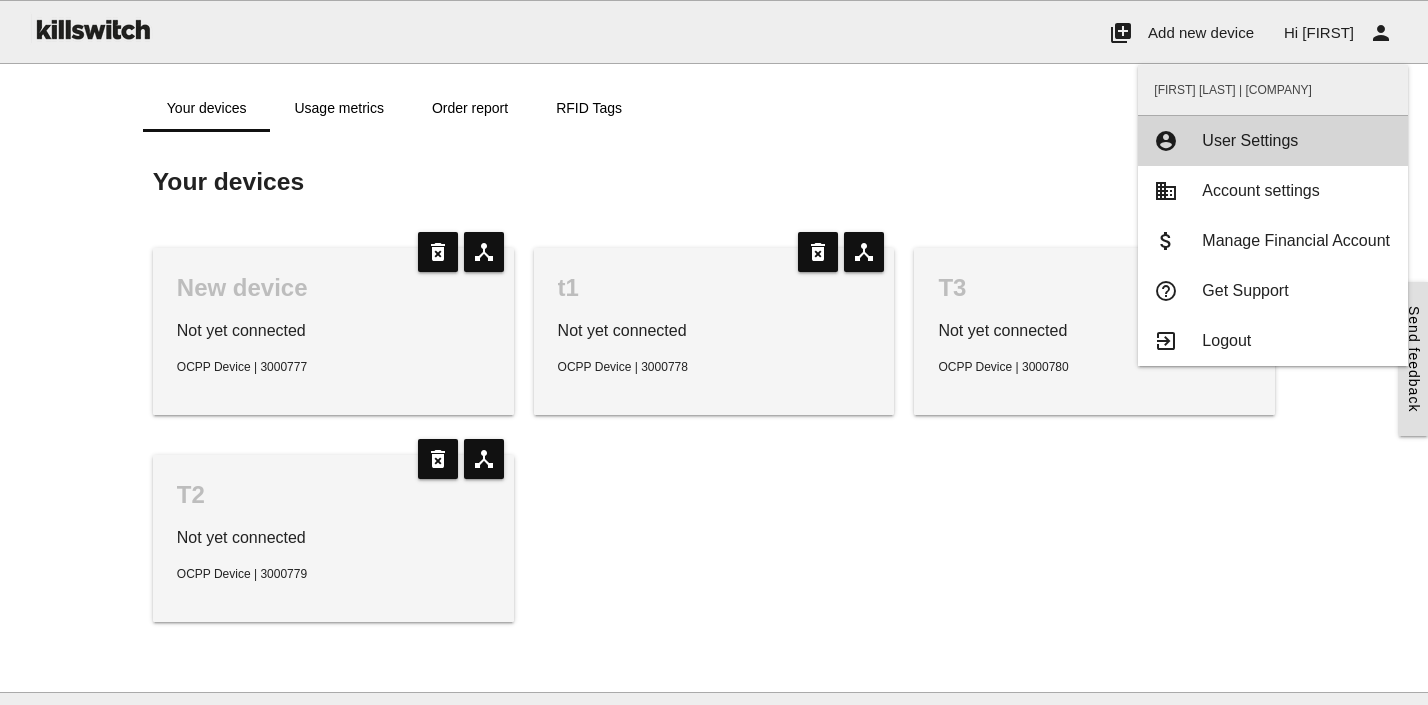 click on "User Settings" at bounding box center (1250, 140) 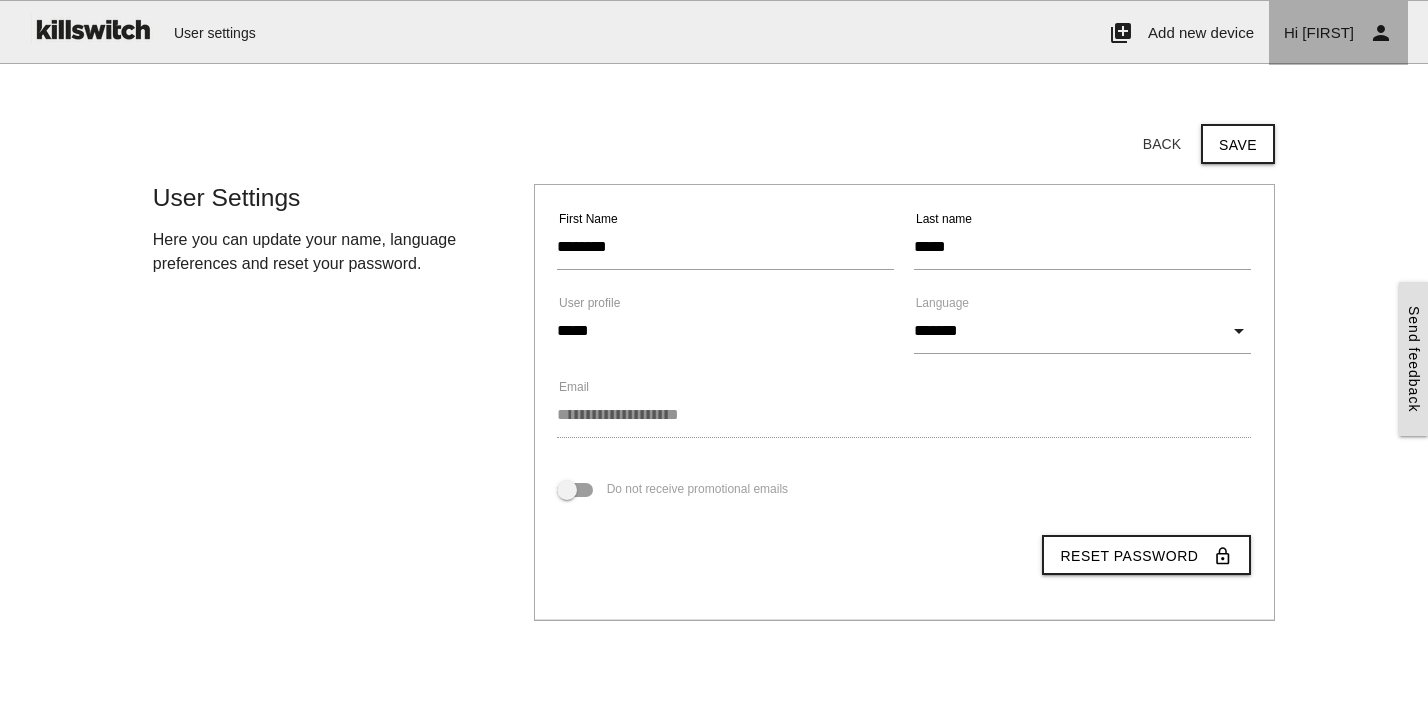 click on "Hi   [FIRST] person" at bounding box center (1338, 33) 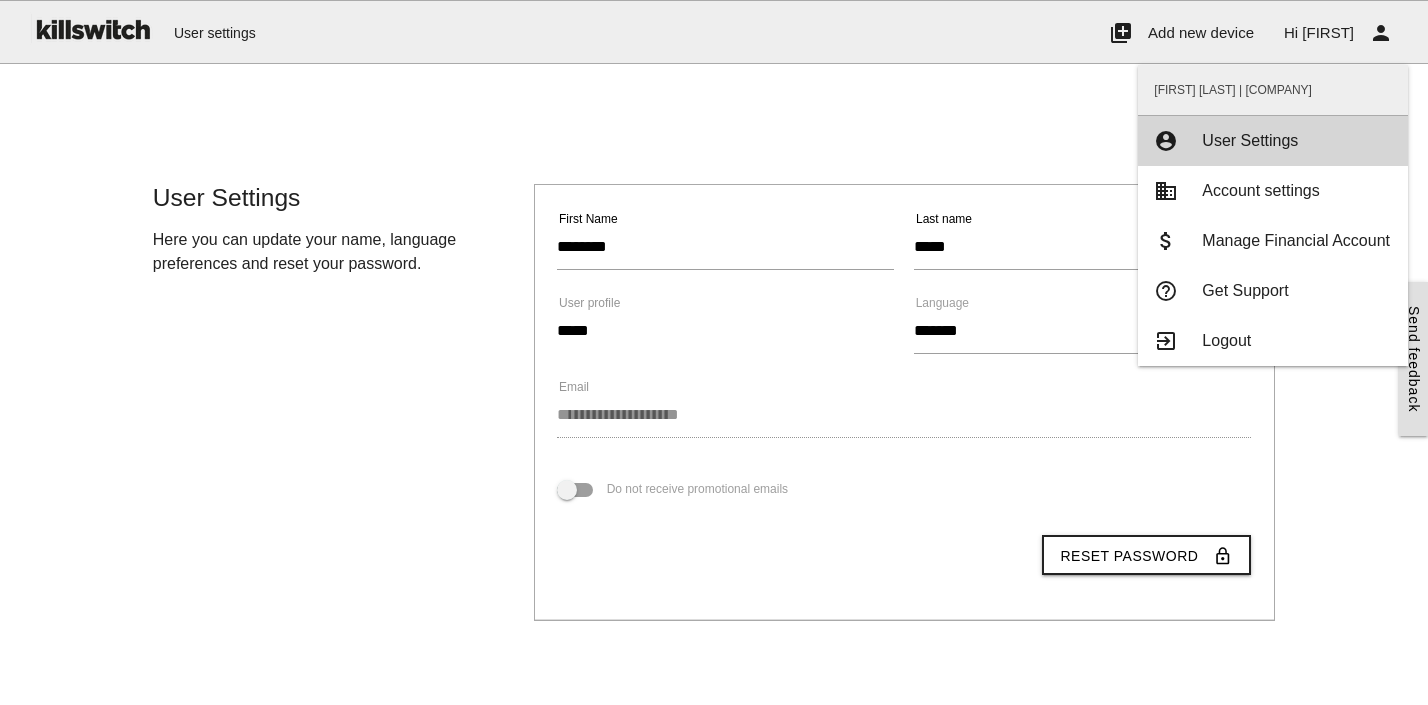 click on "User Settings" at bounding box center [1250, 140] 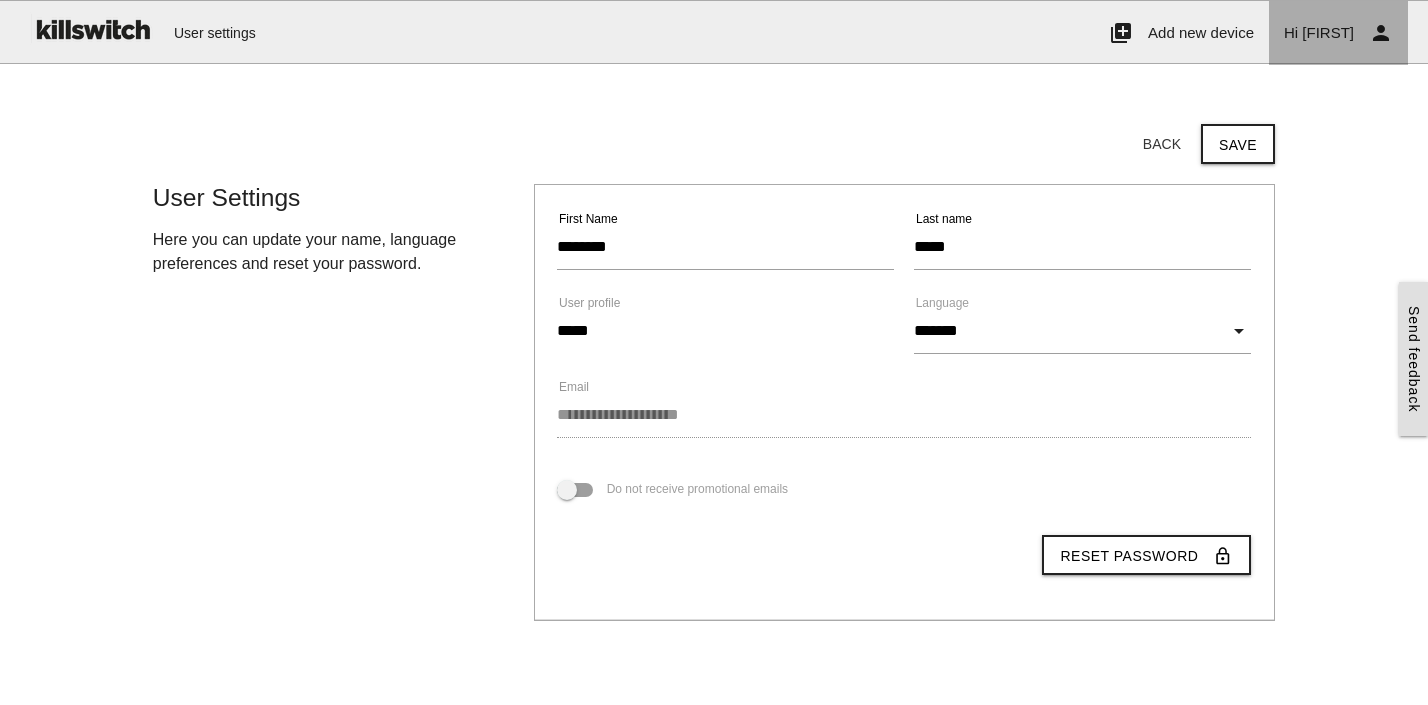 click on "Hi   Mohammad" at bounding box center [1319, 32] 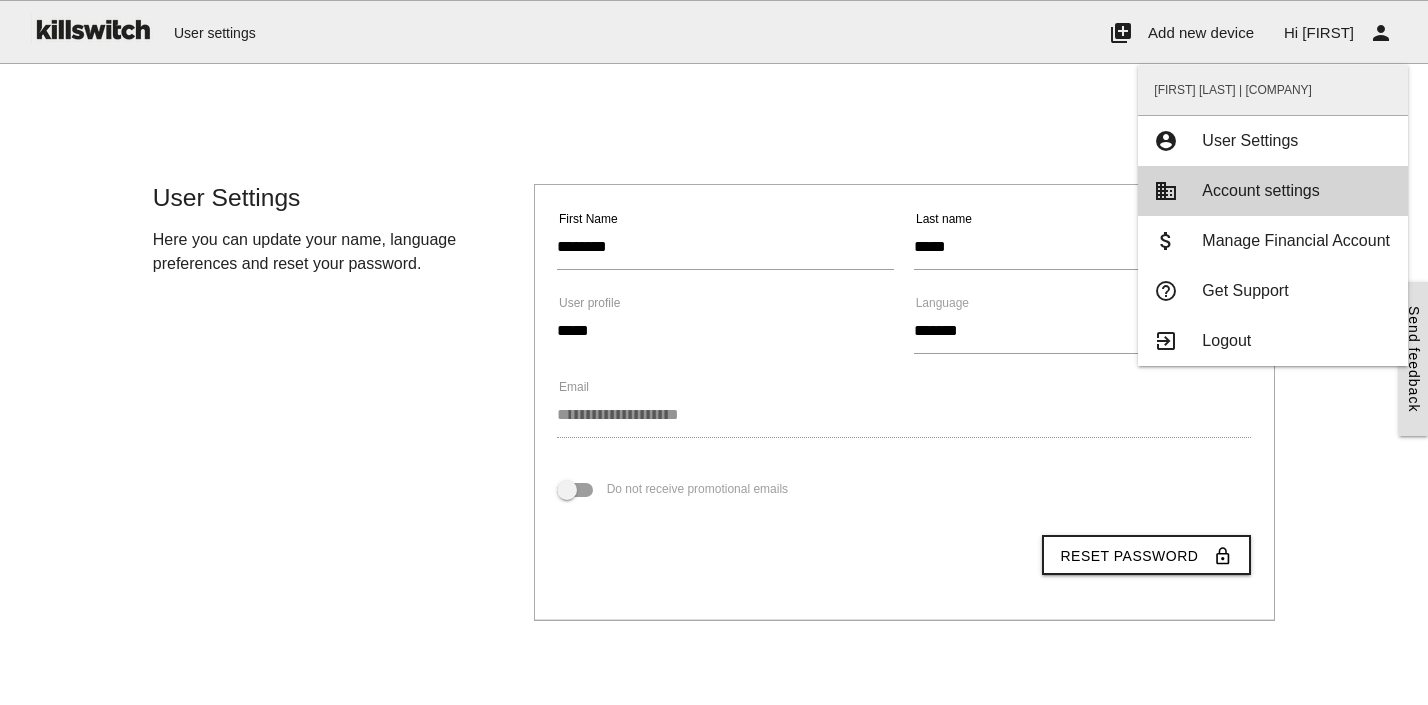click on "Account settings" at bounding box center (1260, 190) 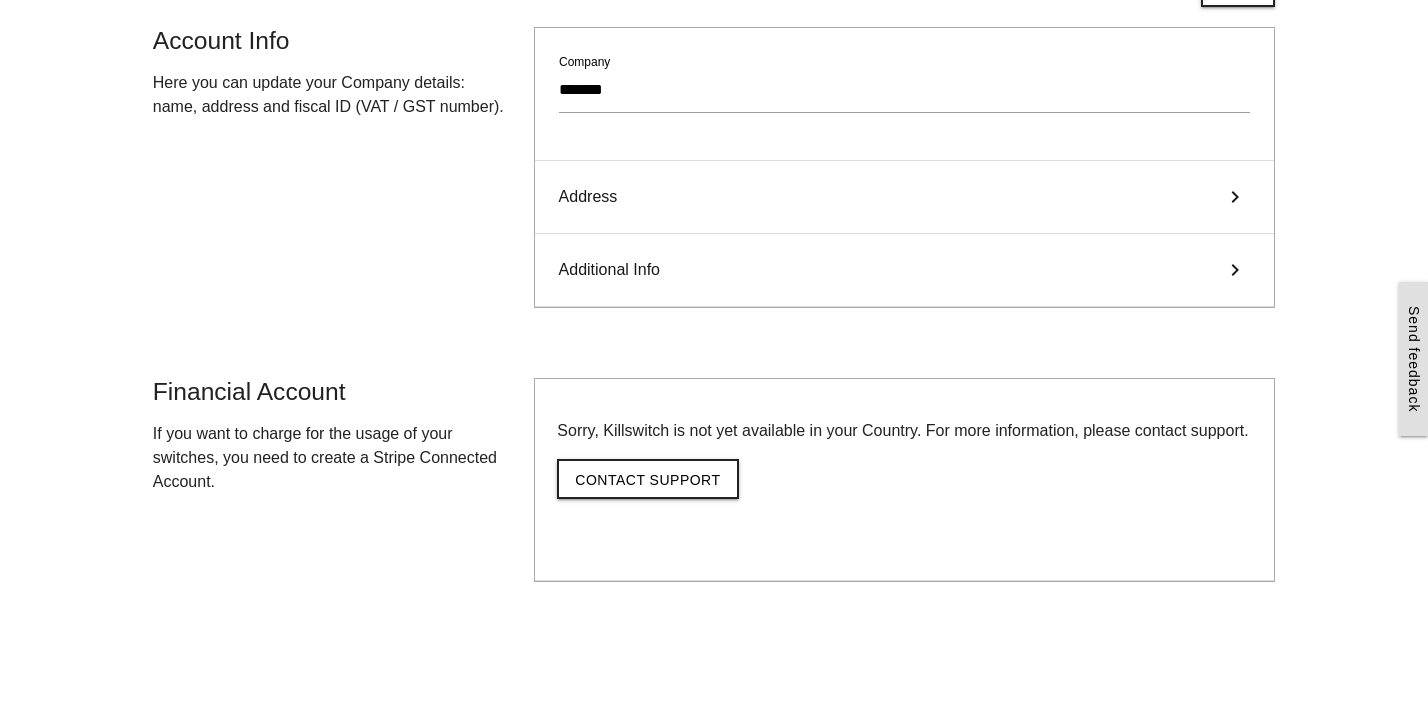 scroll, scrollTop: 0, scrollLeft: 0, axis: both 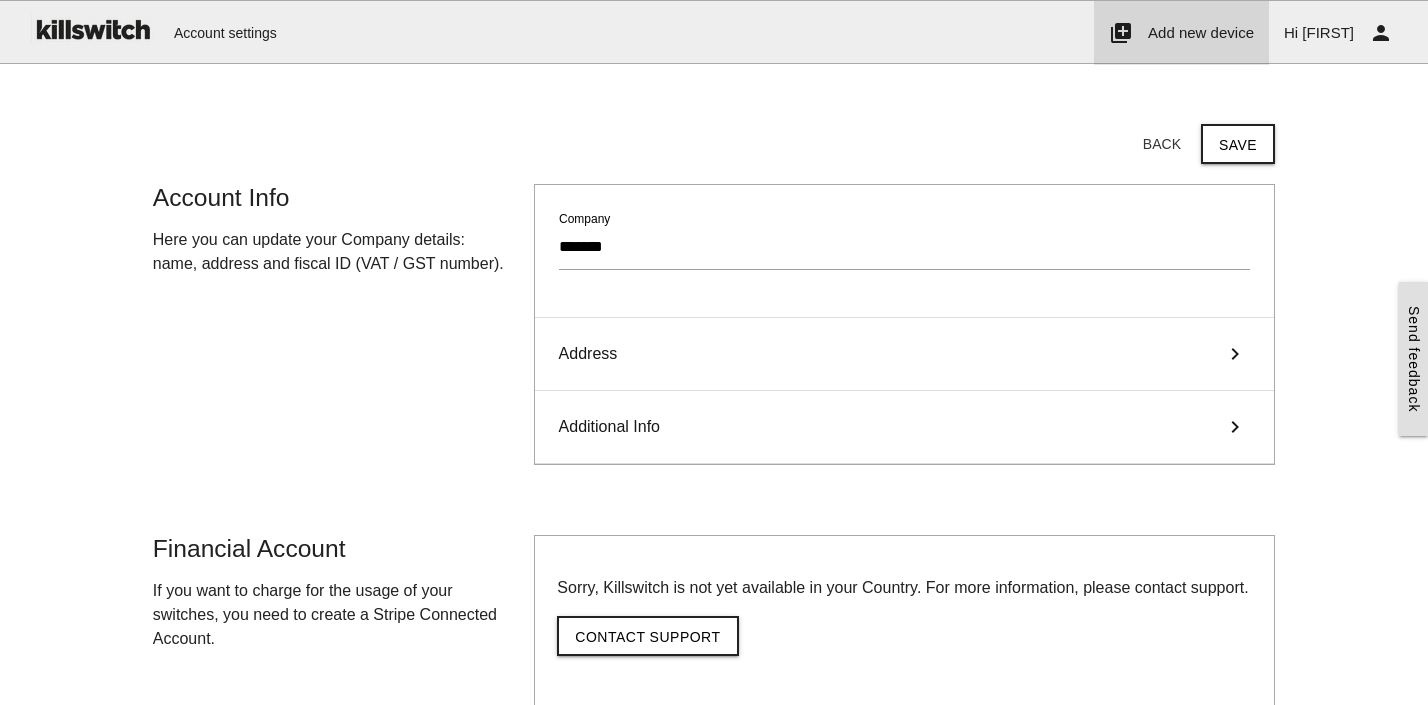 click on "Add new device" at bounding box center (1201, 32) 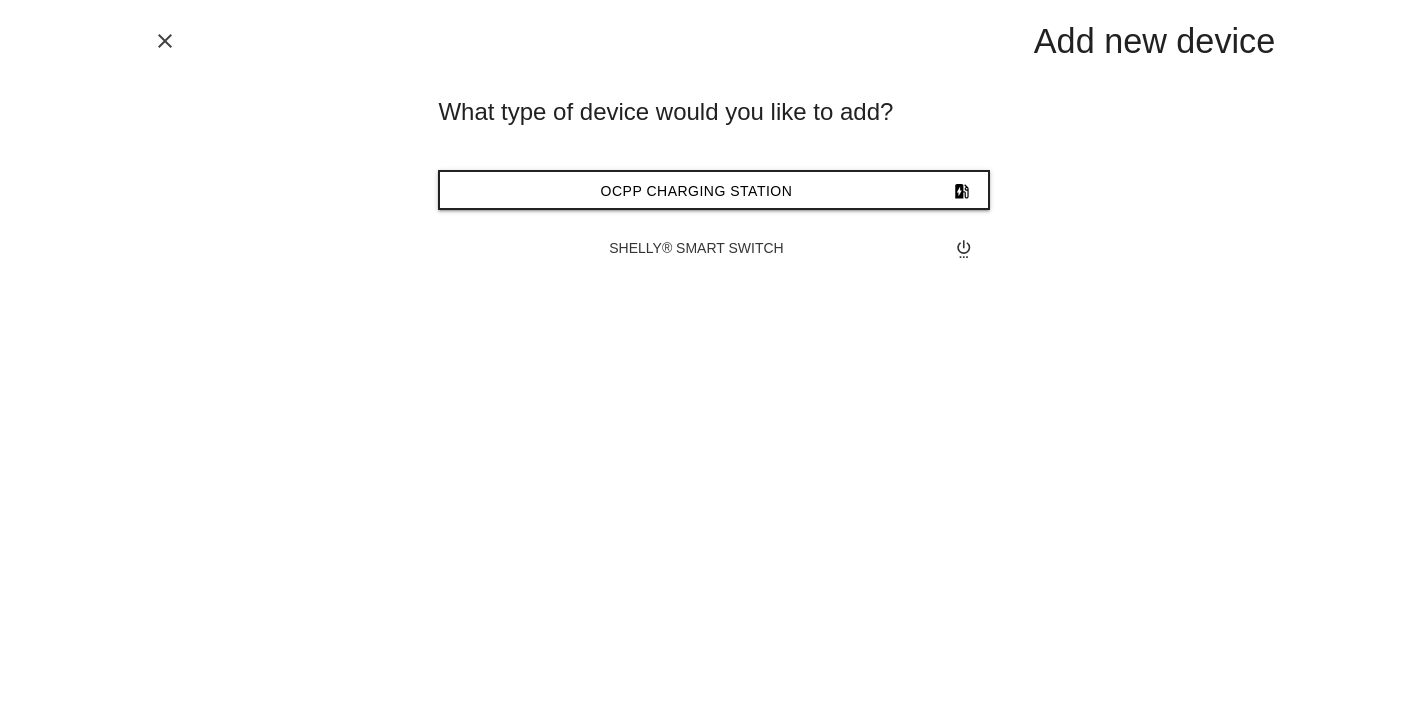 click on "close" at bounding box center [165, 41] 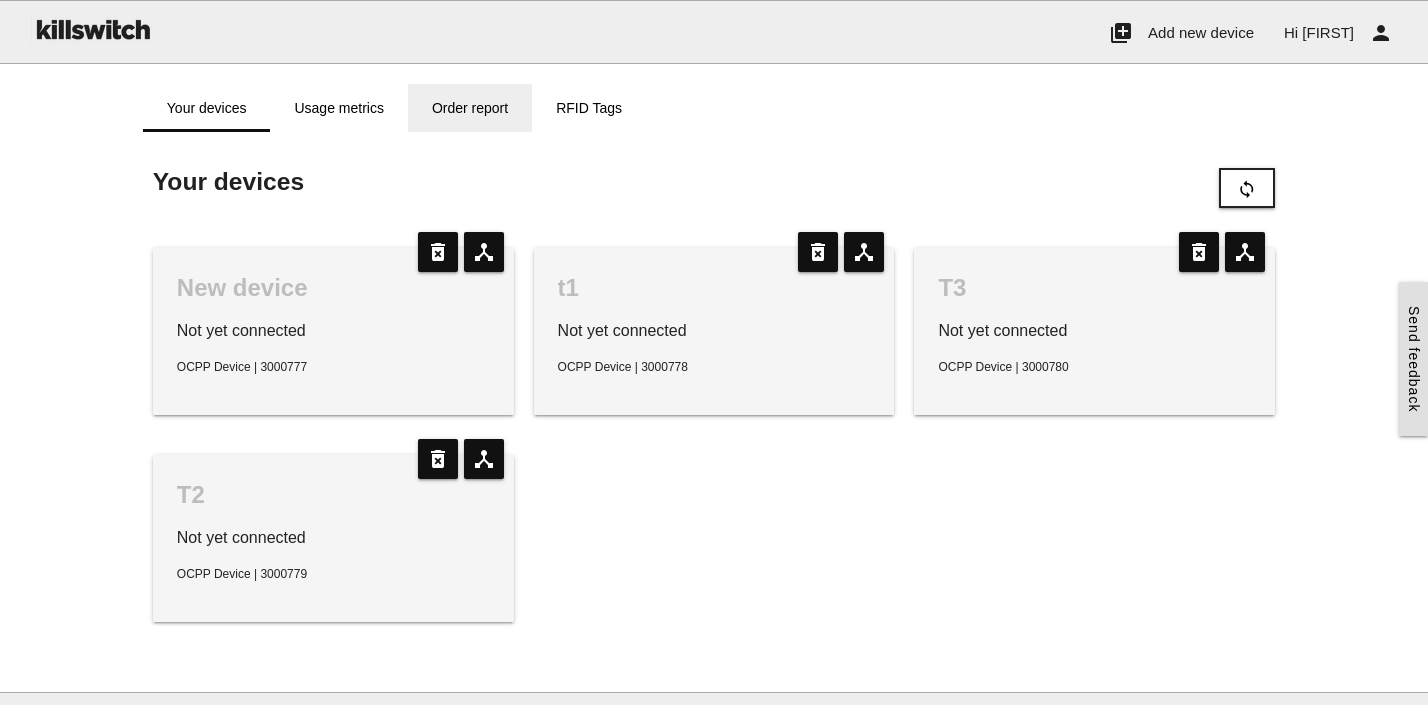 click on "Order report" at bounding box center (470, 108) 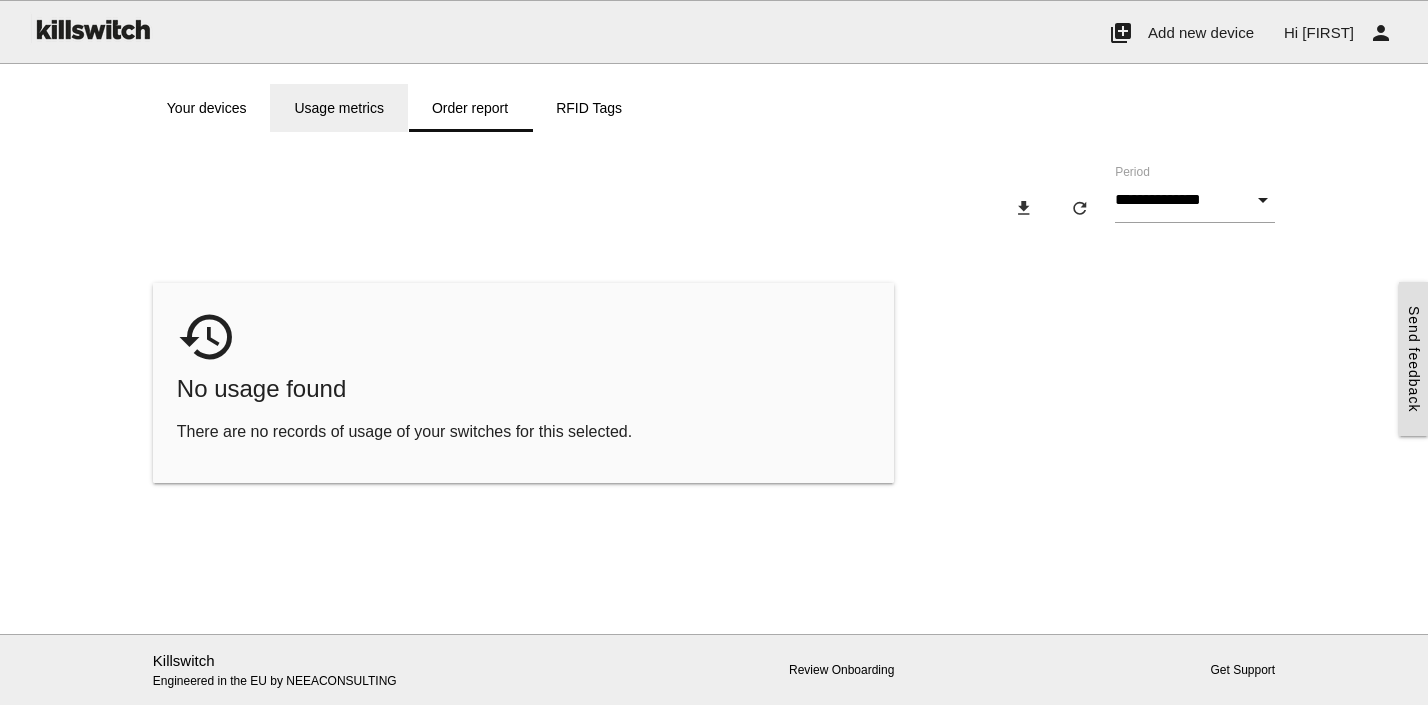 click on "Usage metrics" at bounding box center (338, 108) 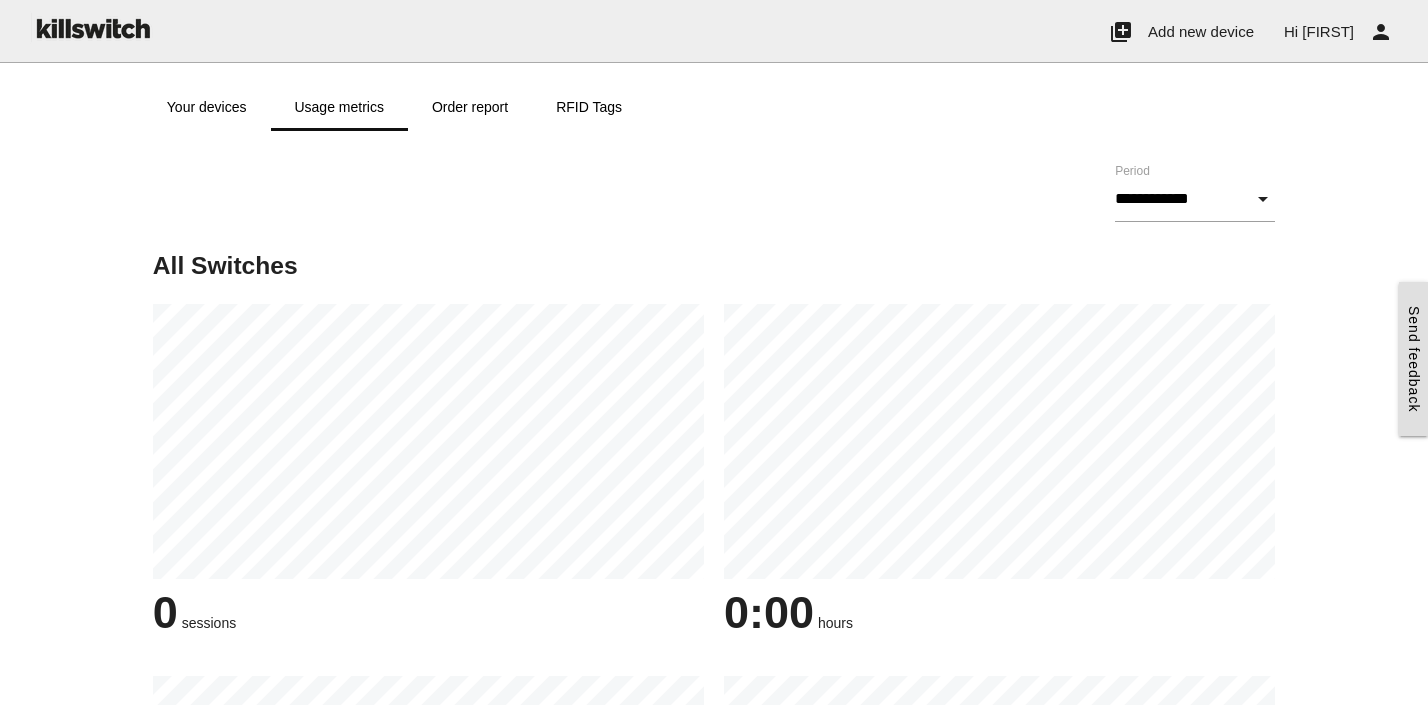 scroll, scrollTop: 0, scrollLeft: 0, axis: both 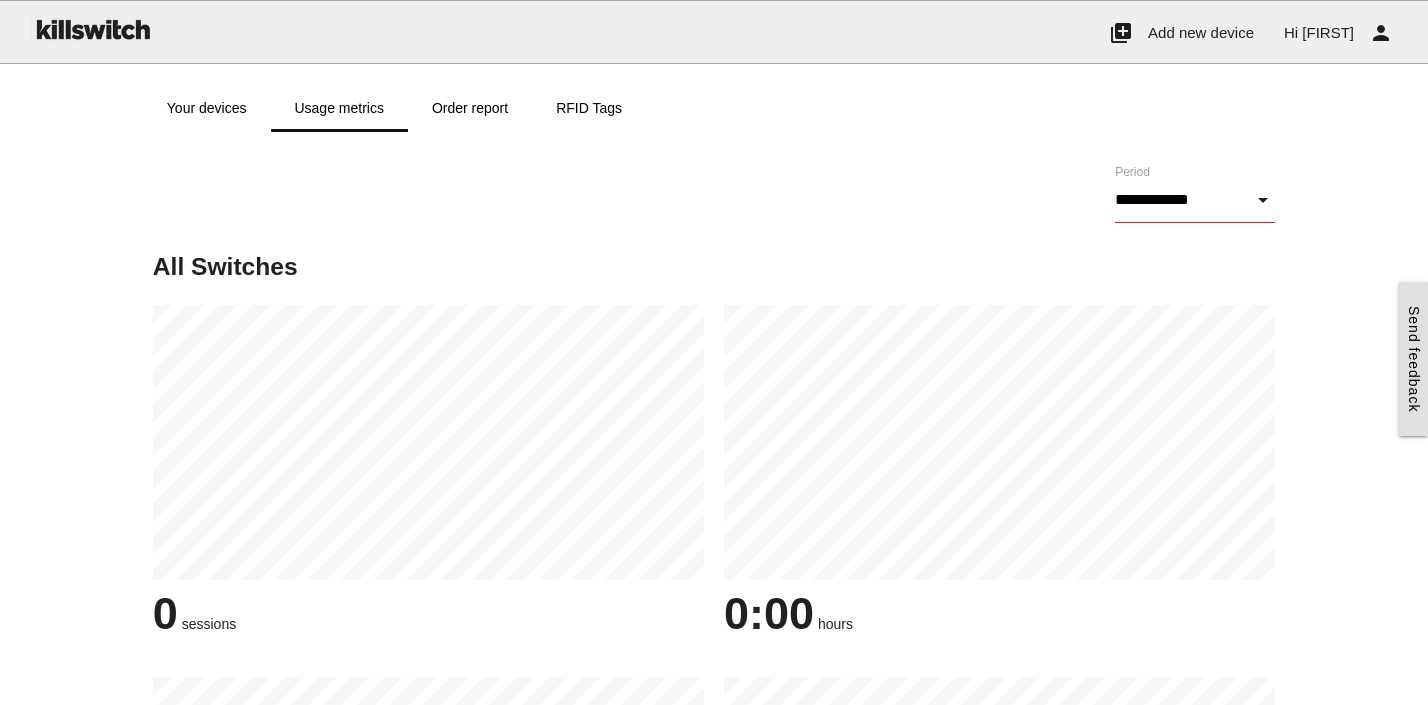 click on "**********" at bounding box center [1195, 200] 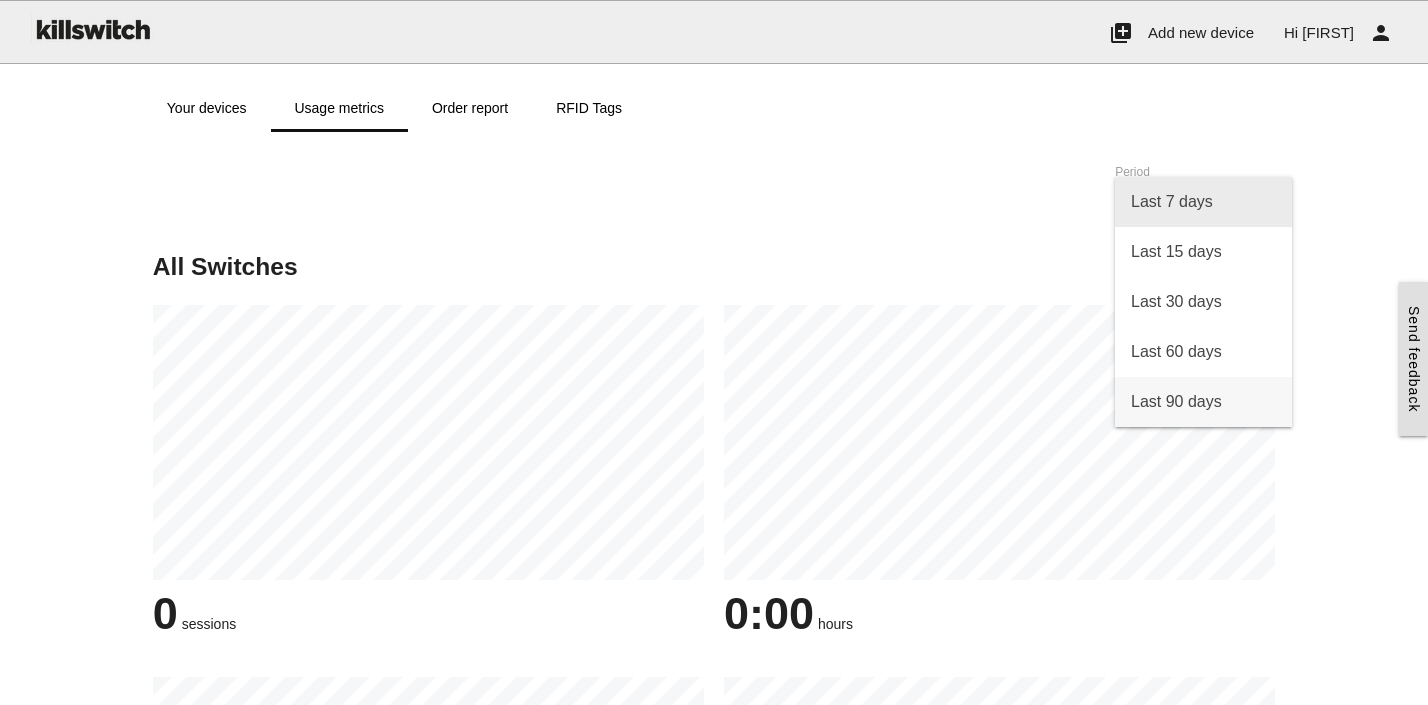 click on "Last 7 days" at bounding box center [1203, 202] 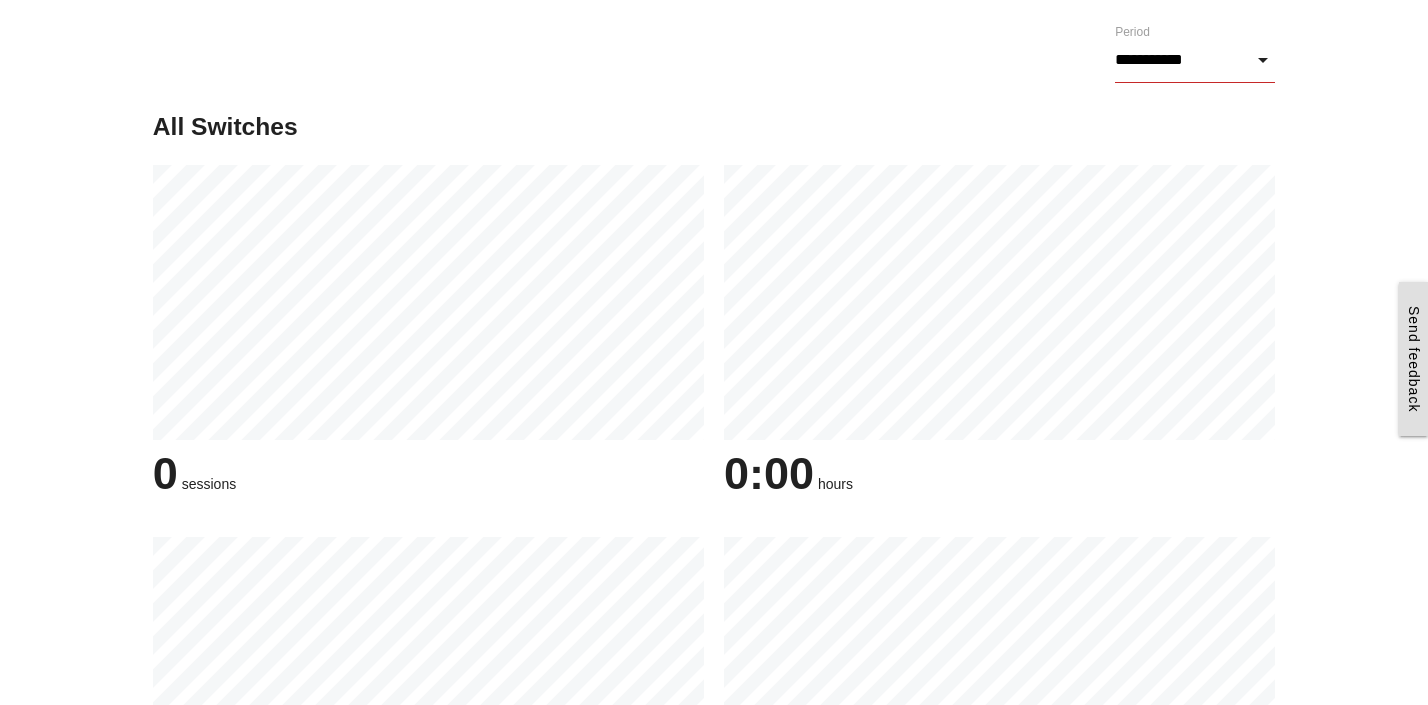 scroll, scrollTop: 0, scrollLeft: 0, axis: both 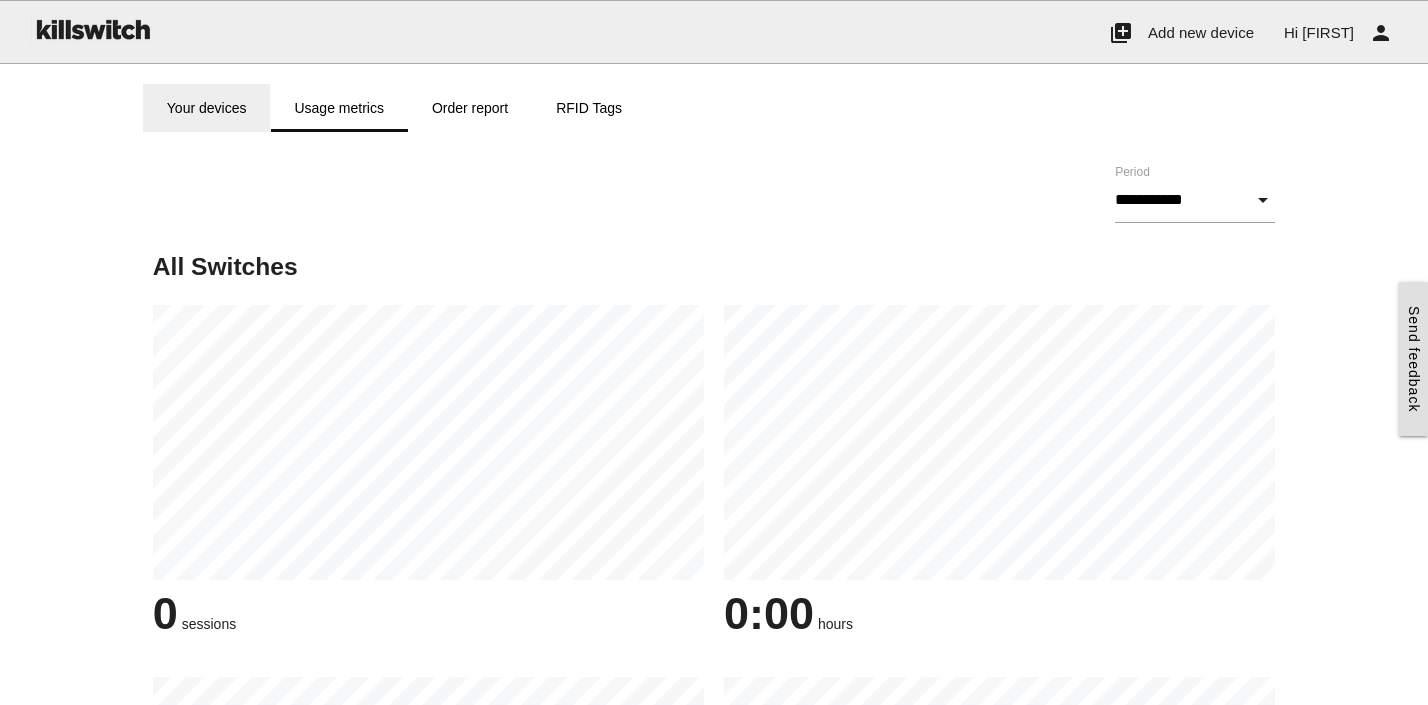 click on "Your devices" at bounding box center [207, 108] 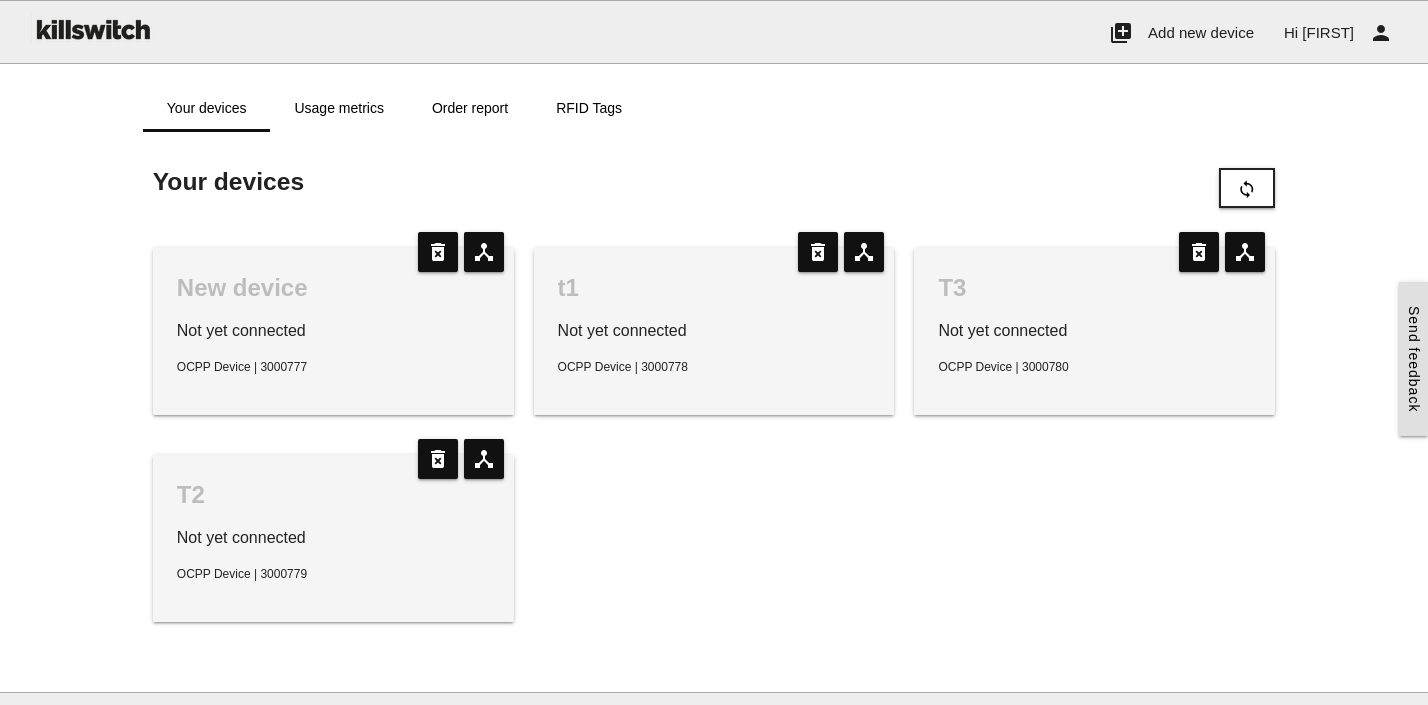 click on "t1 Not yet connected OCPP Device | 3000778" at bounding box center (714, 331) 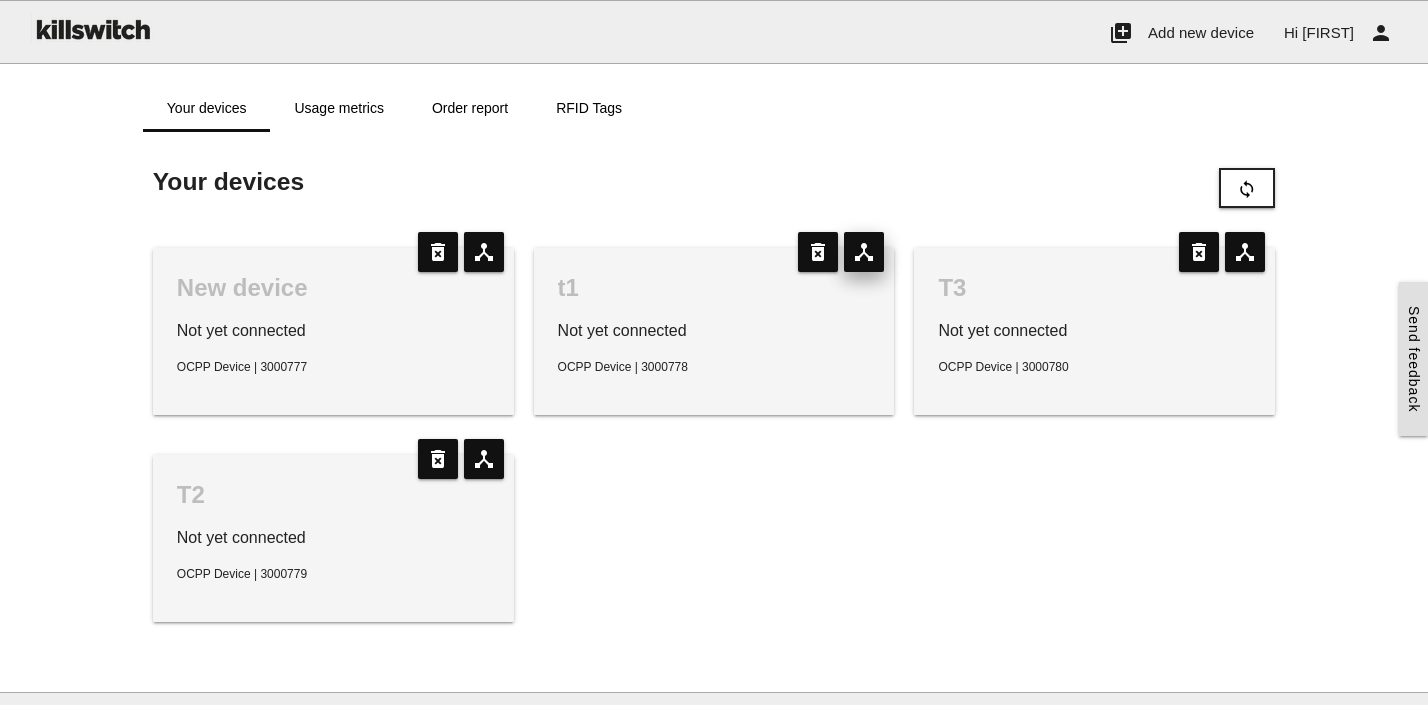 click on "device_hub" at bounding box center (864, 252) 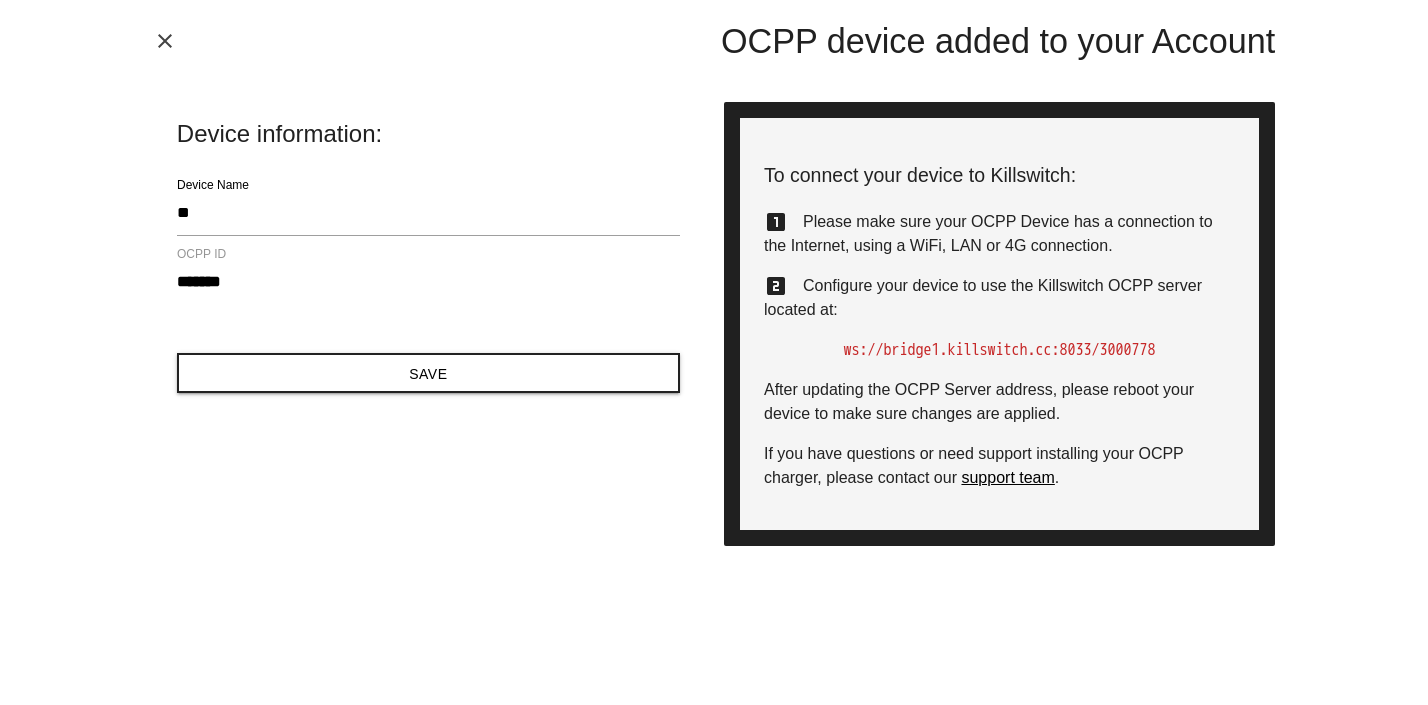 click on "close" at bounding box center [165, 41] 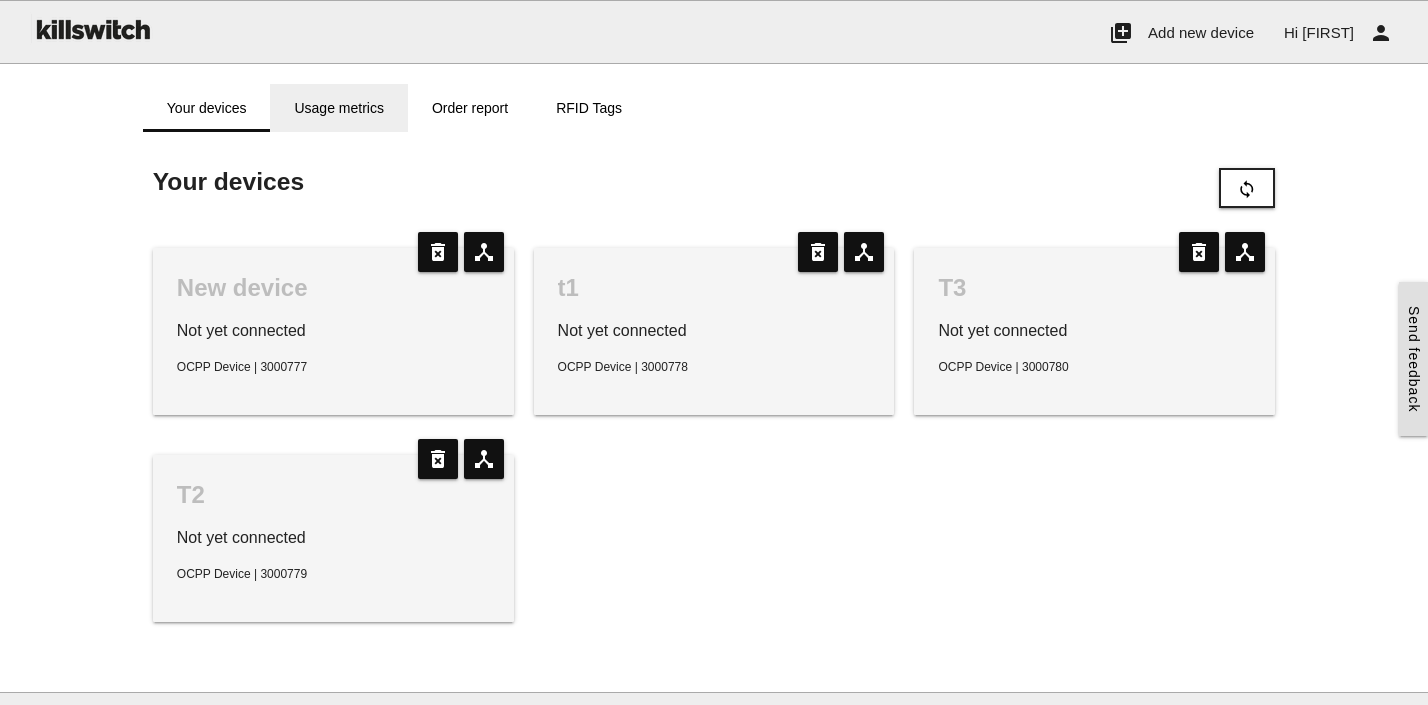 click on "Usage metrics" at bounding box center [338, 108] 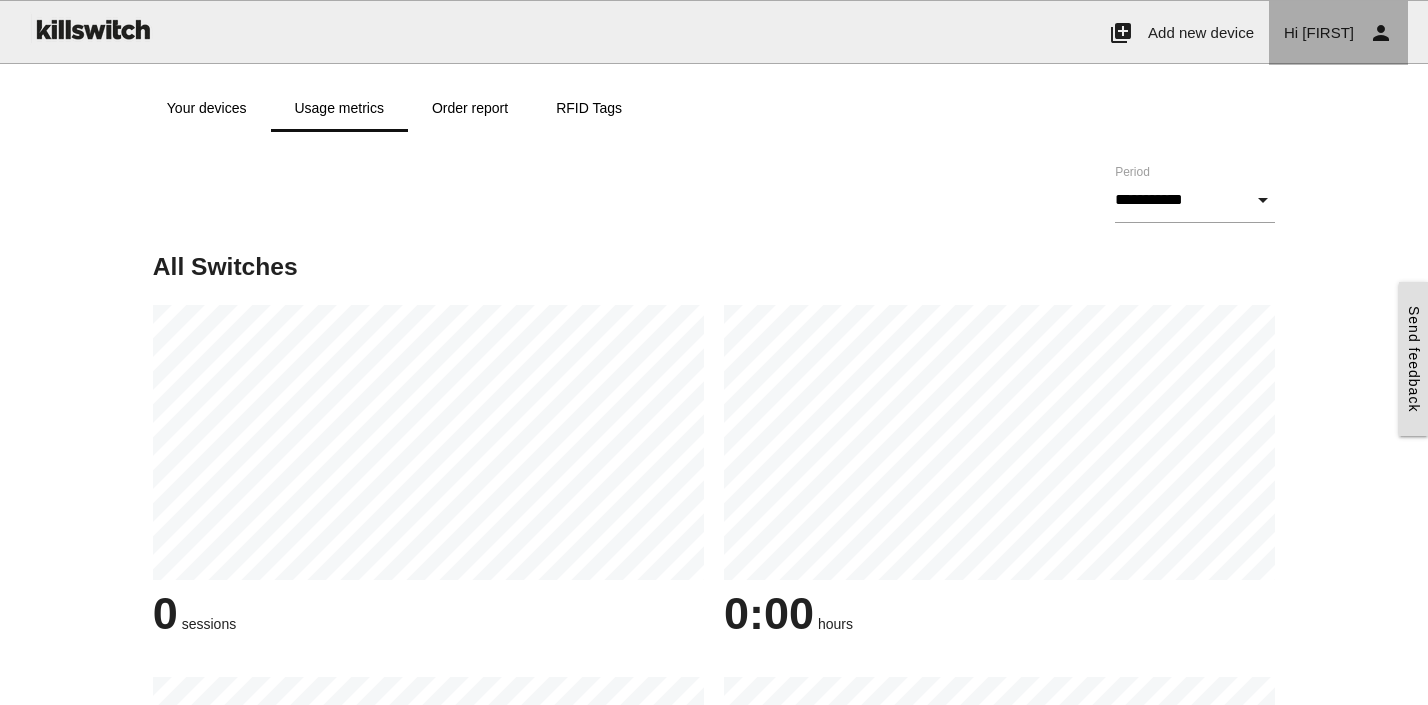 click on "Hi   [FIRST] person" at bounding box center (1338, 33) 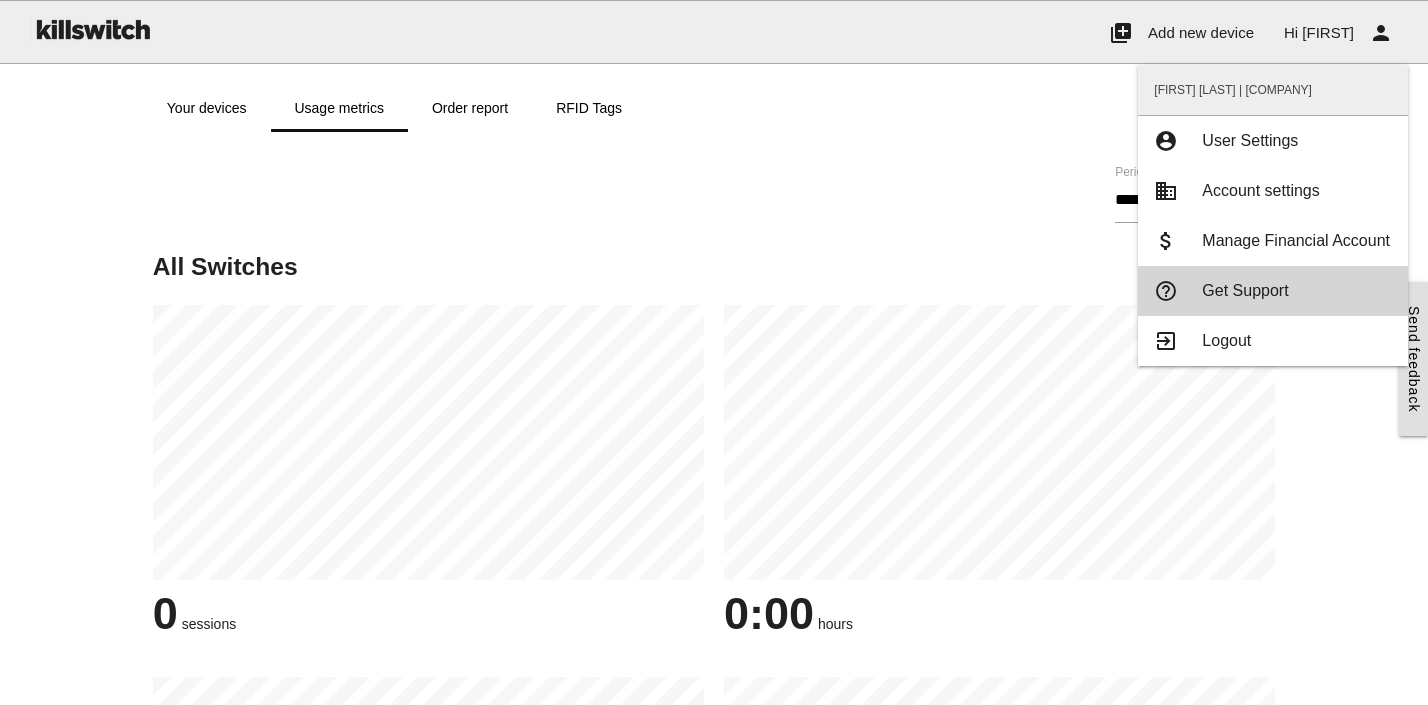 click on "Get Support" at bounding box center (1245, 290) 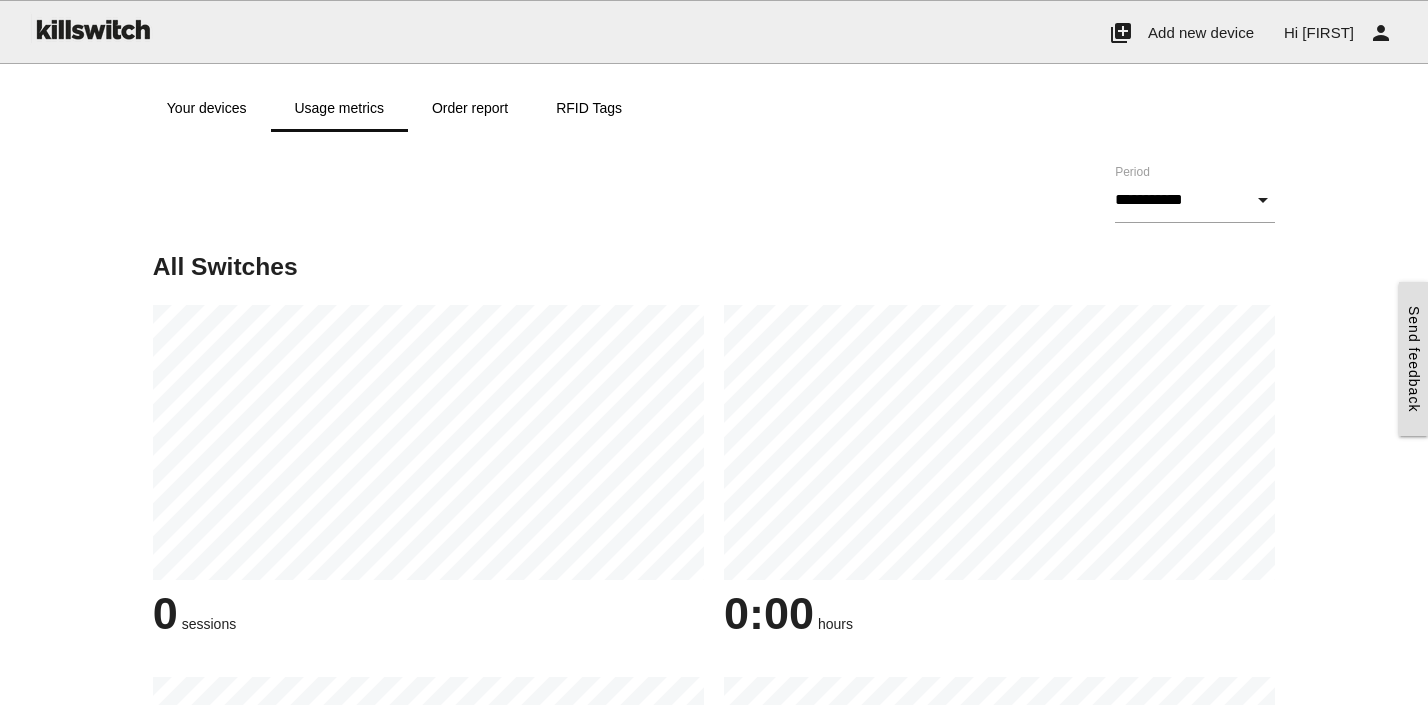 click at bounding box center (92, 29) 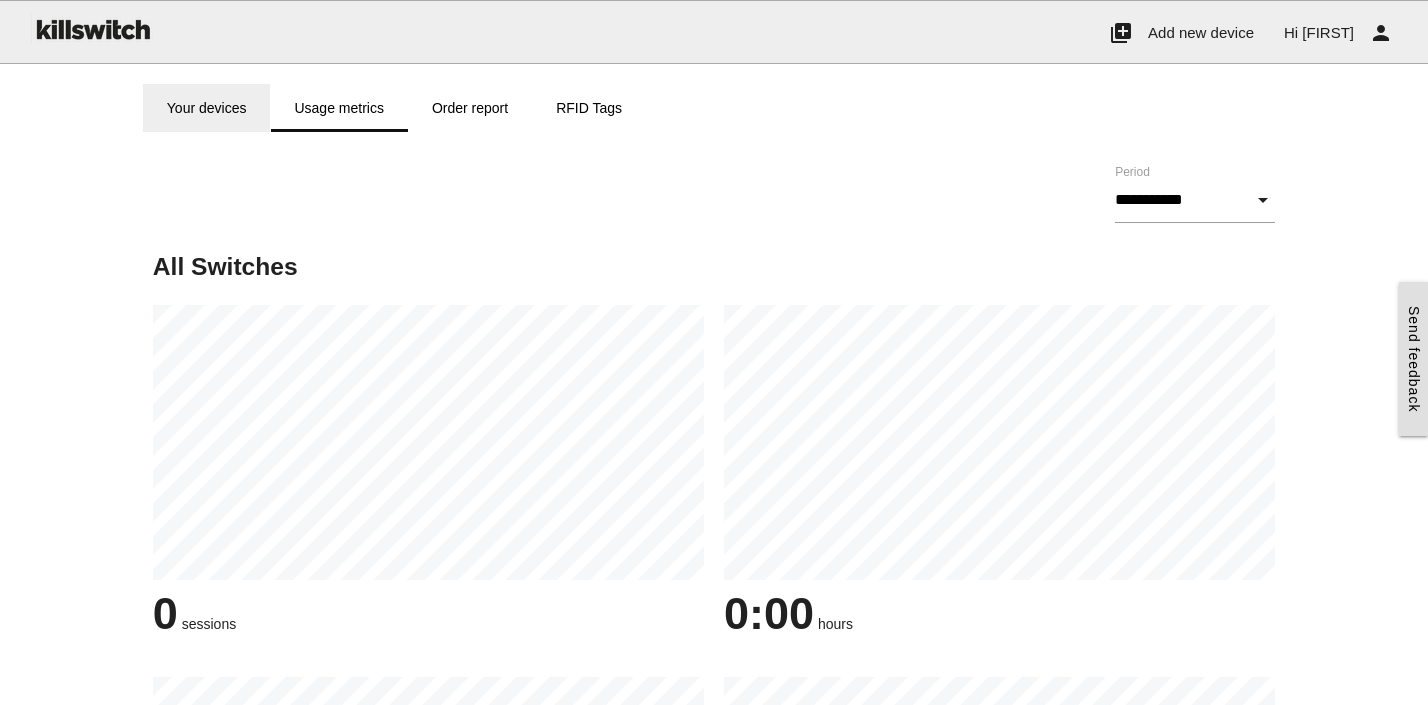 click on "Your devices" at bounding box center (207, 108) 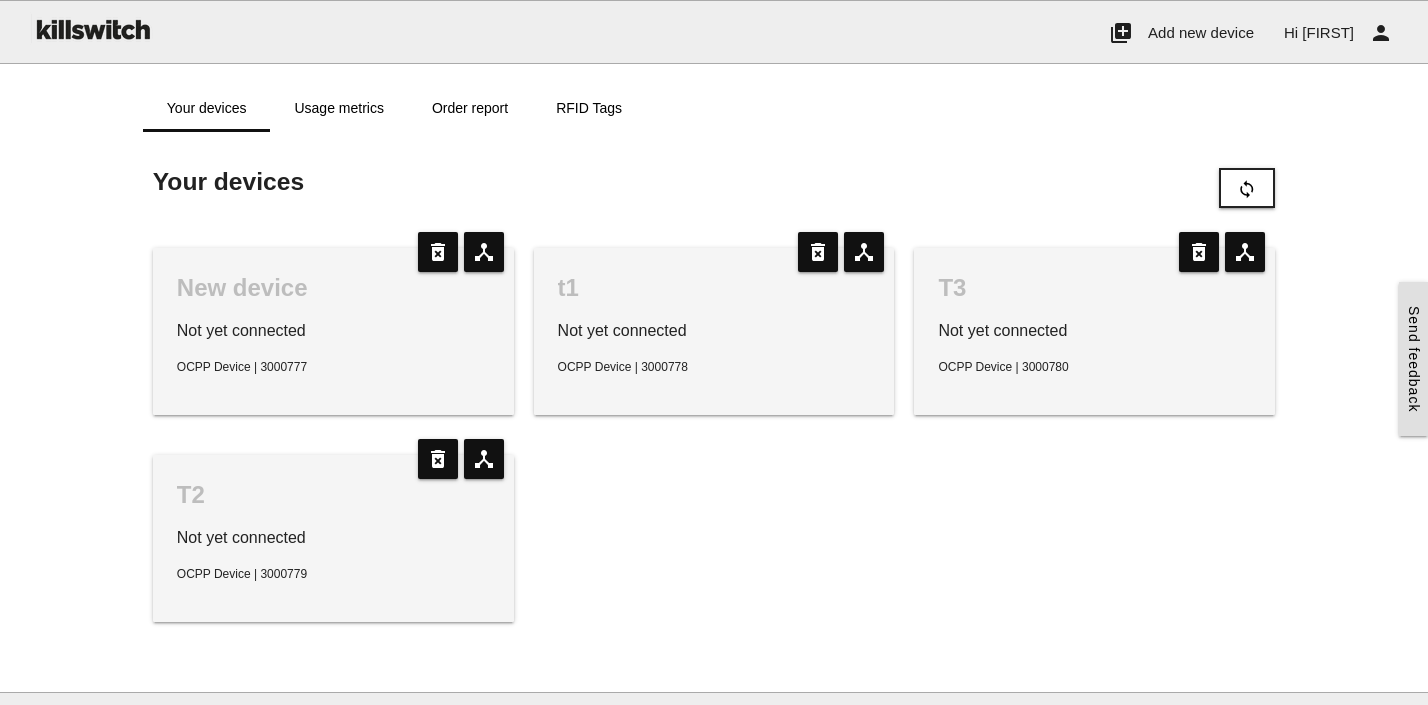 click at bounding box center [92, 29] 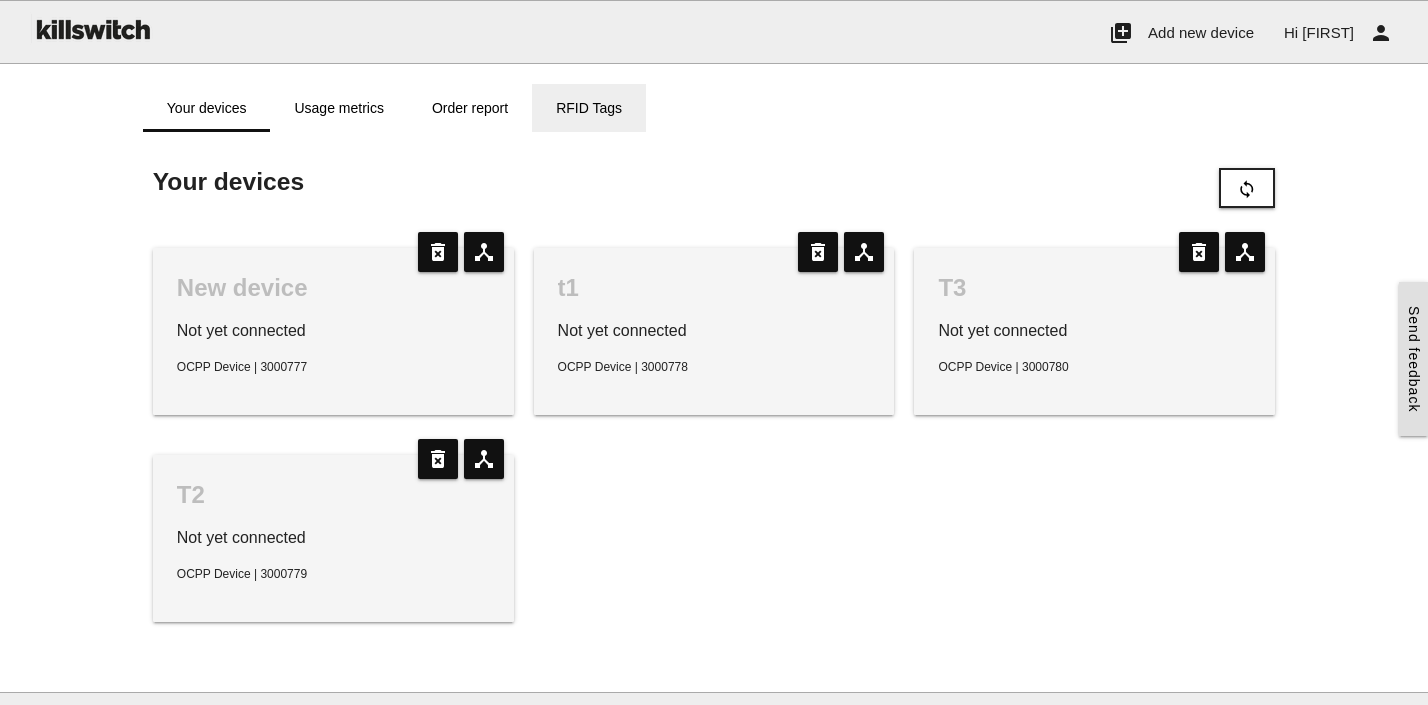 click on "RFID Tags" at bounding box center [589, 108] 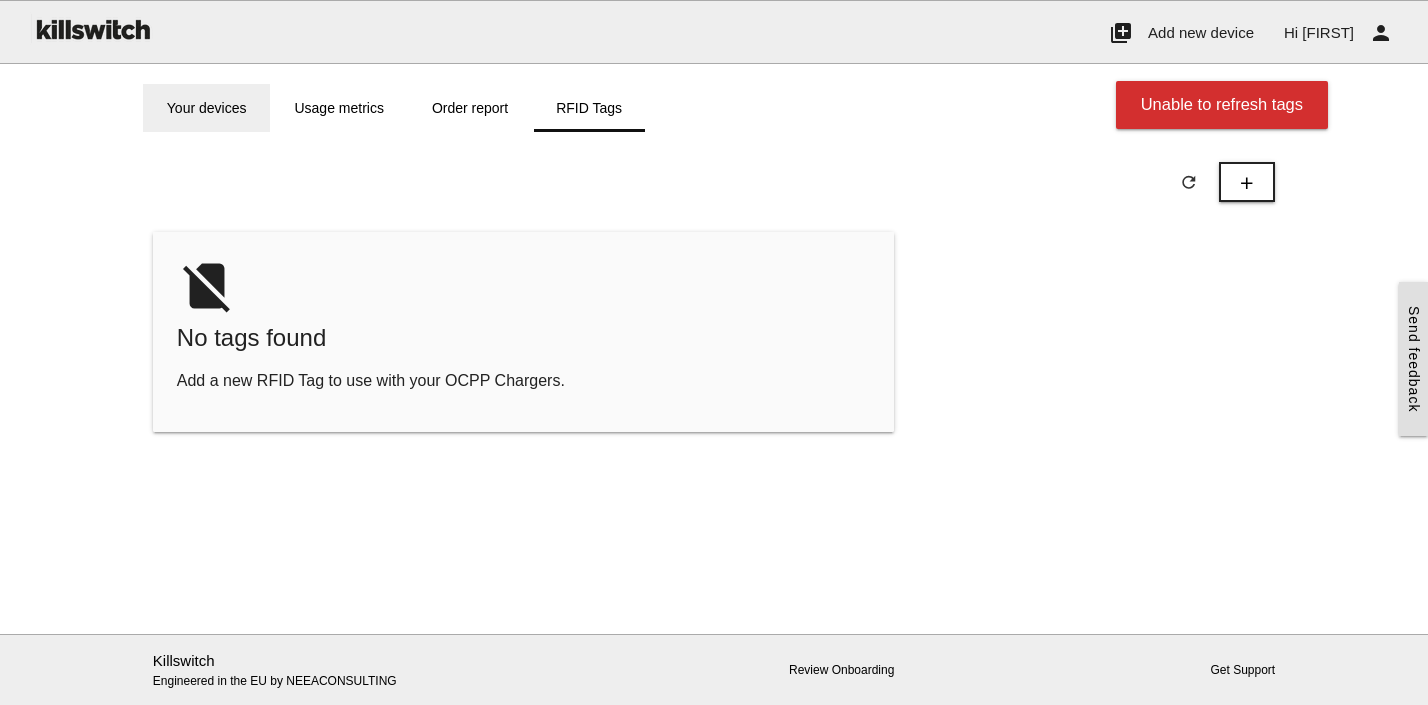 click on "Your devices" at bounding box center [207, 108] 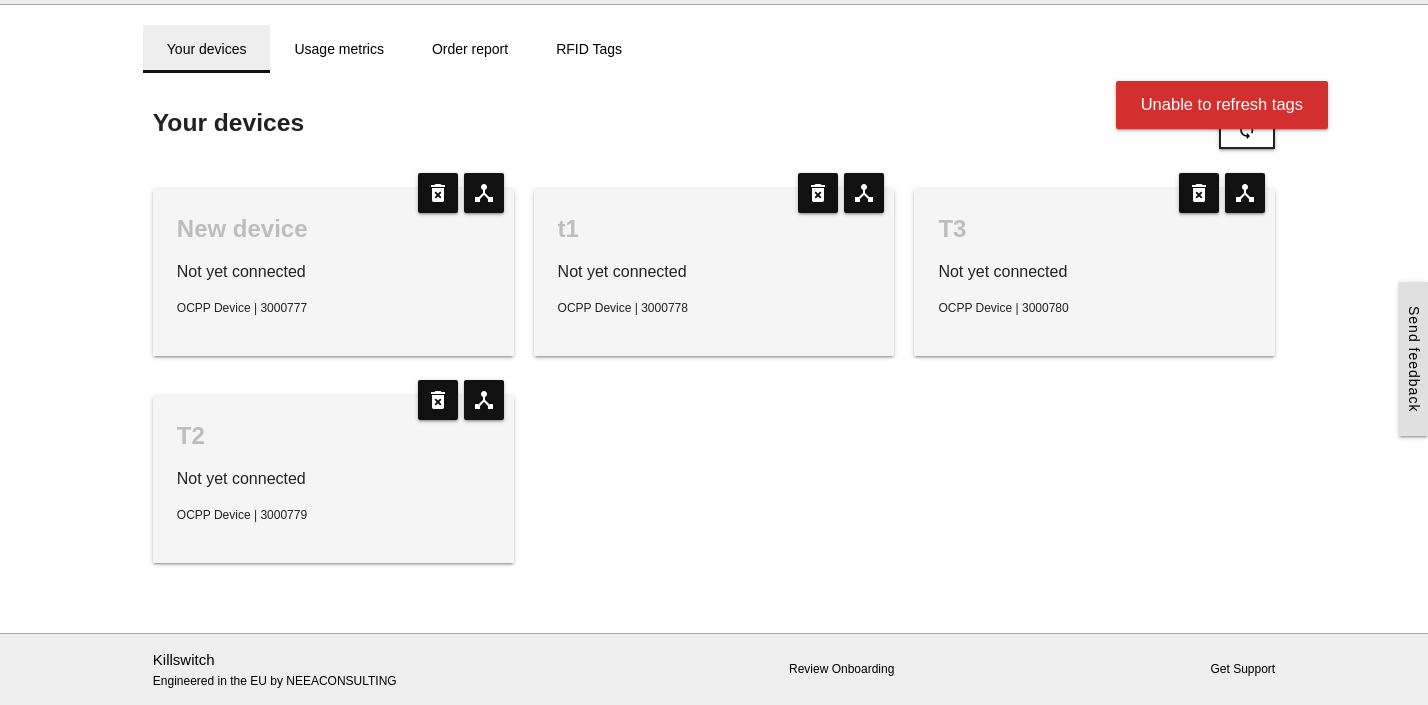scroll, scrollTop: 0, scrollLeft: 0, axis: both 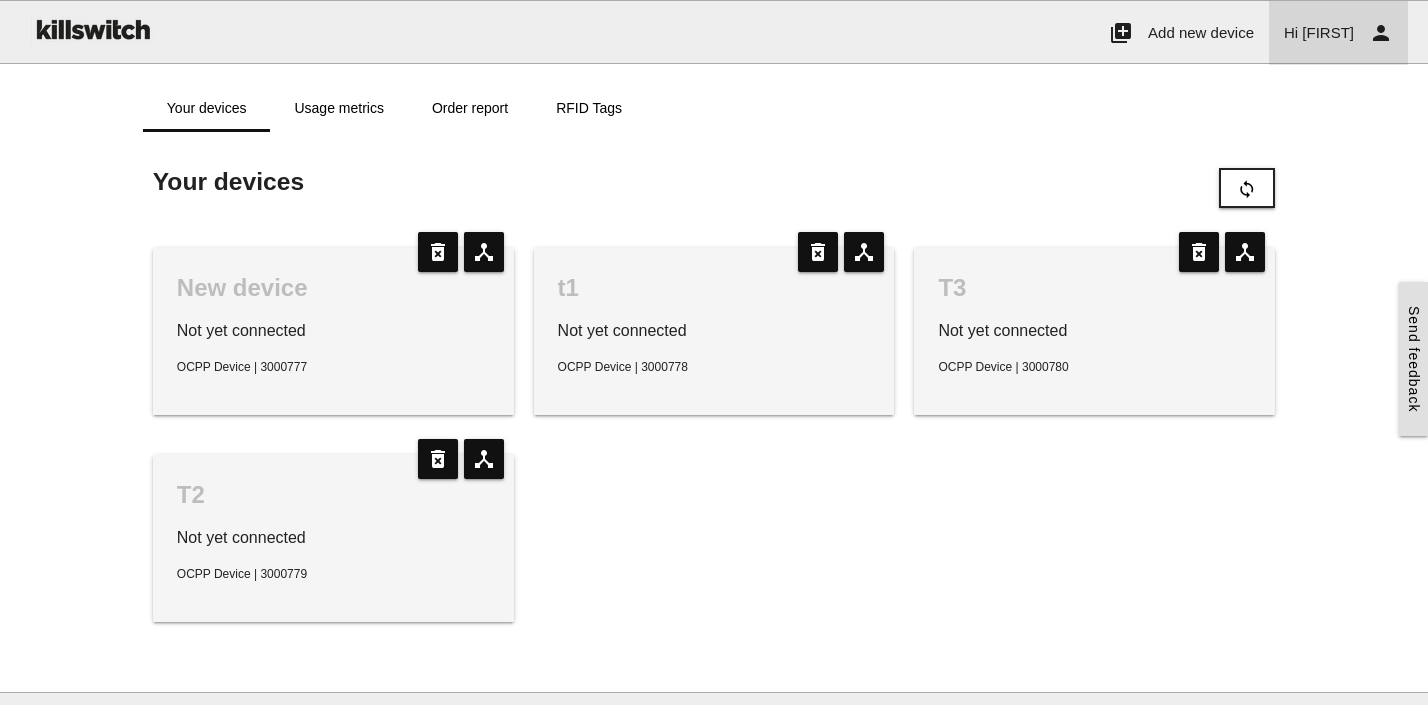click on "Hi   [FIRST] person" at bounding box center (1338, 33) 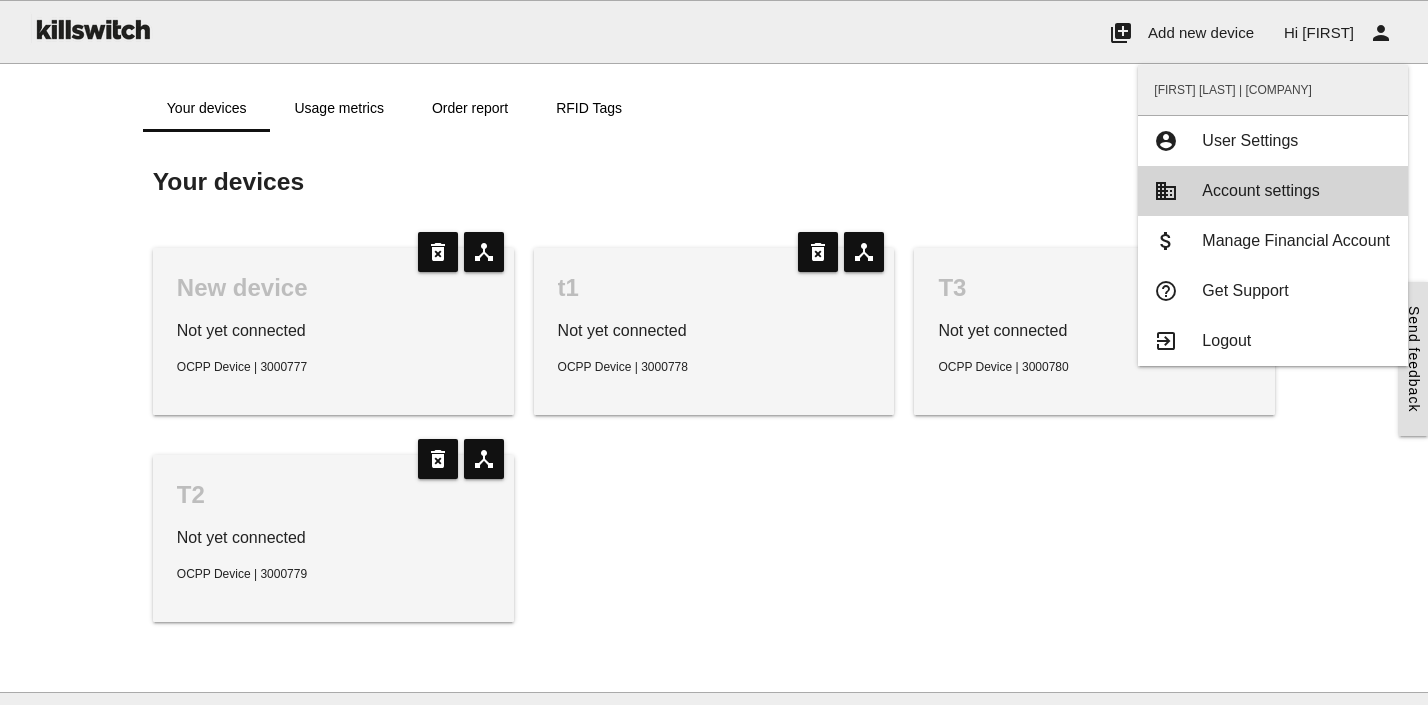 click on "Account settings" at bounding box center [1260, 190] 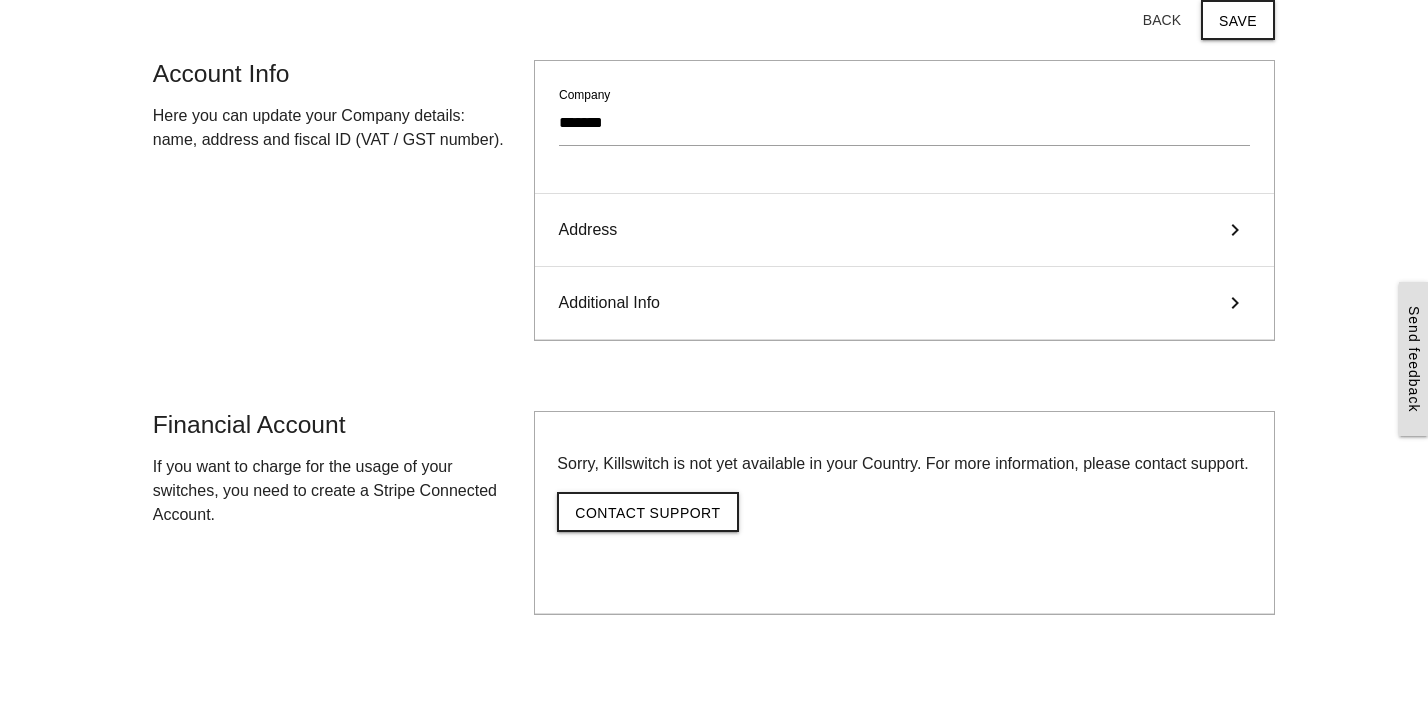 scroll, scrollTop: 126, scrollLeft: 0, axis: vertical 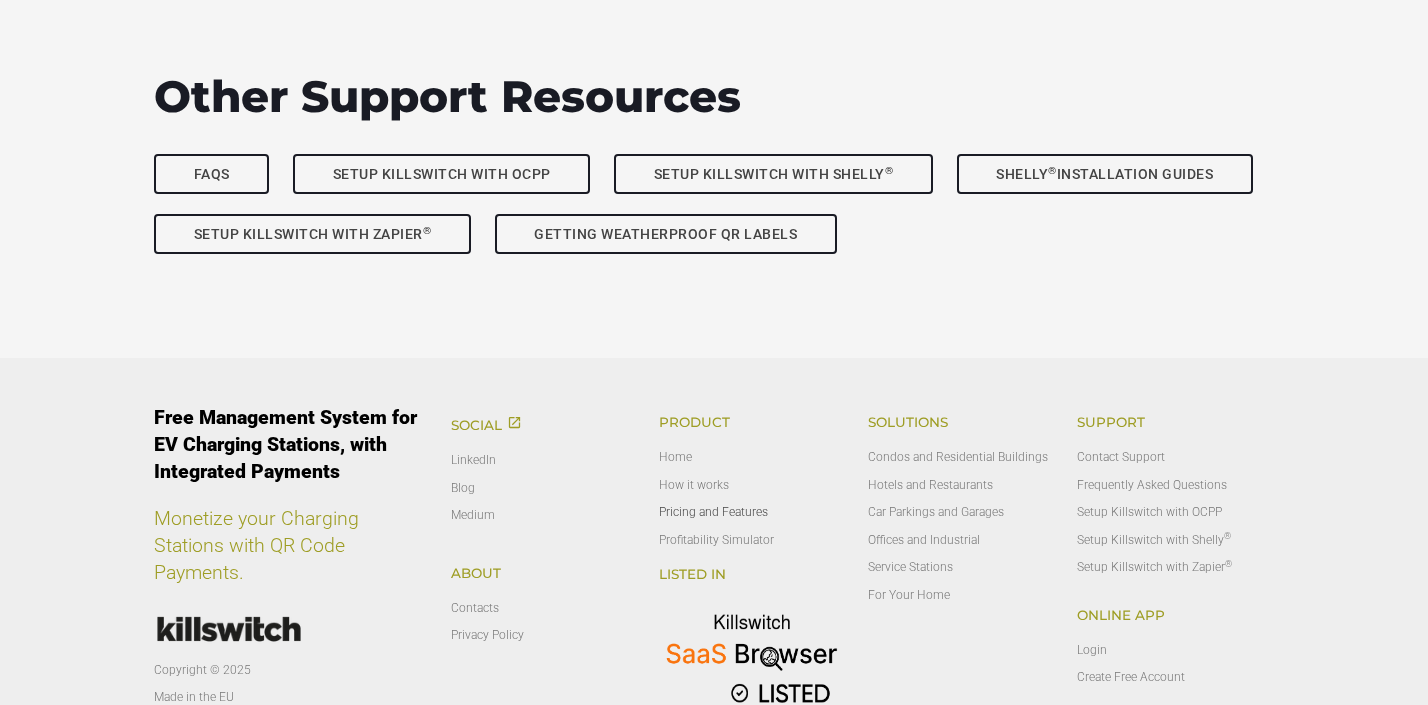 click on "Pricing and Features" at bounding box center (713, 512) 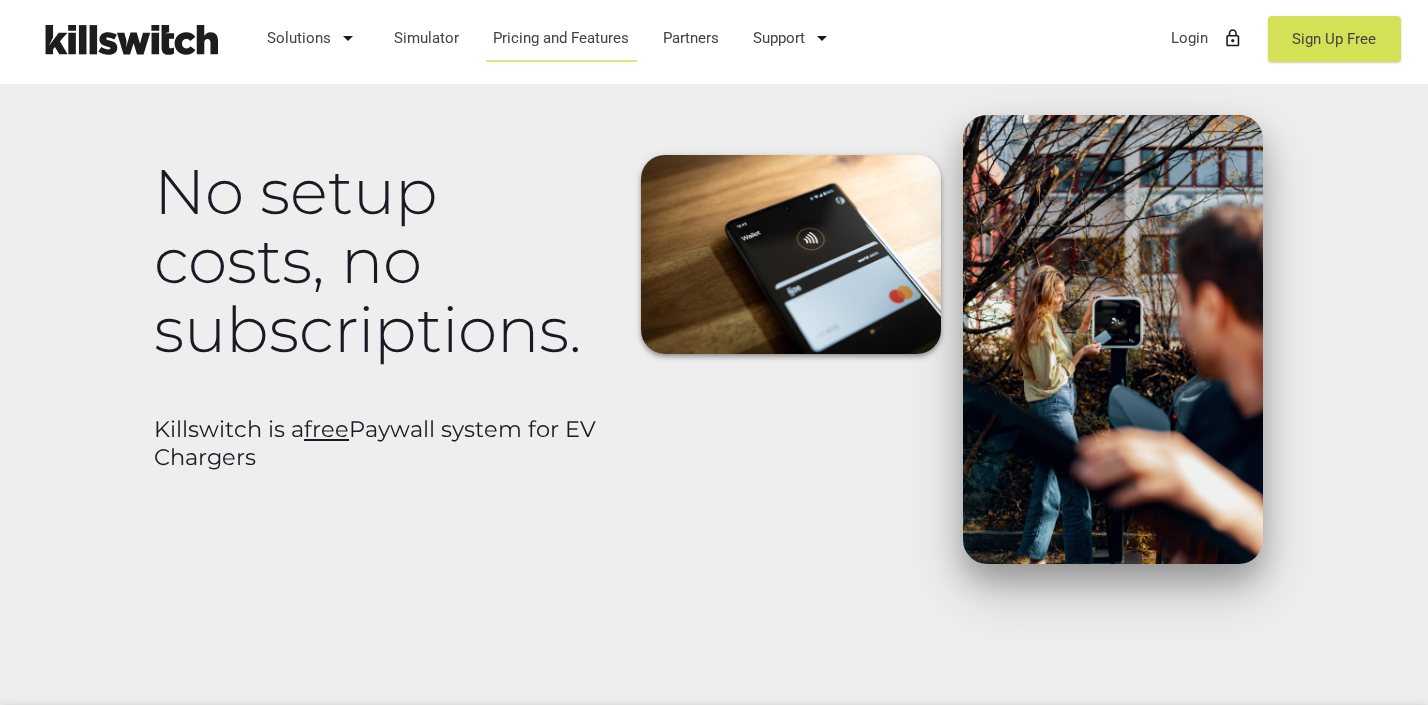 scroll, scrollTop: 0, scrollLeft: 0, axis: both 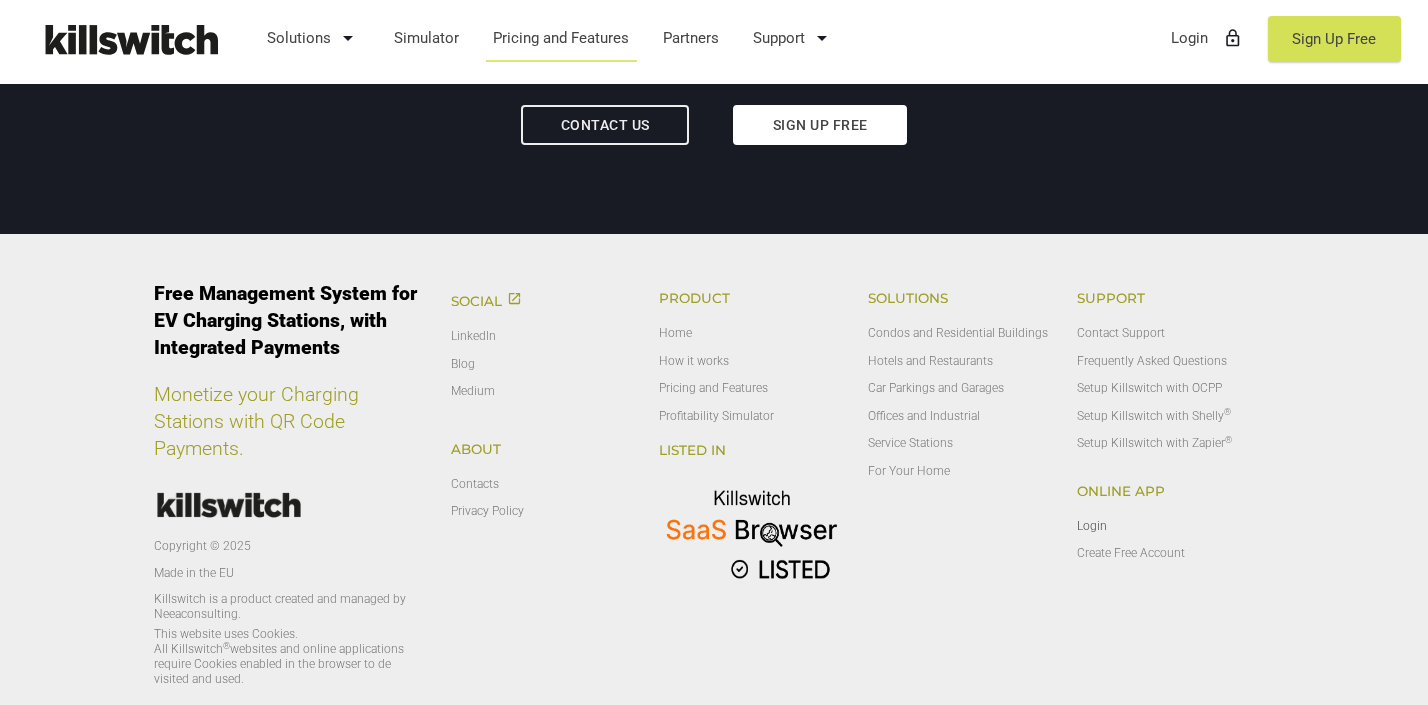 click on "Login" at bounding box center (1092, 526) 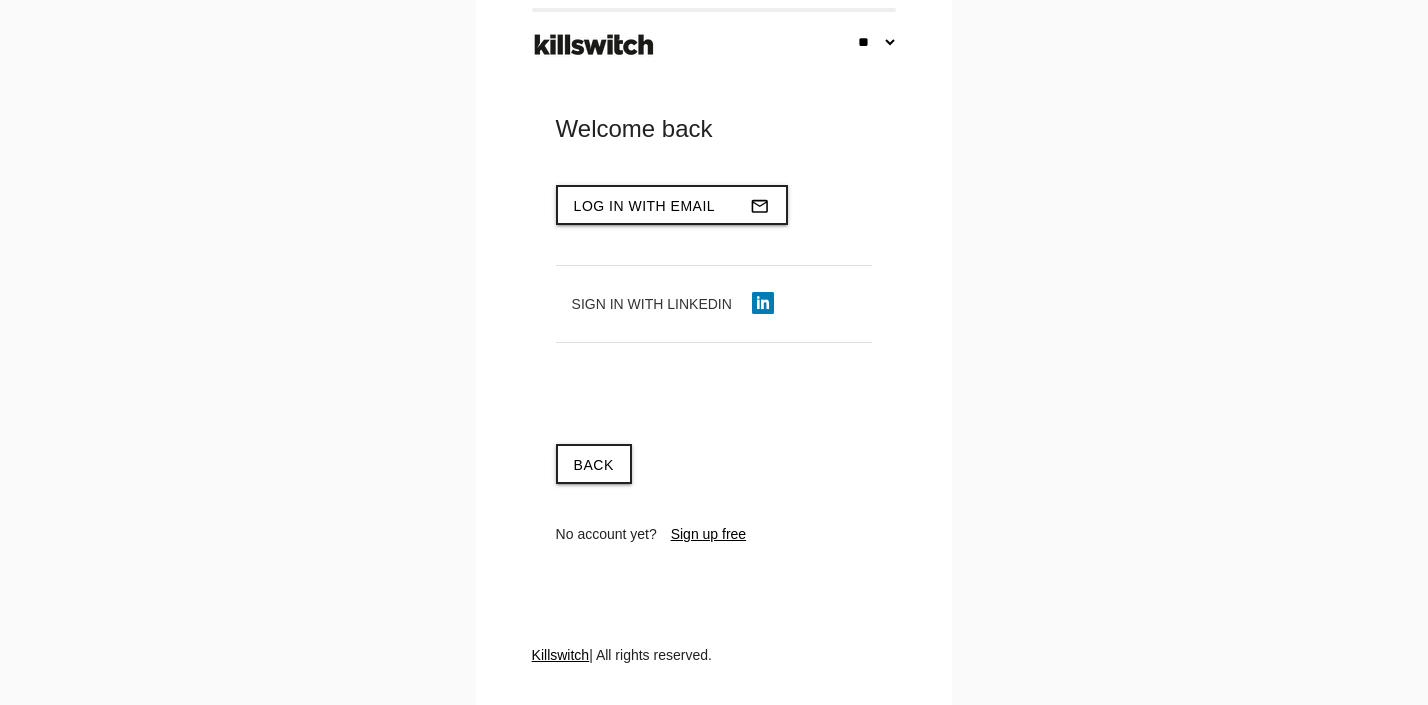 scroll, scrollTop: 0, scrollLeft: 0, axis: both 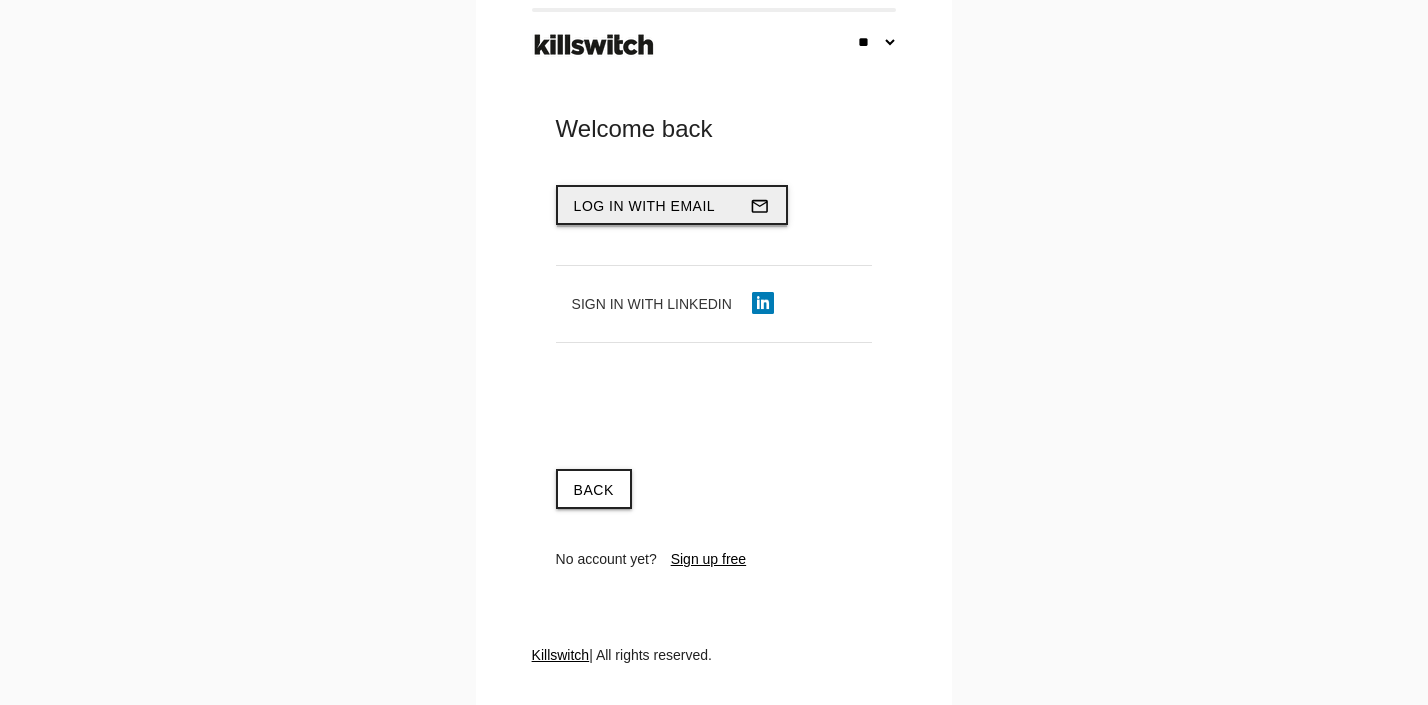 click on "Log in with email" at bounding box center [645, 206] 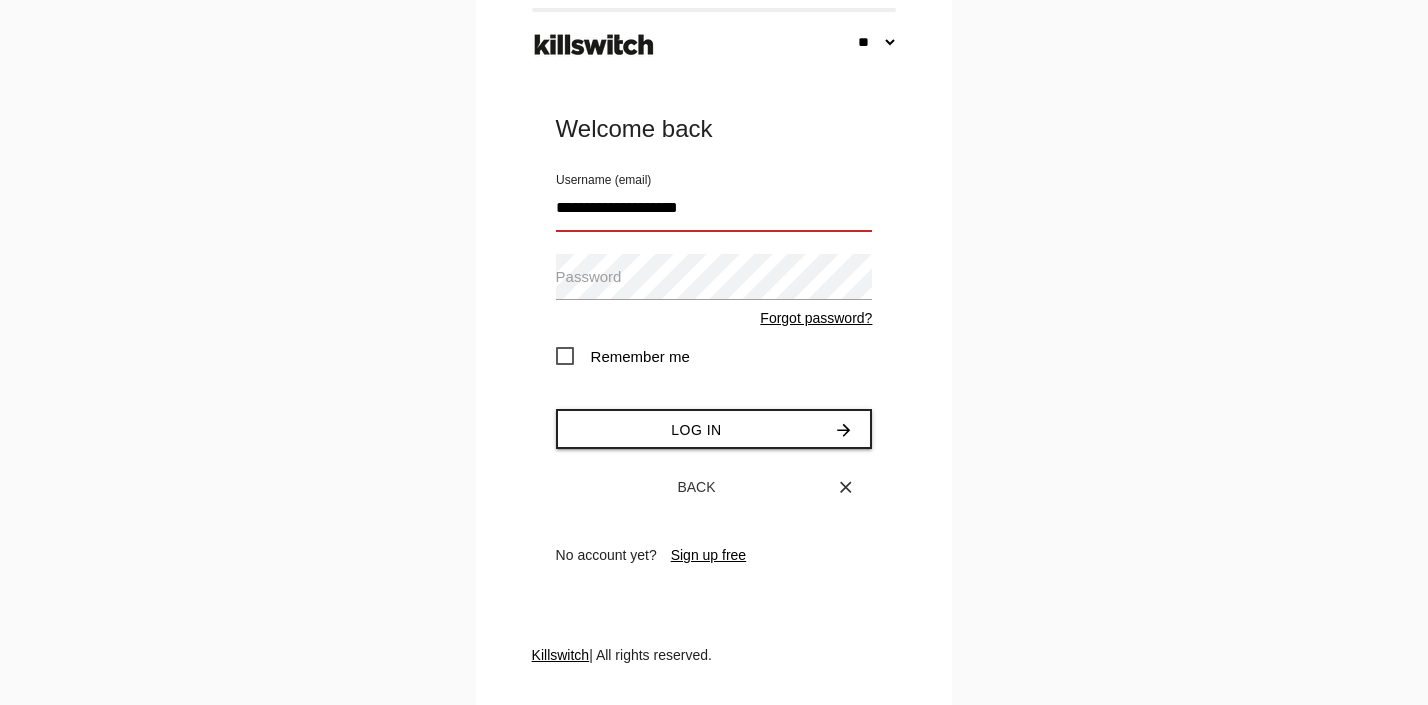 type on "**********" 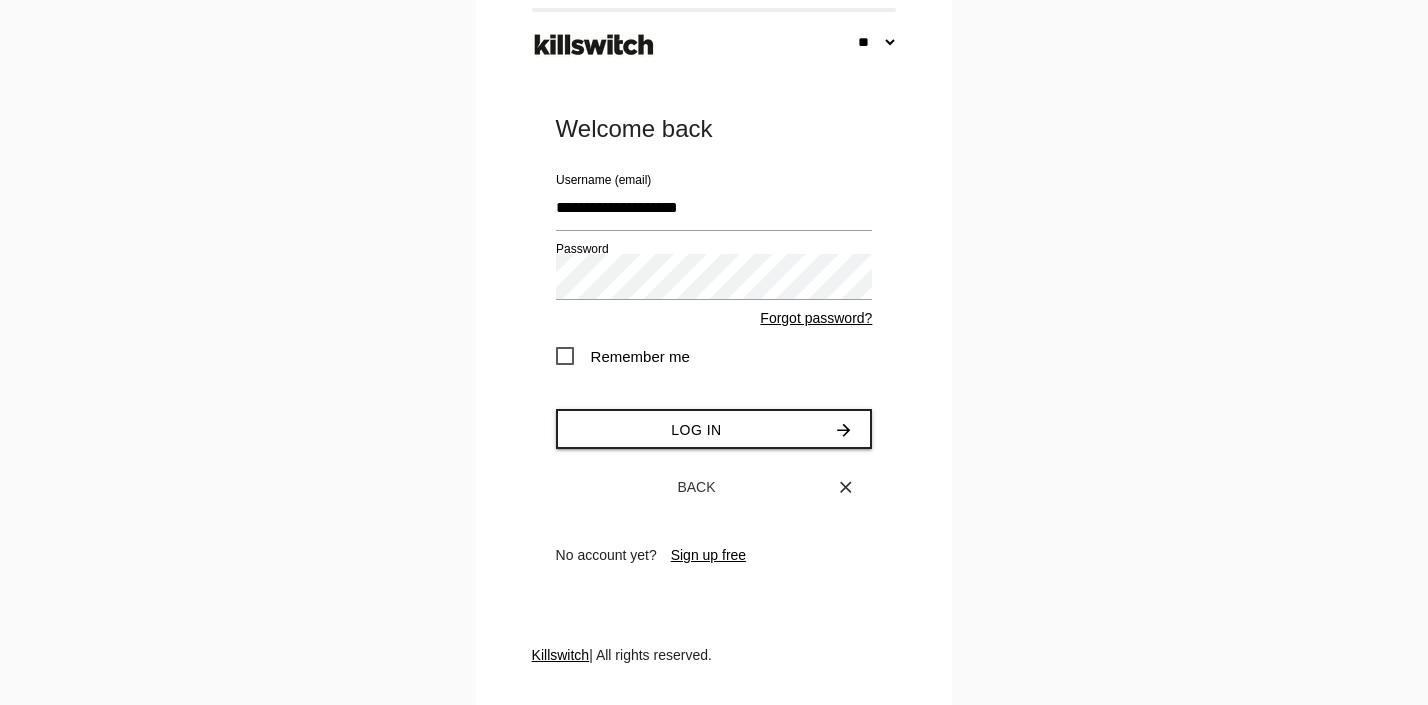 click on "Remember me" at bounding box center (623, 356) 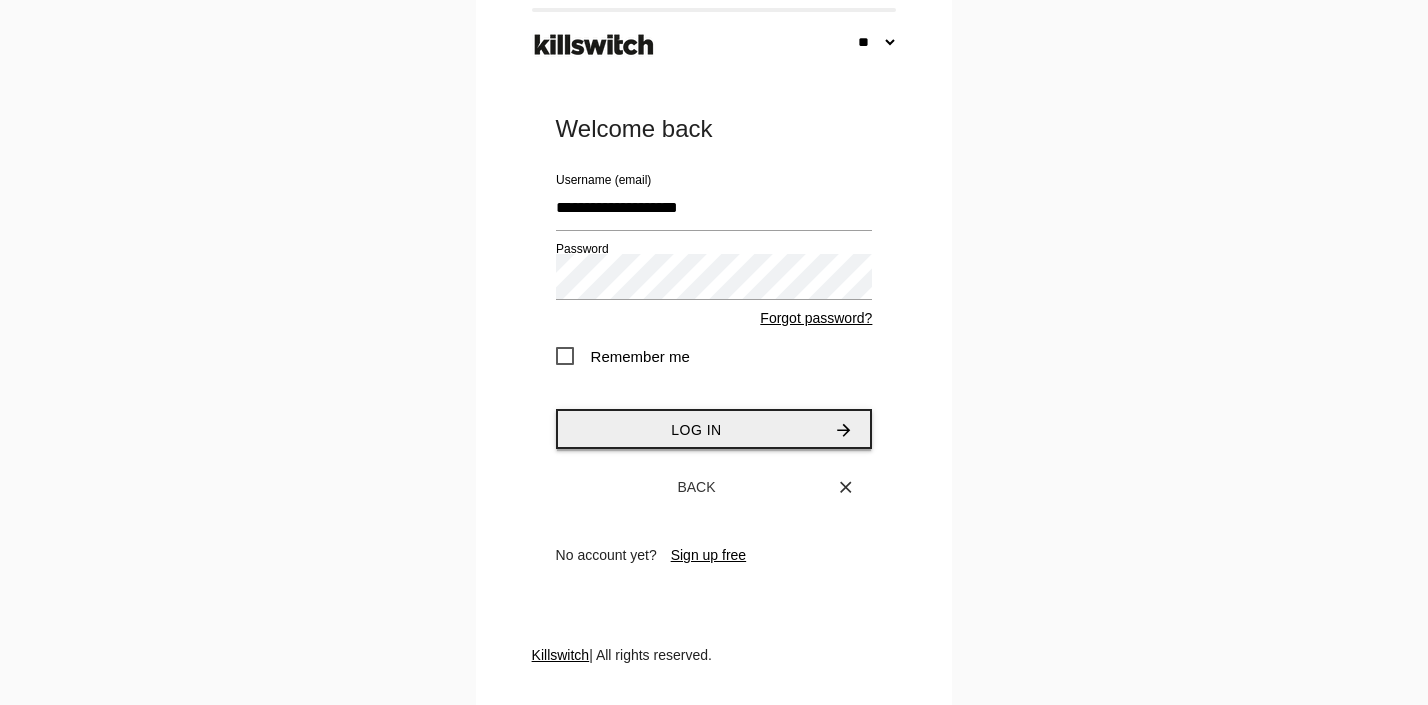 click on "Log in" at bounding box center [696, 430] 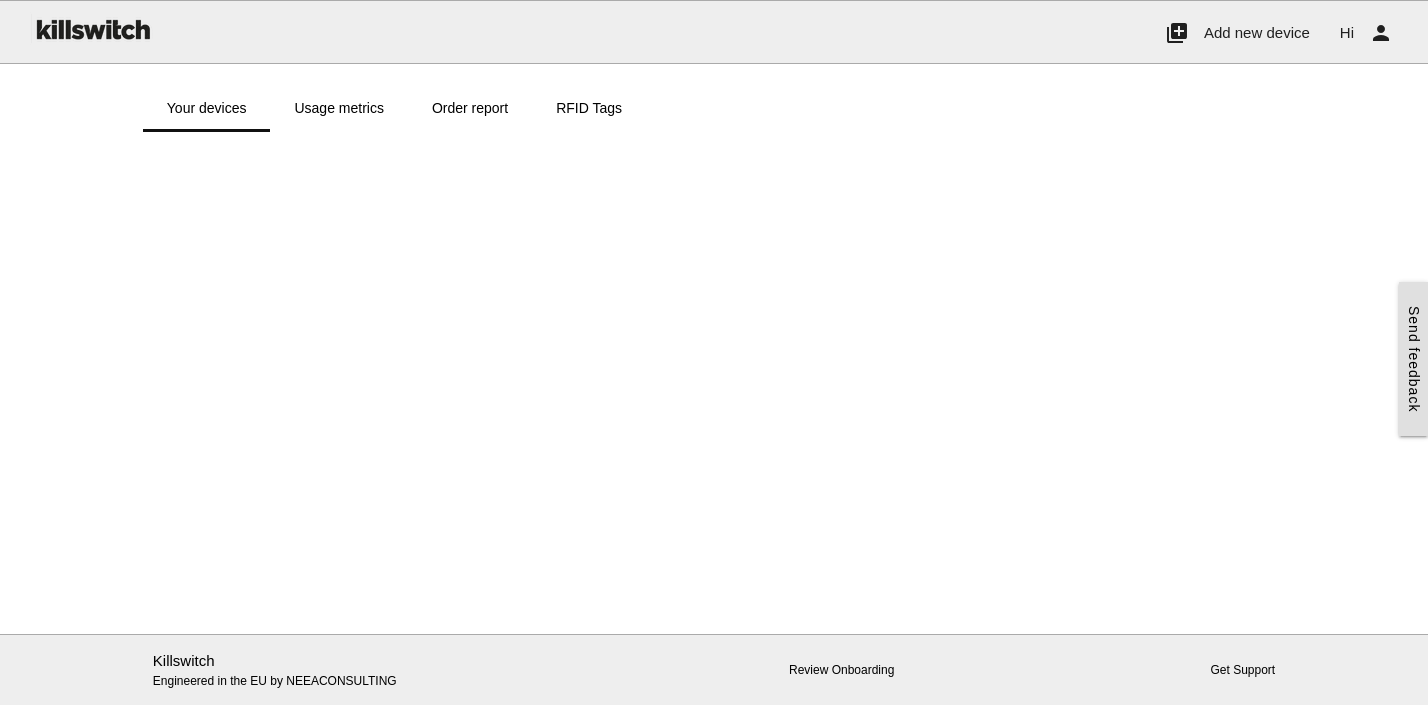 scroll, scrollTop: 0, scrollLeft: 0, axis: both 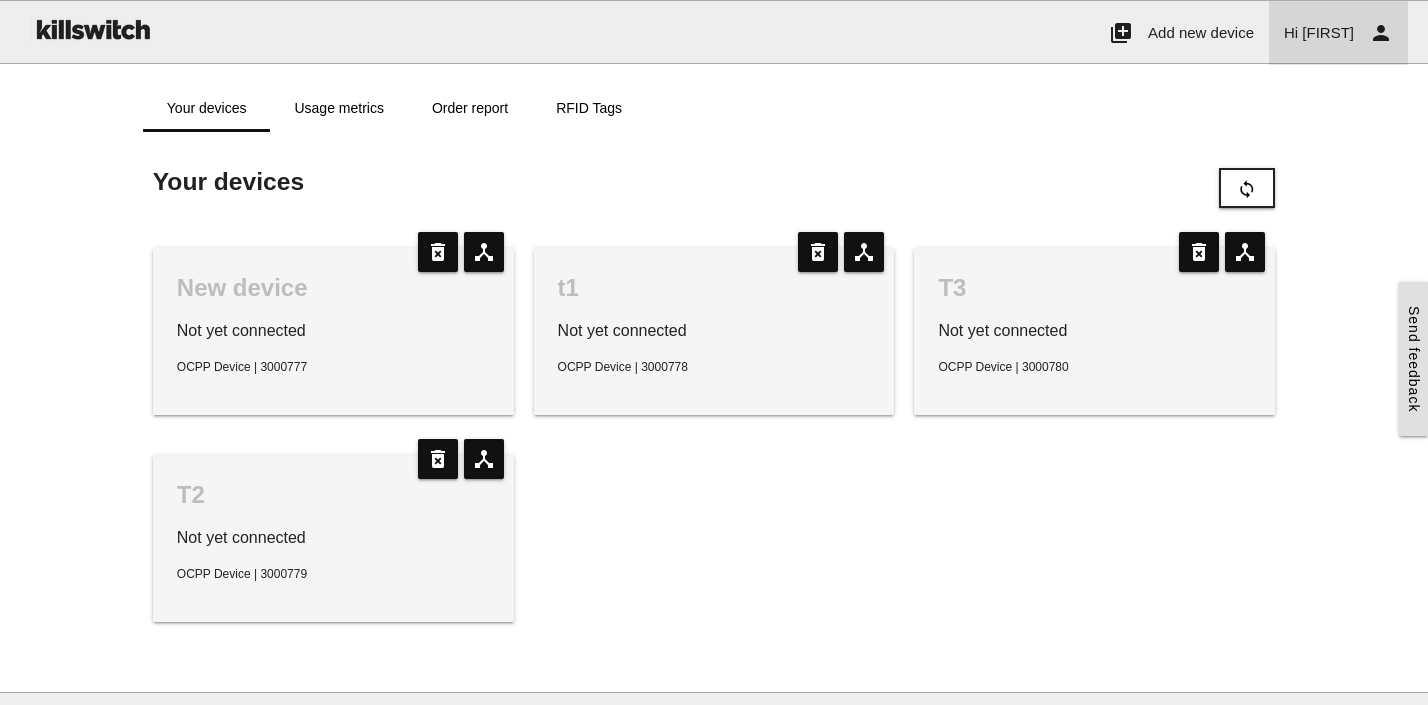 click on "Hi   [FIRST] person" at bounding box center [1338, 33] 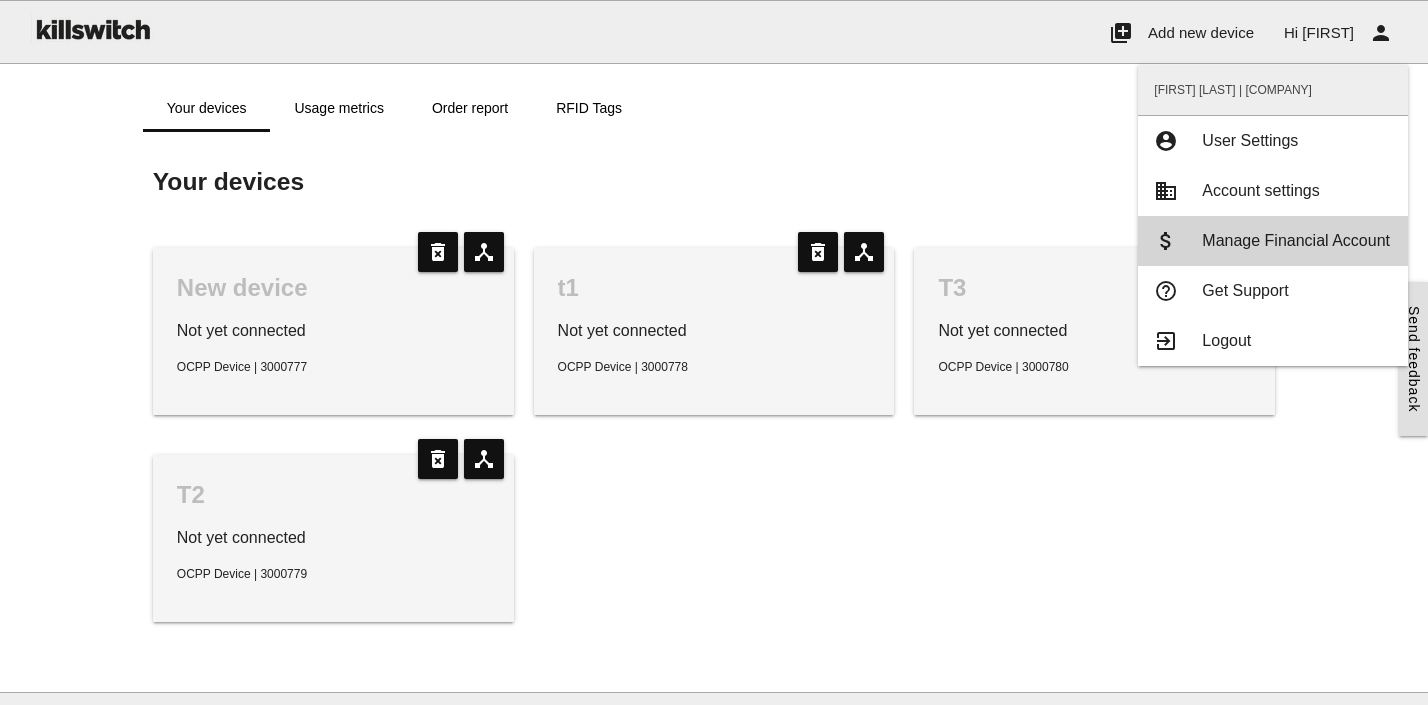 click on "Manage Financial Account" at bounding box center (1296, 240) 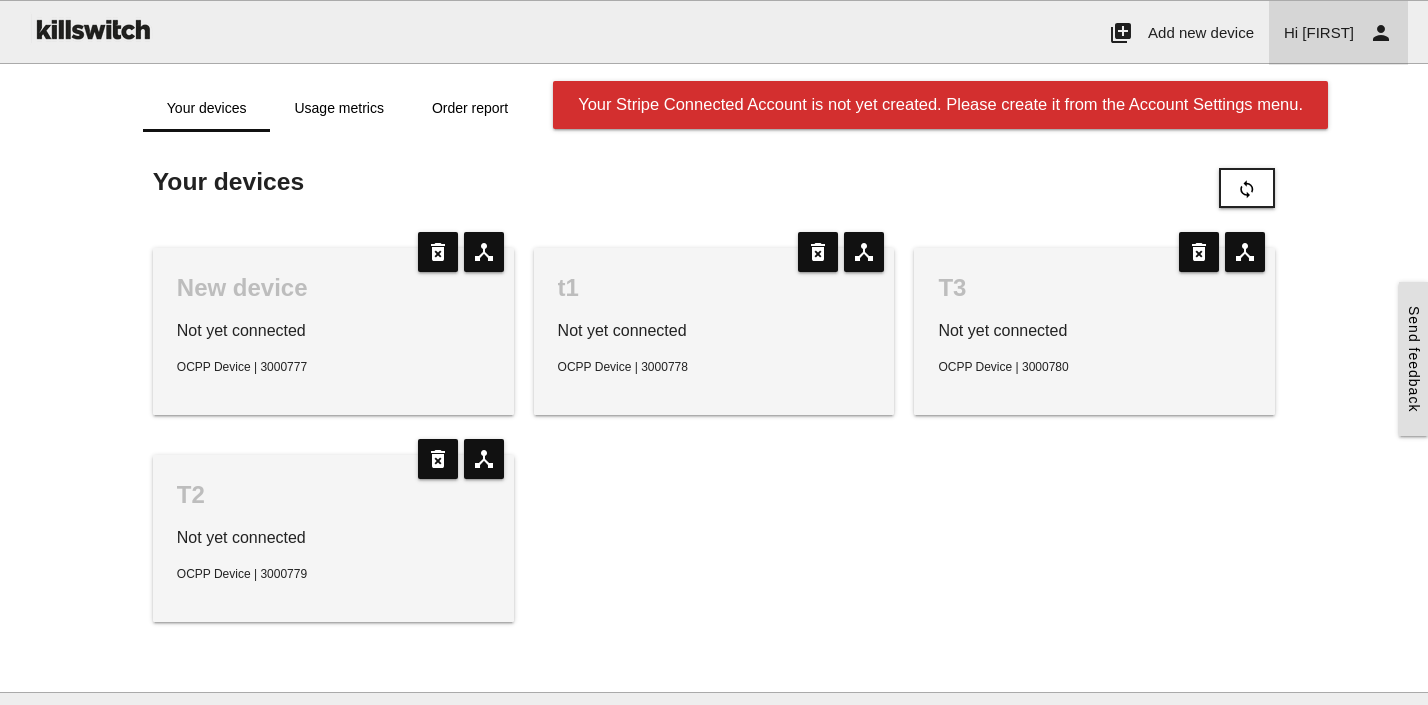 click on "Hi   [FIRST] person" at bounding box center [1338, 33] 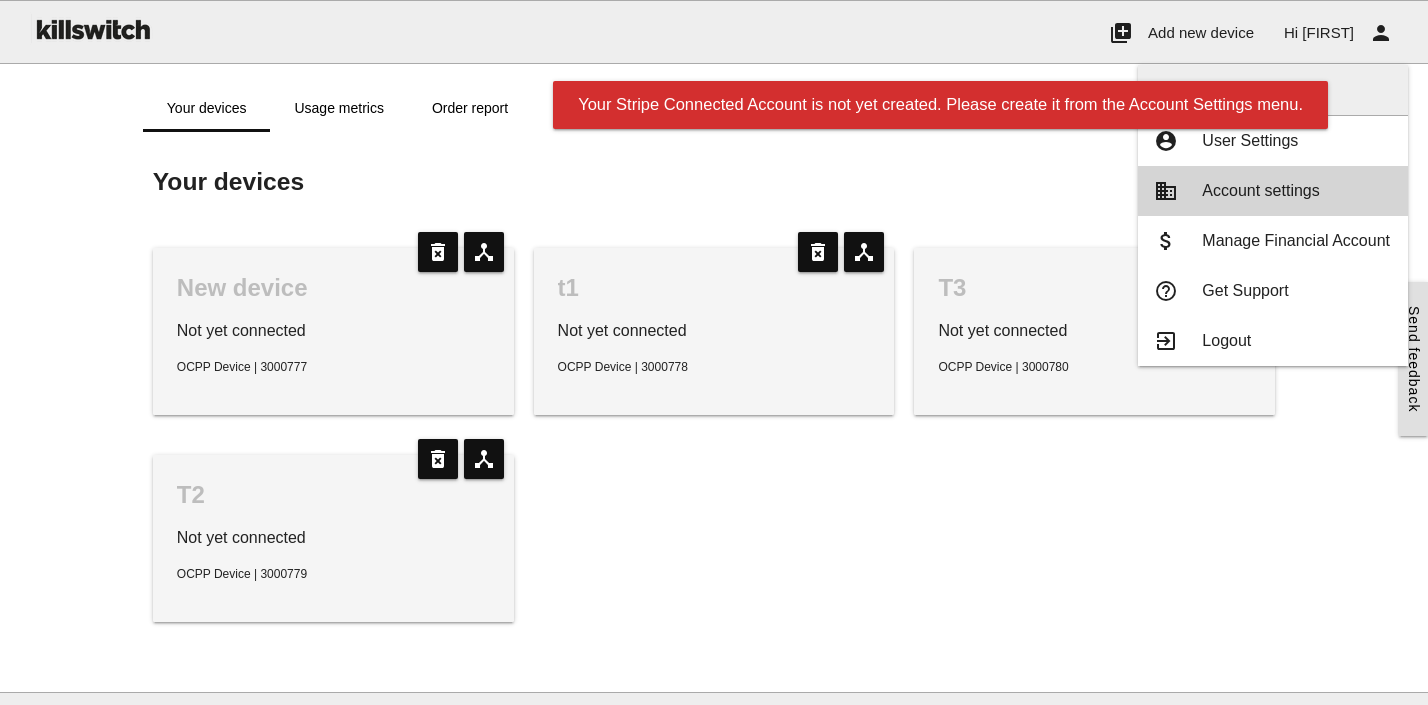 click on "Account settings" at bounding box center (1260, 190) 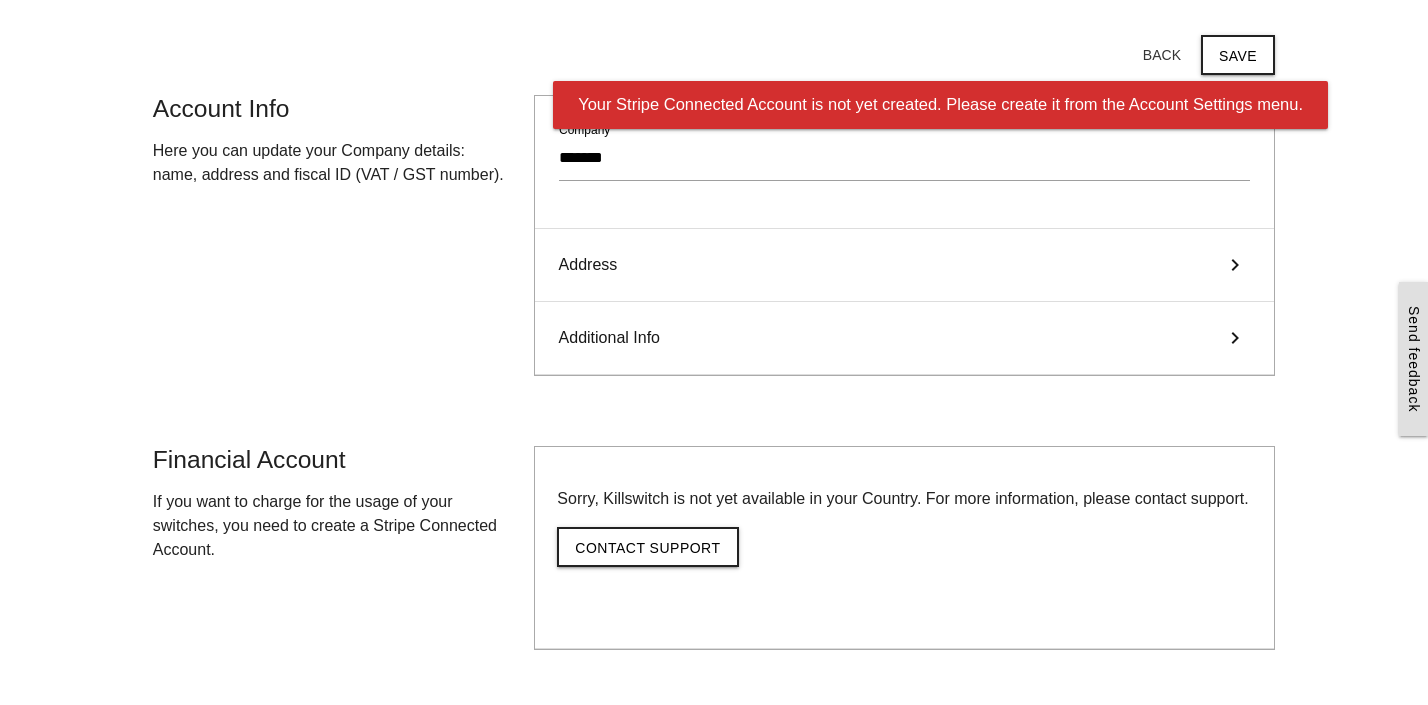 scroll, scrollTop: 100, scrollLeft: 0, axis: vertical 